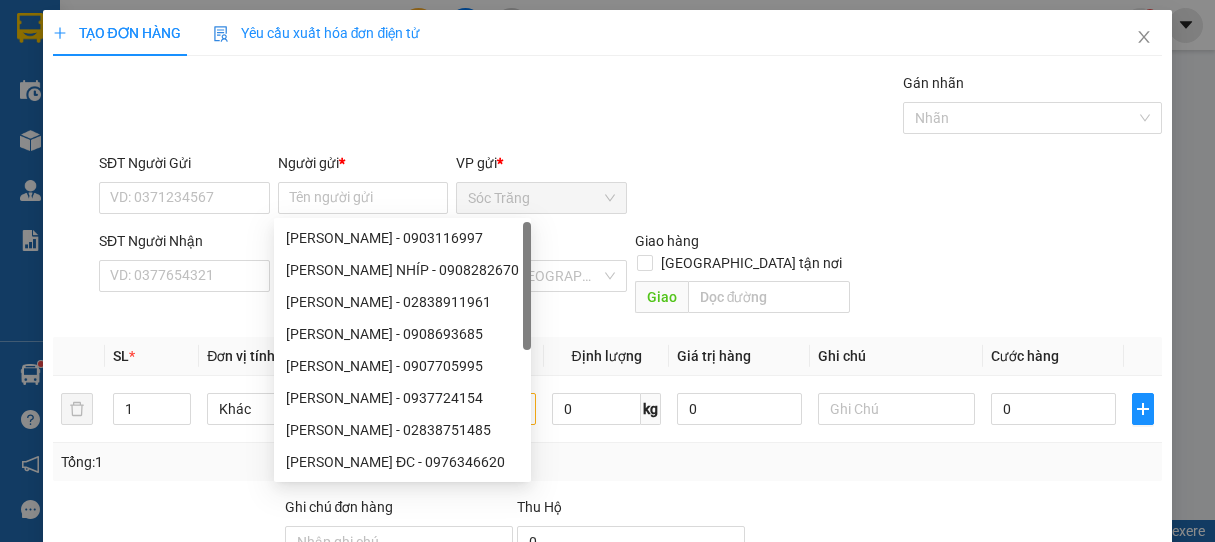 scroll, scrollTop: 0, scrollLeft: 0, axis: both 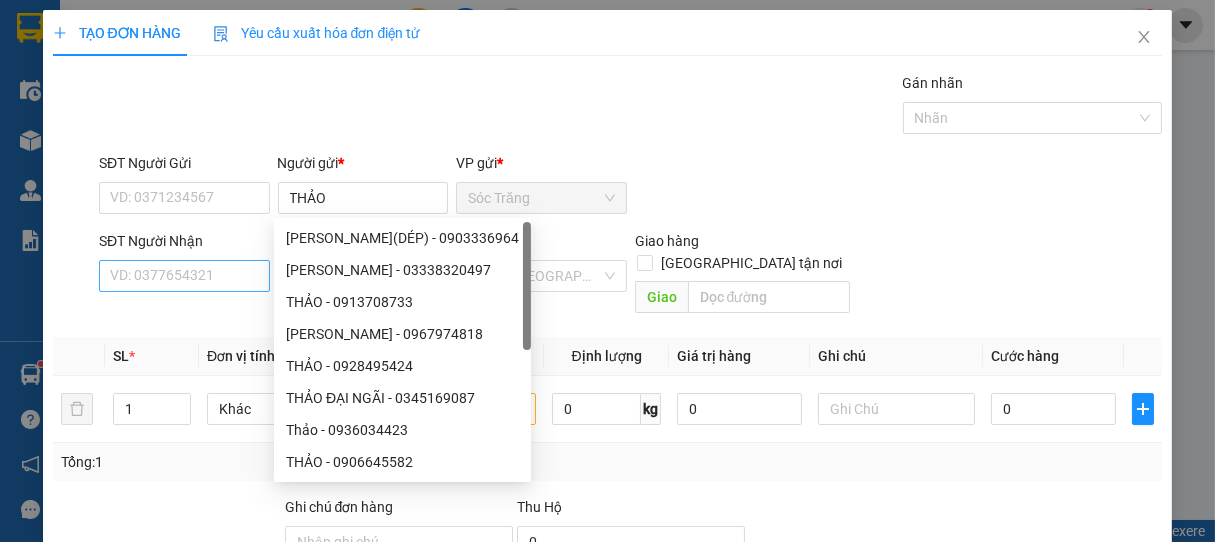 type on "THẢO" 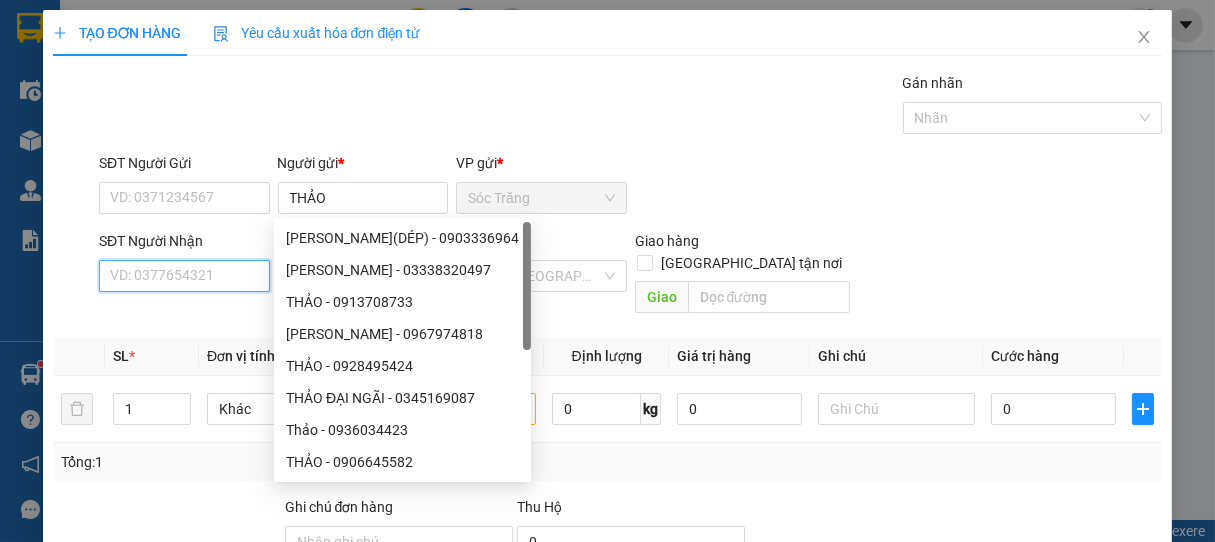 click on "SĐT Người Nhận" at bounding box center [184, 276] 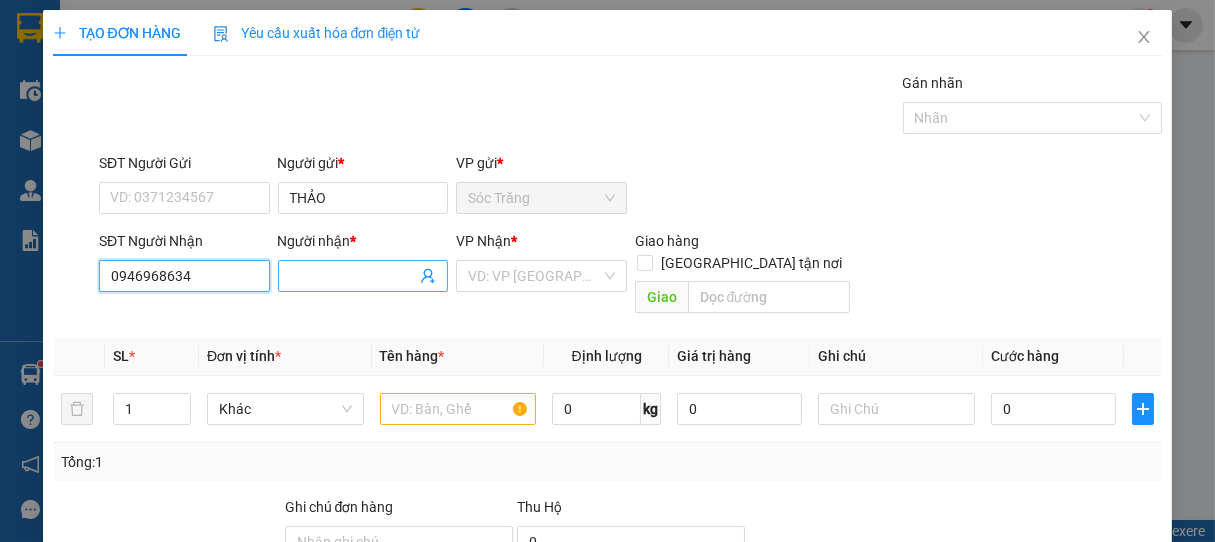 type on "0946968634" 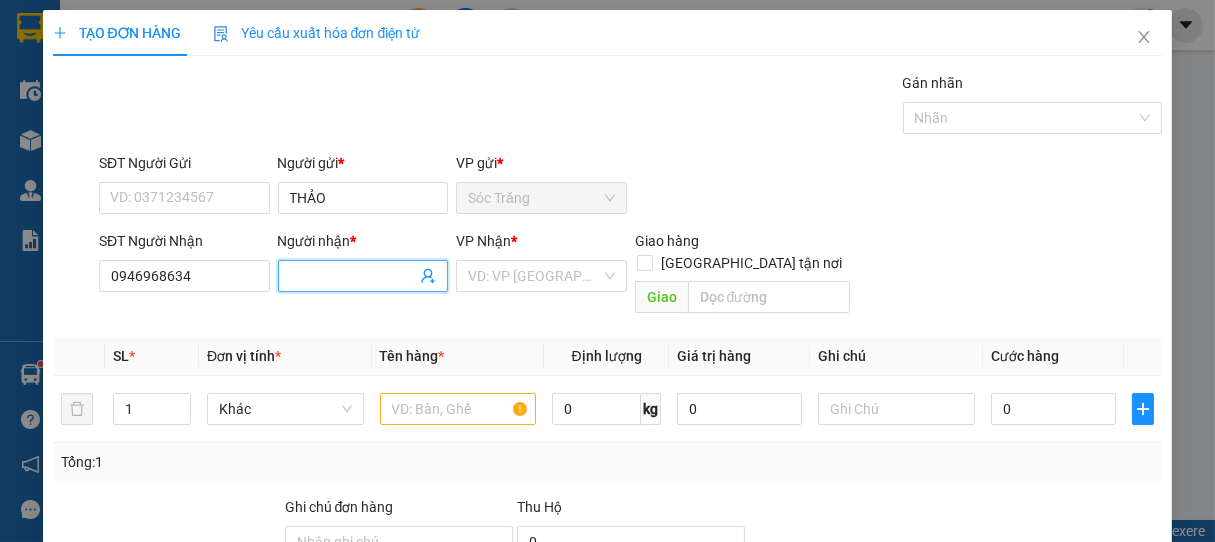 click on "Người nhận  *" at bounding box center [353, 276] 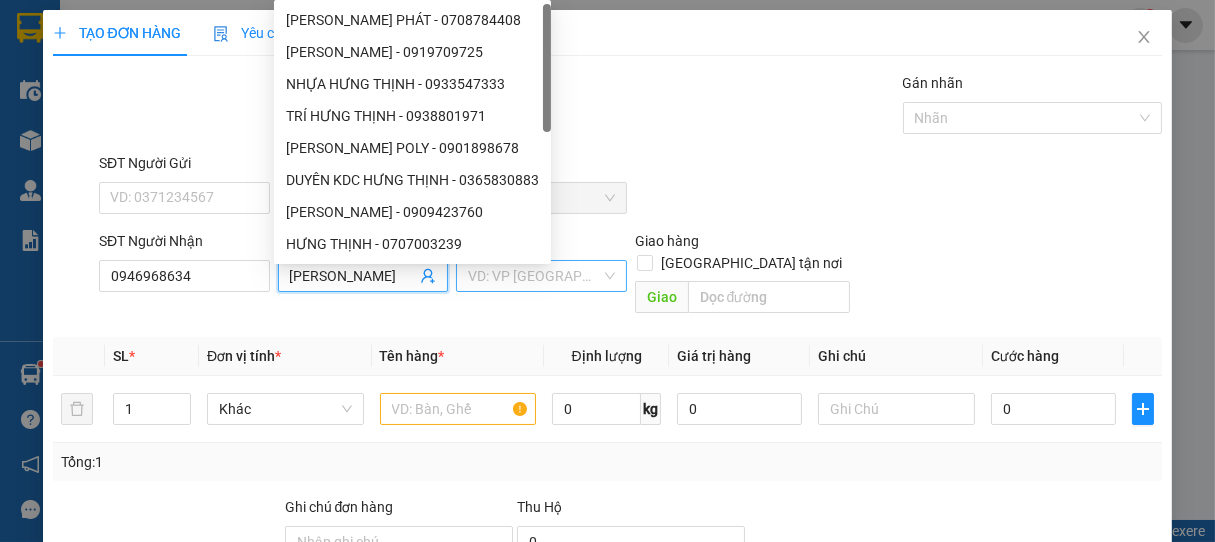 type on "[PERSON_NAME]" 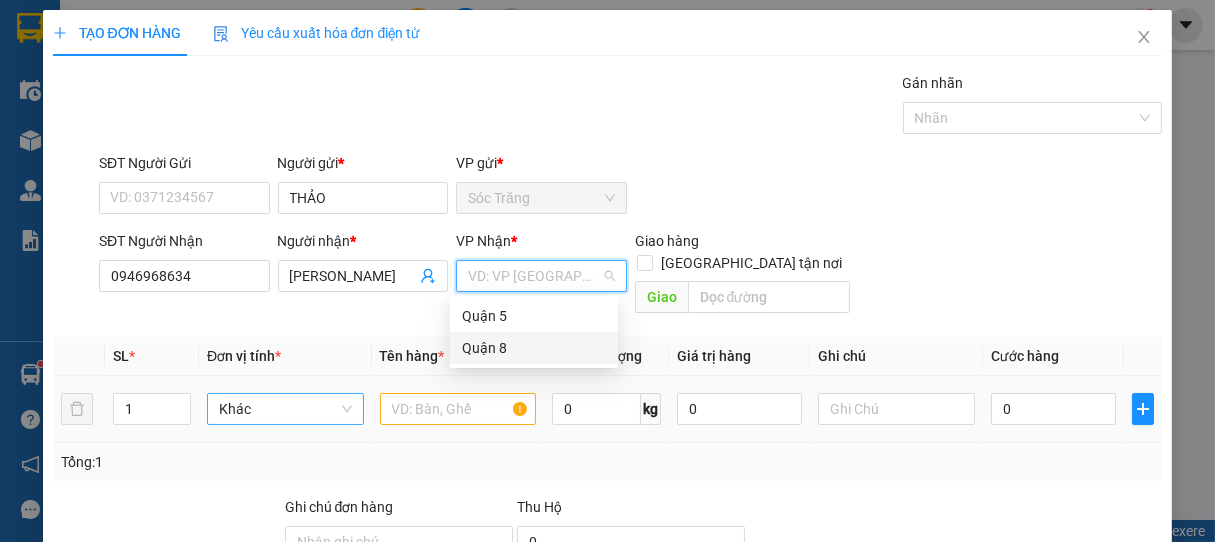 drag, startPoint x: 512, startPoint y: 345, endPoint x: 392, endPoint y: 384, distance: 126.178444 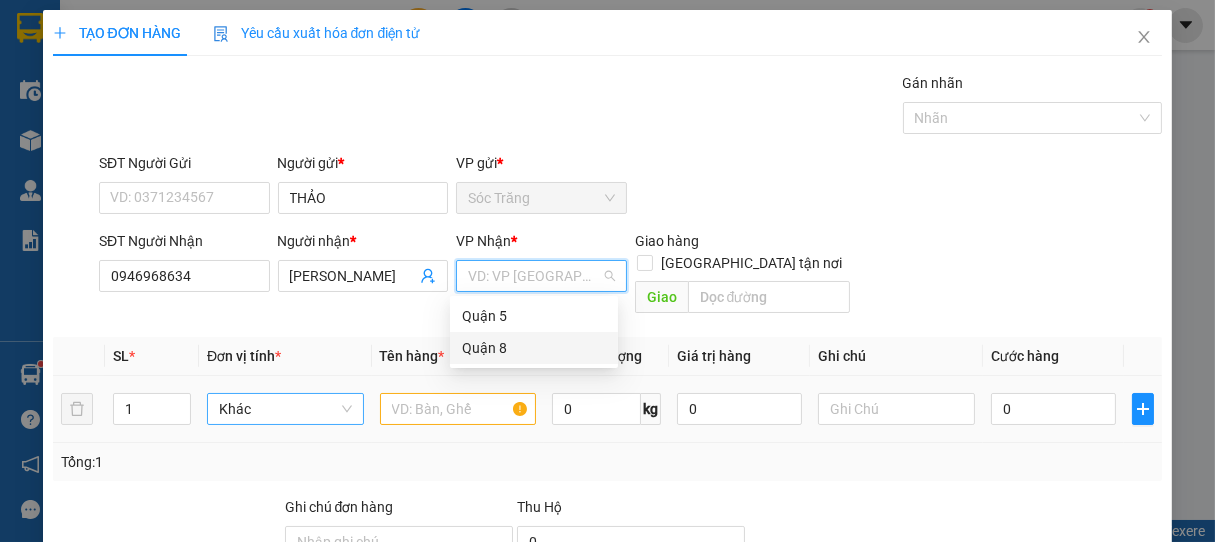 click on "Quận 8" at bounding box center (534, 348) 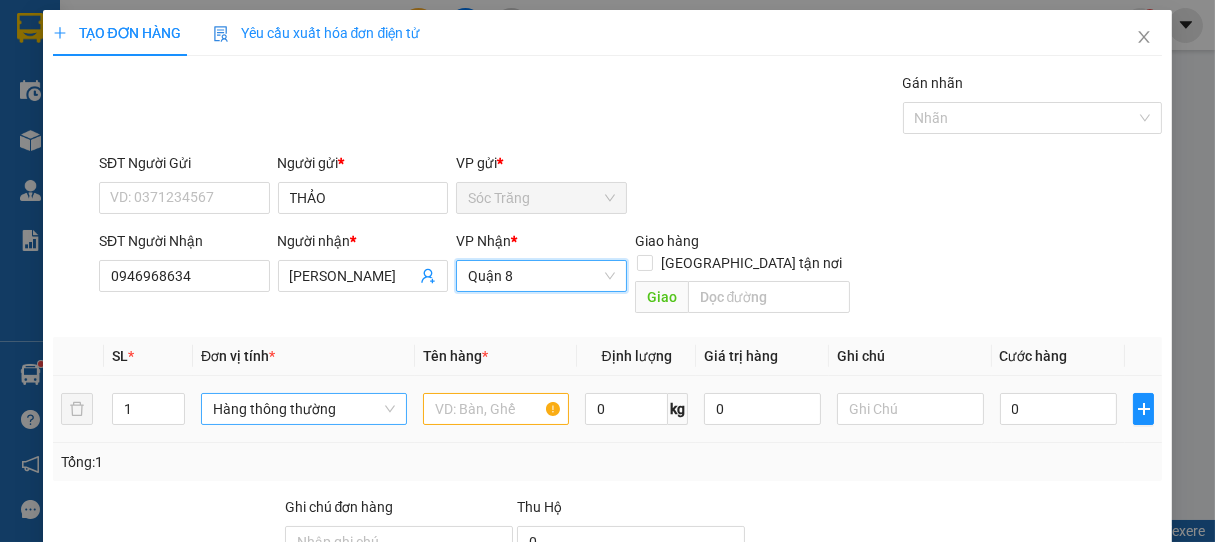 click on "Hàng thông thường" at bounding box center [304, 409] 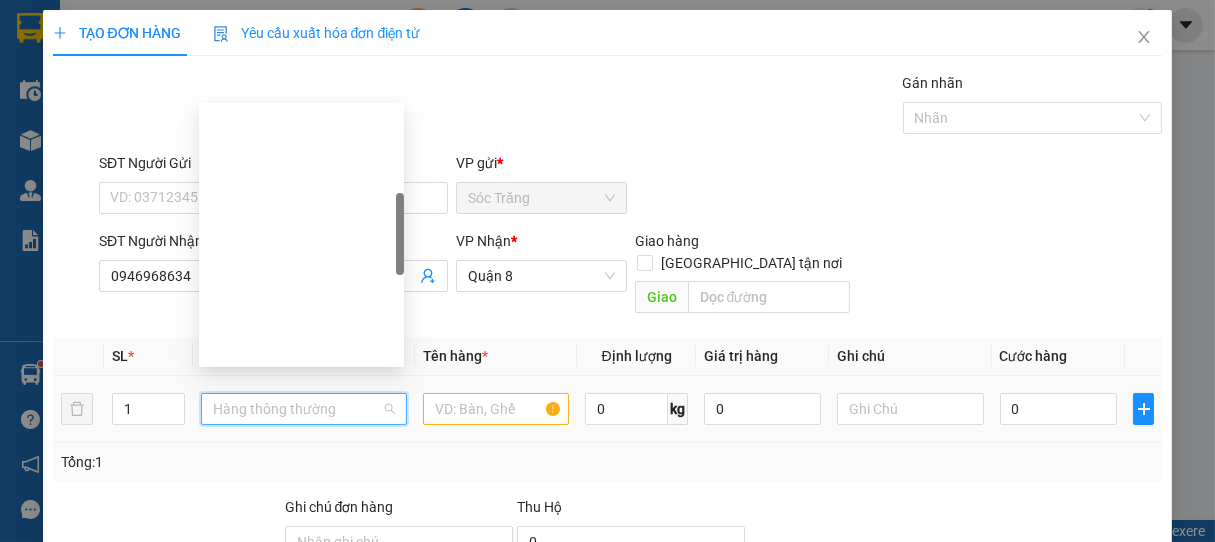 scroll, scrollTop: 320, scrollLeft: 0, axis: vertical 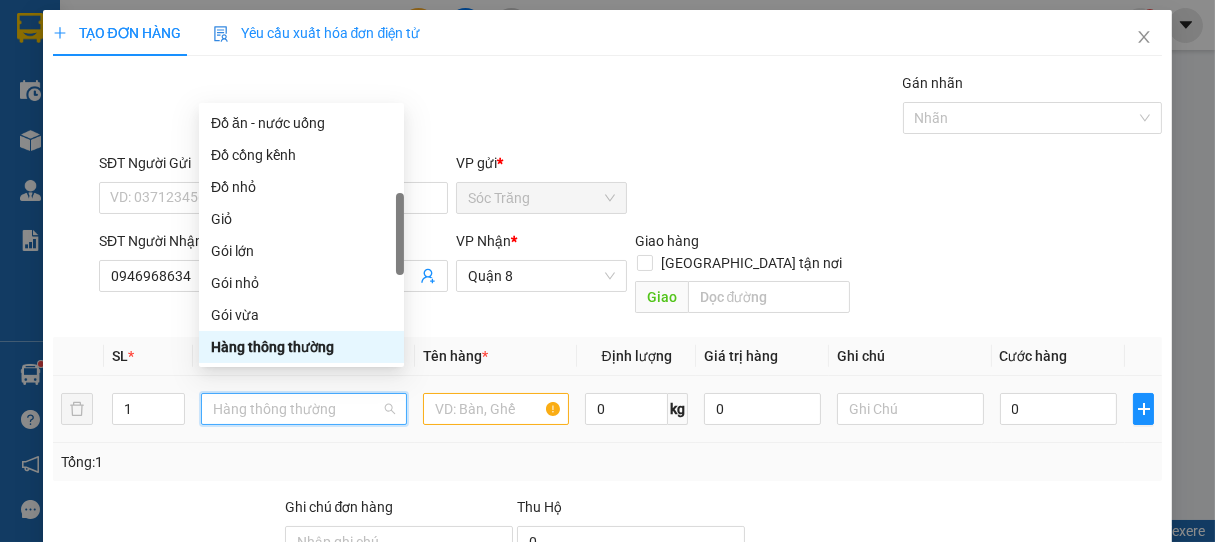 type on "B" 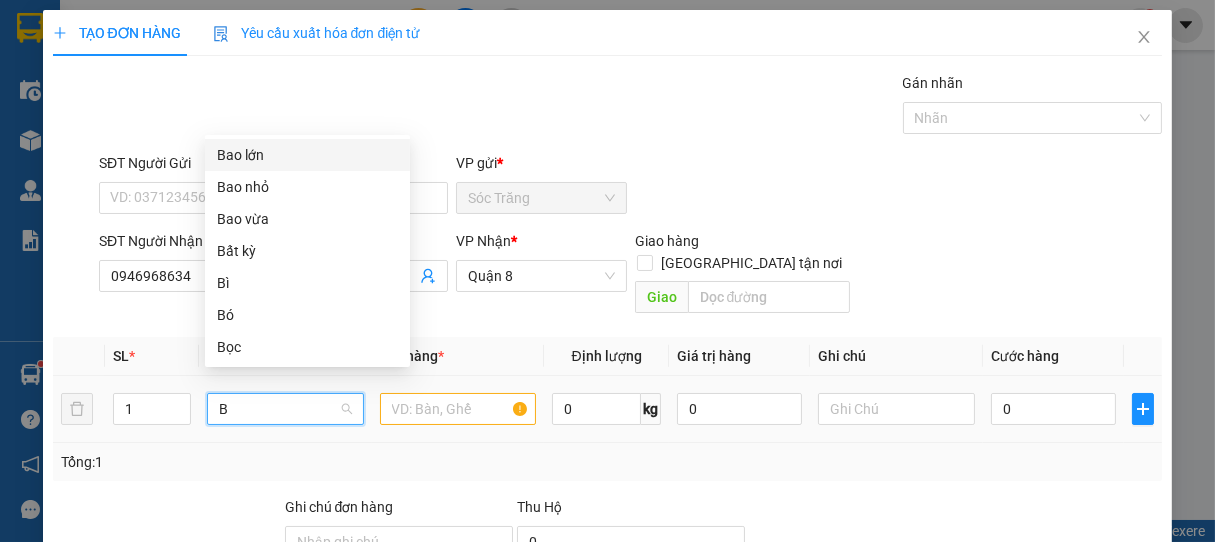 scroll, scrollTop: 0, scrollLeft: 0, axis: both 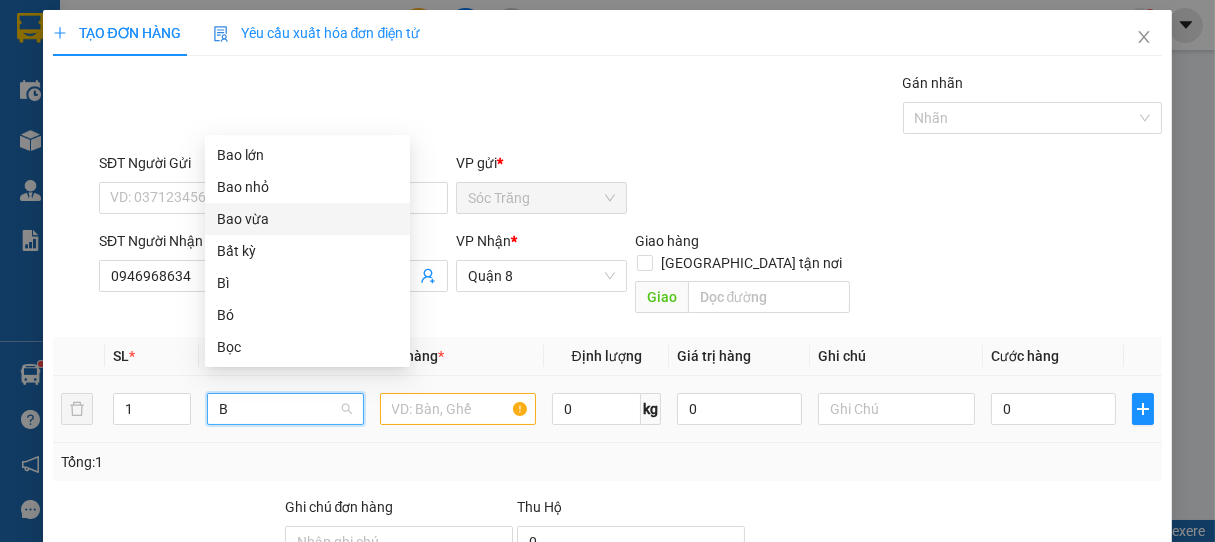 click on "Bao vừa" at bounding box center (307, 219) 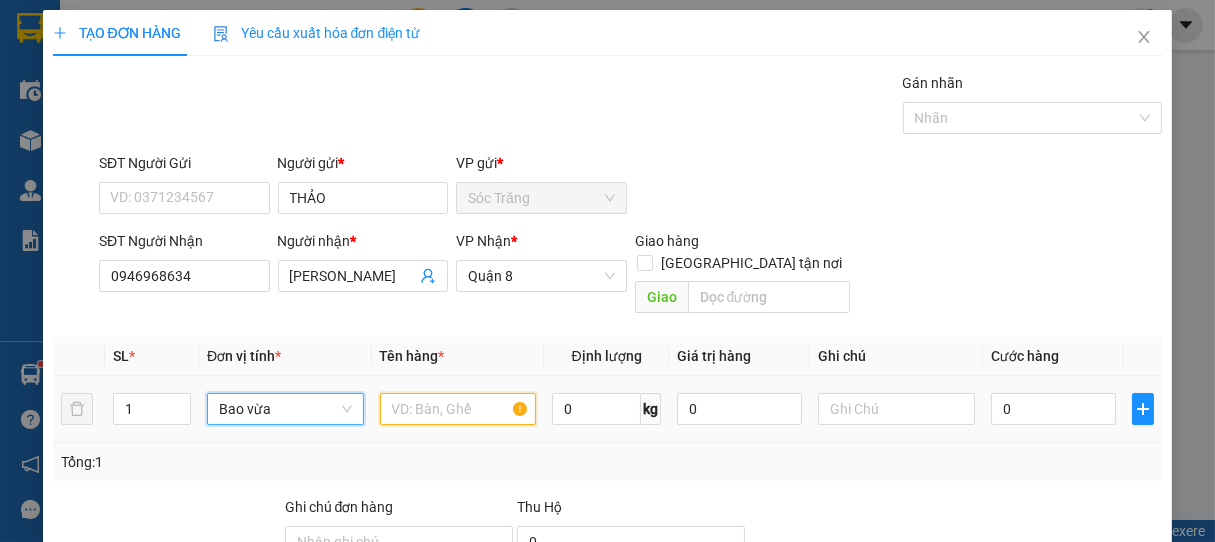 click at bounding box center (458, 409) 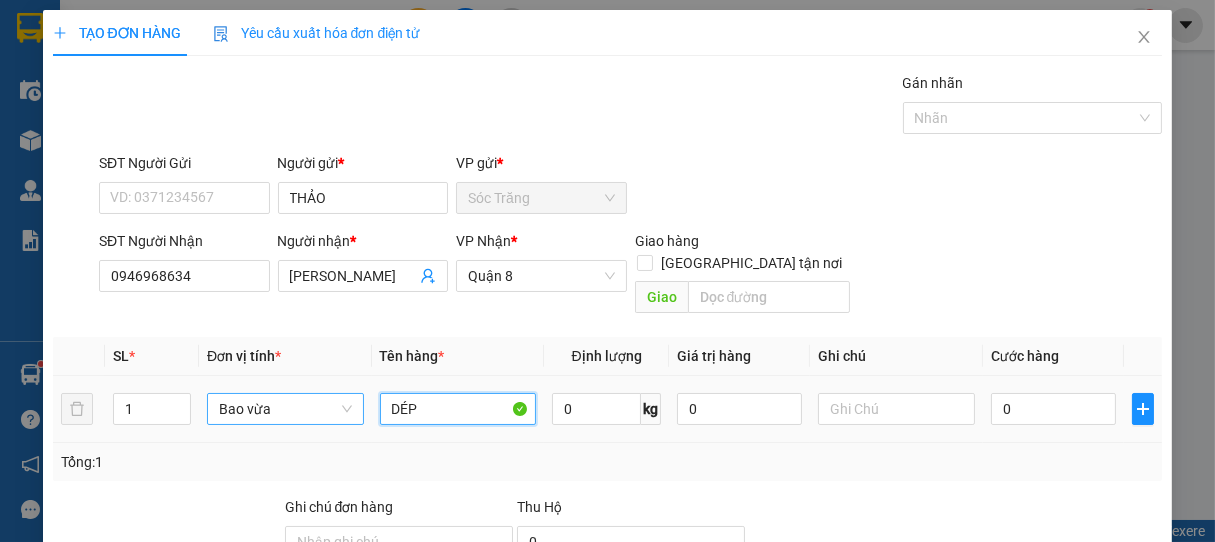 type on "DÉP" 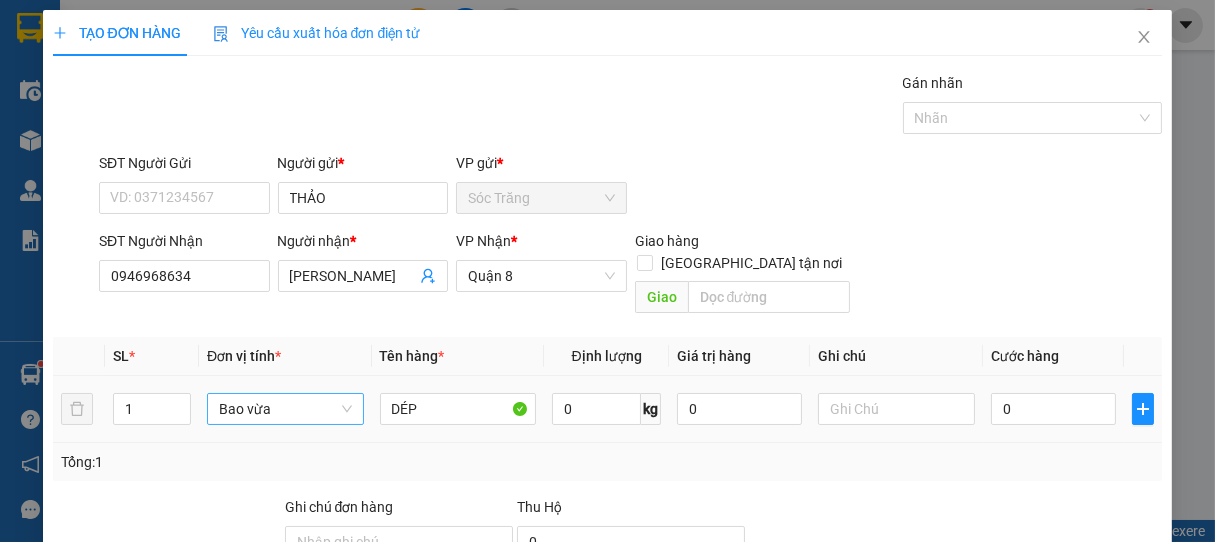 click at bounding box center (896, 409) 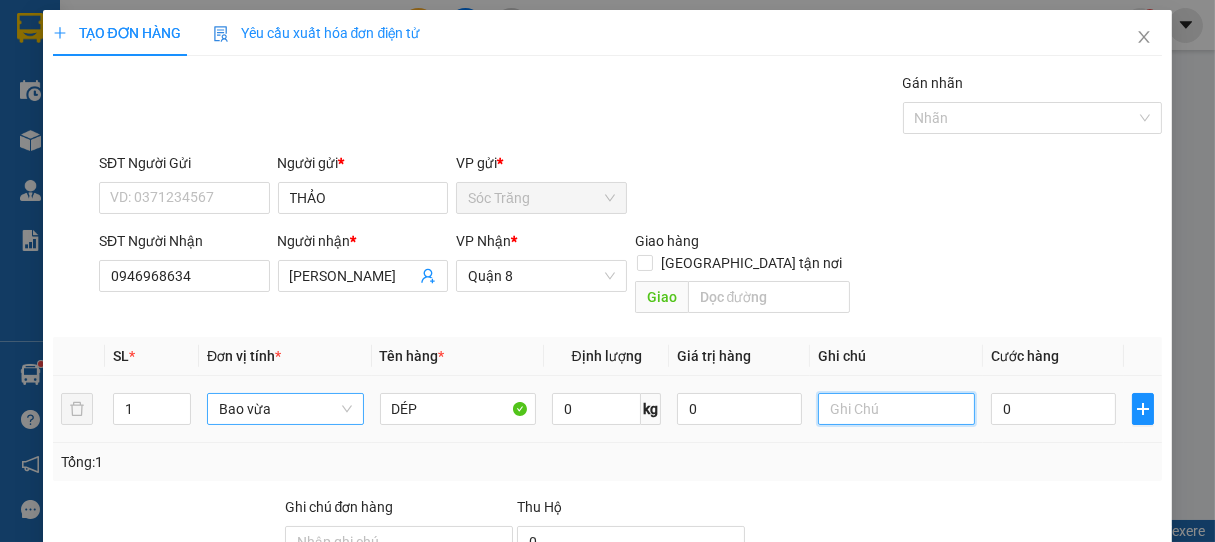 click at bounding box center (896, 409) 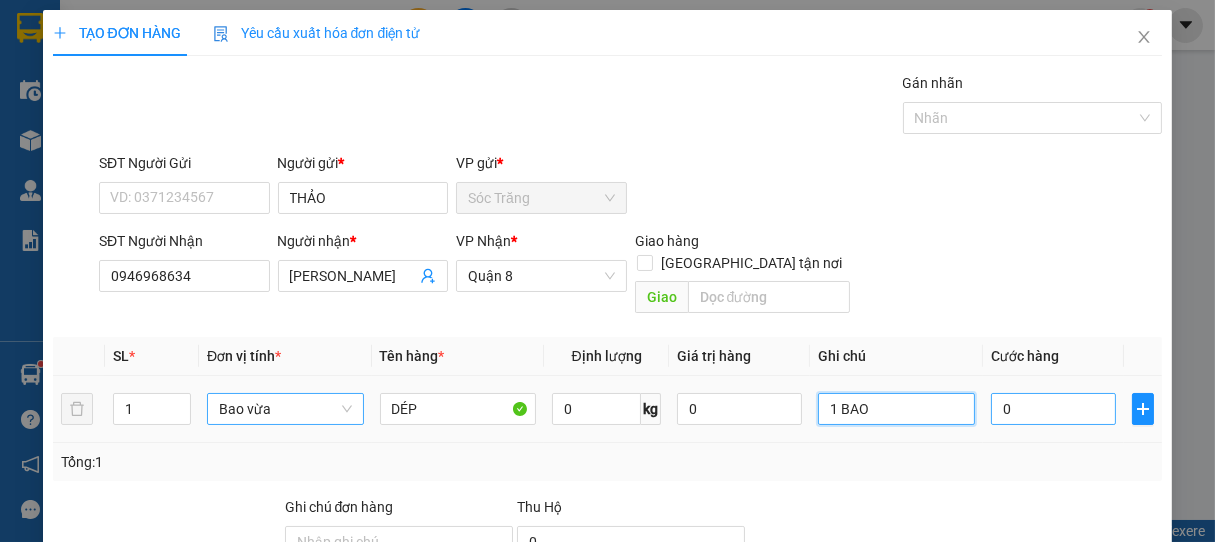 type on "1 BAO" 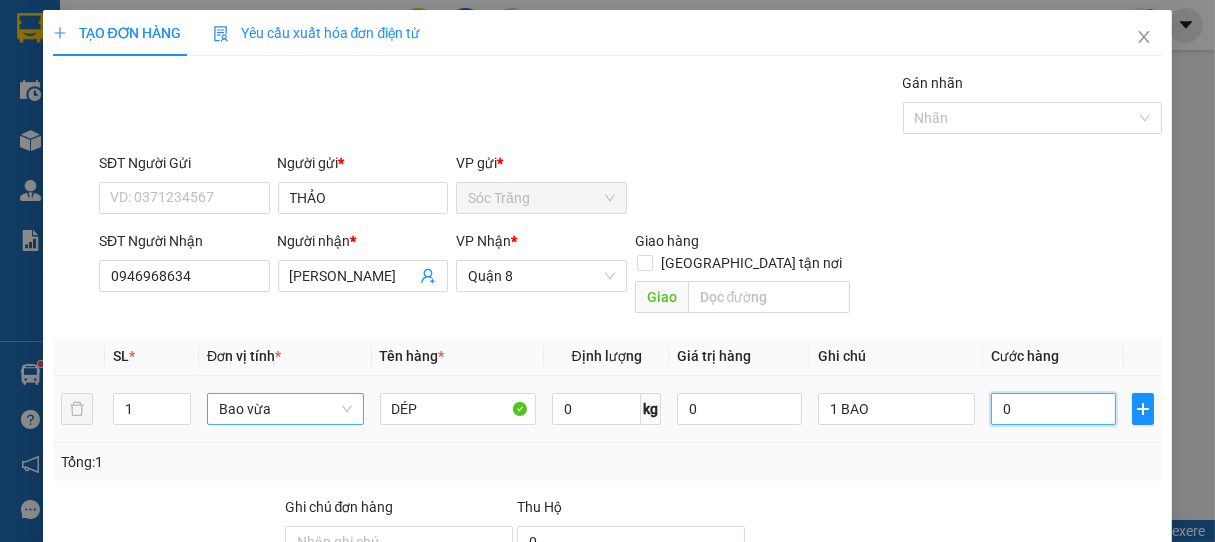 click on "0" at bounding box center [1053, 409] 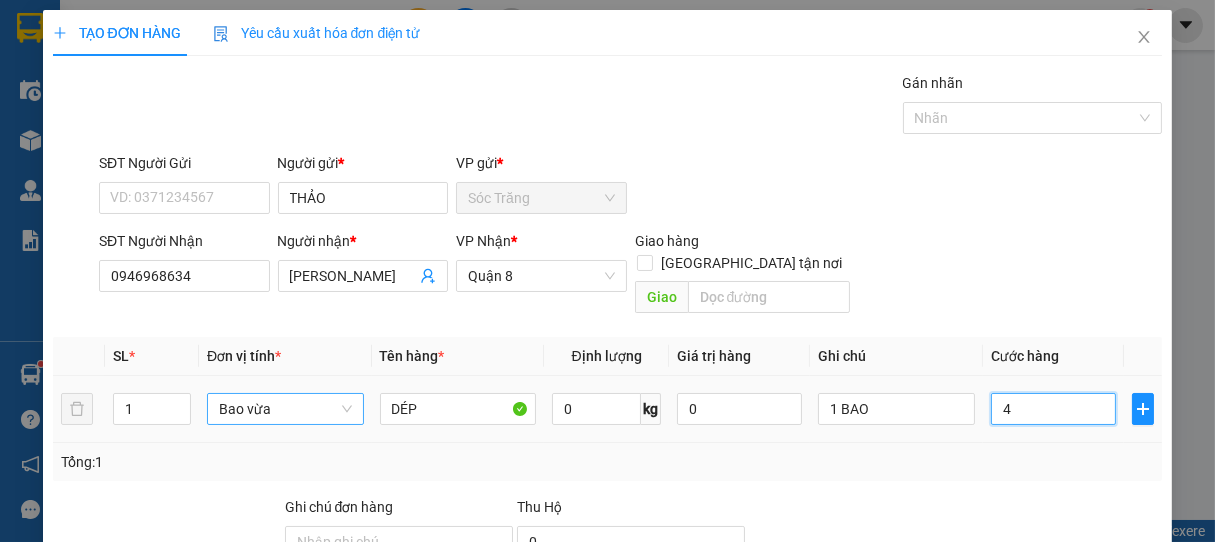 type on "40" 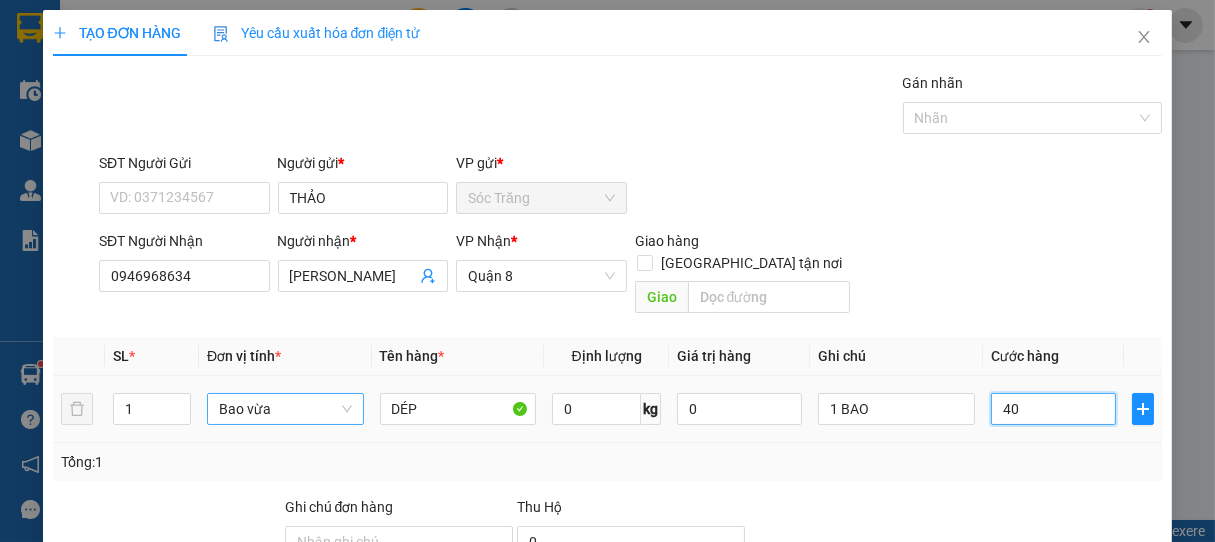 type on "40" 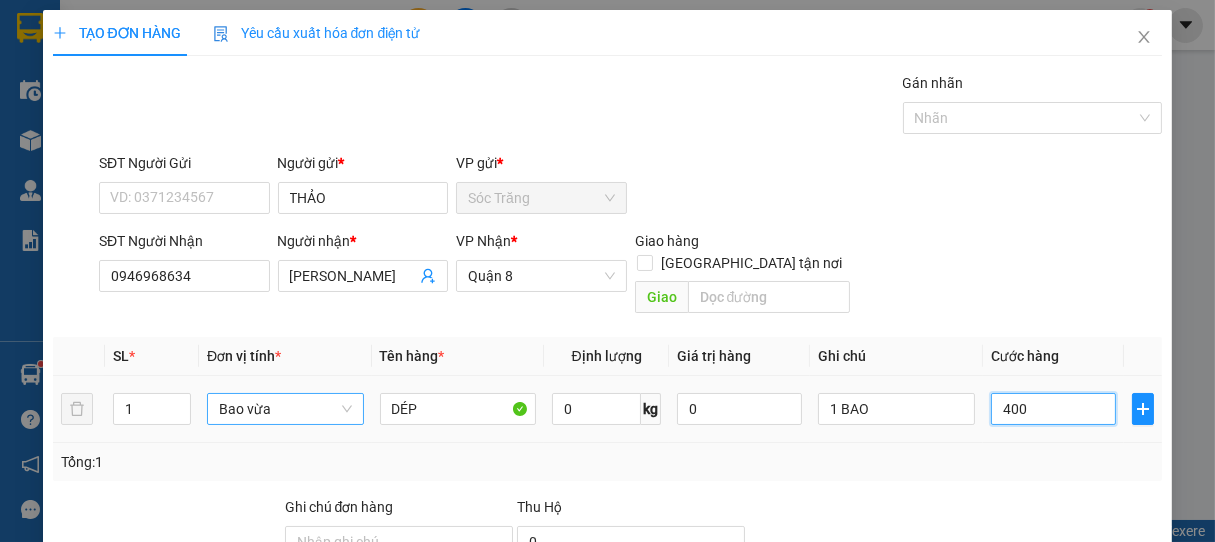 type on "4.000" 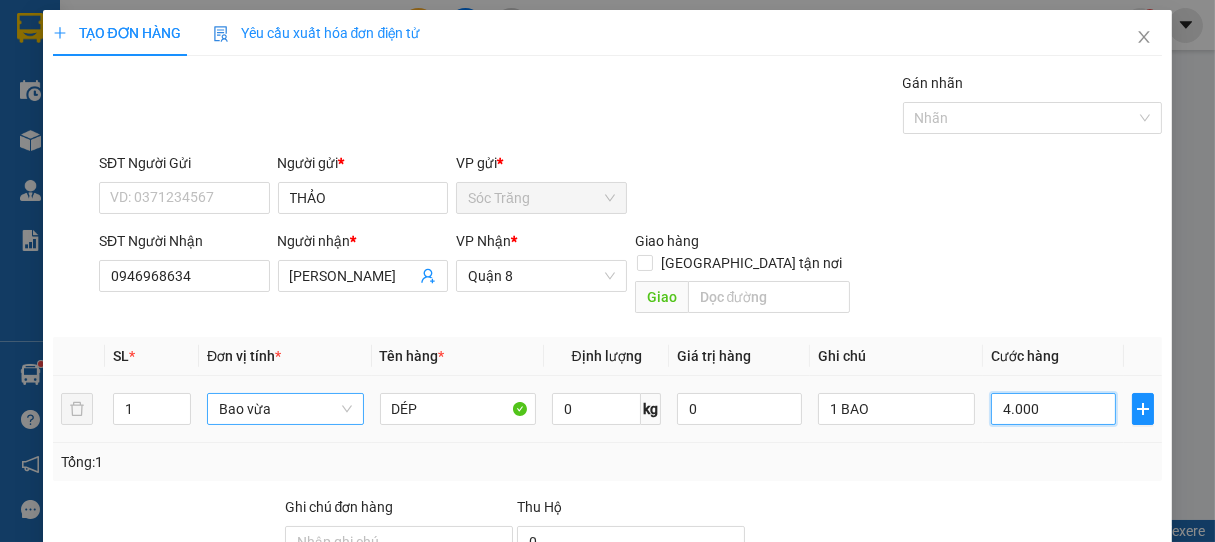 type on "40.000" 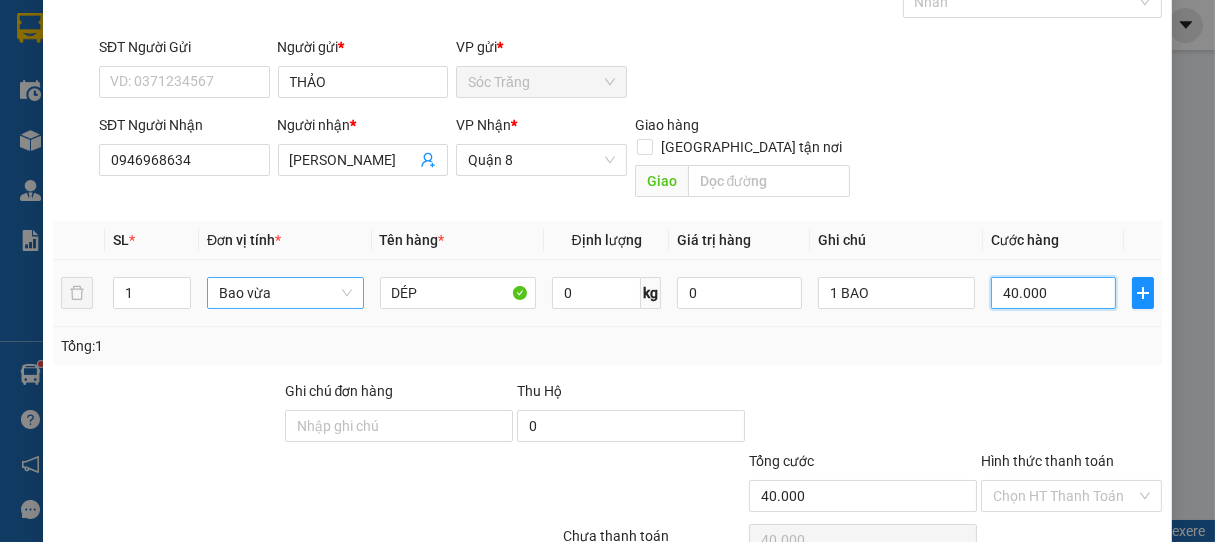 scroll, scrollTop: 196, scrollLeft: 0, axis: vertical 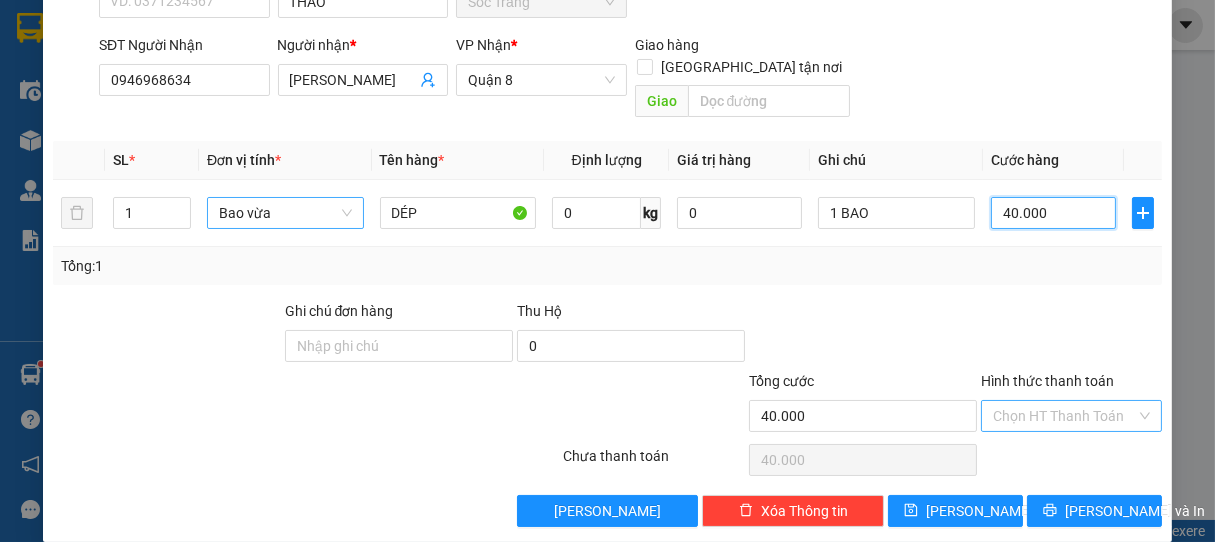 type on "40.000" 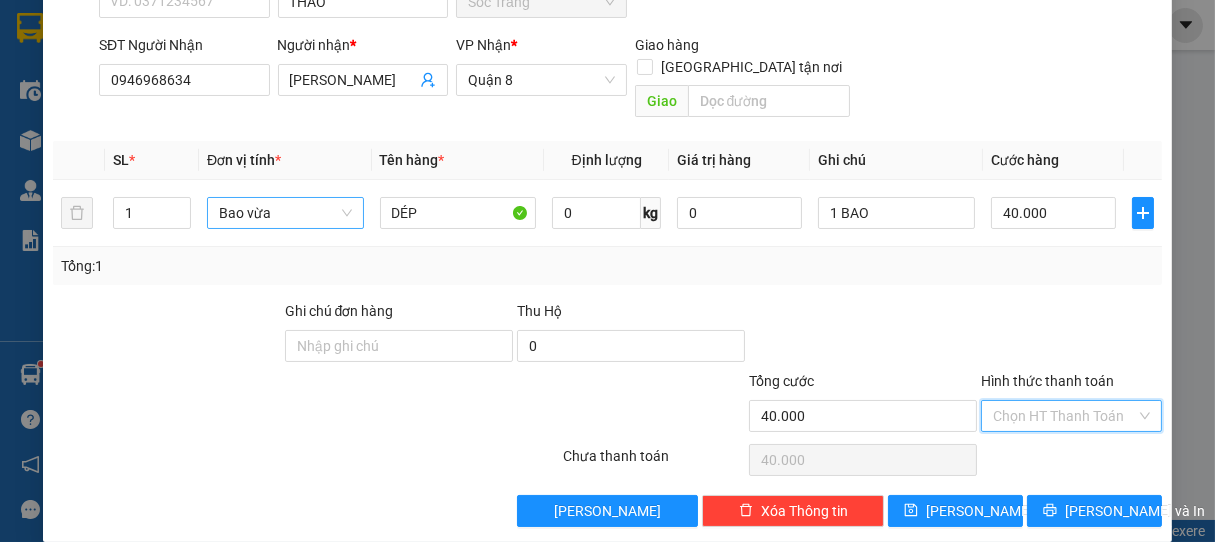 click on "Hình thức thanh toán" at bounding box center (1065, 416) 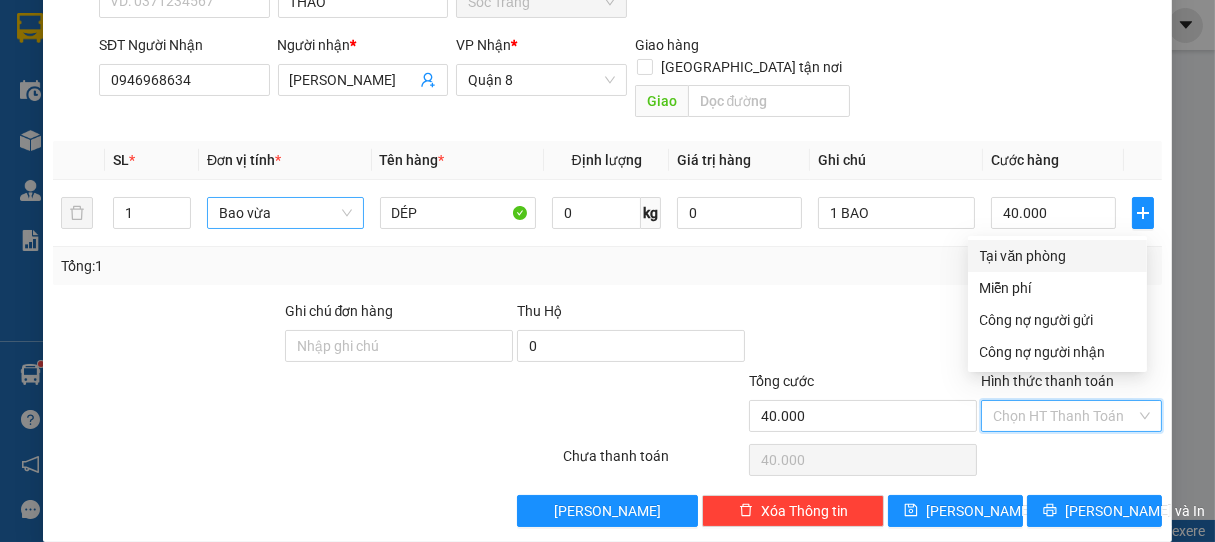 click on "Tại văn phòng" at bounding box center [1057, 256] 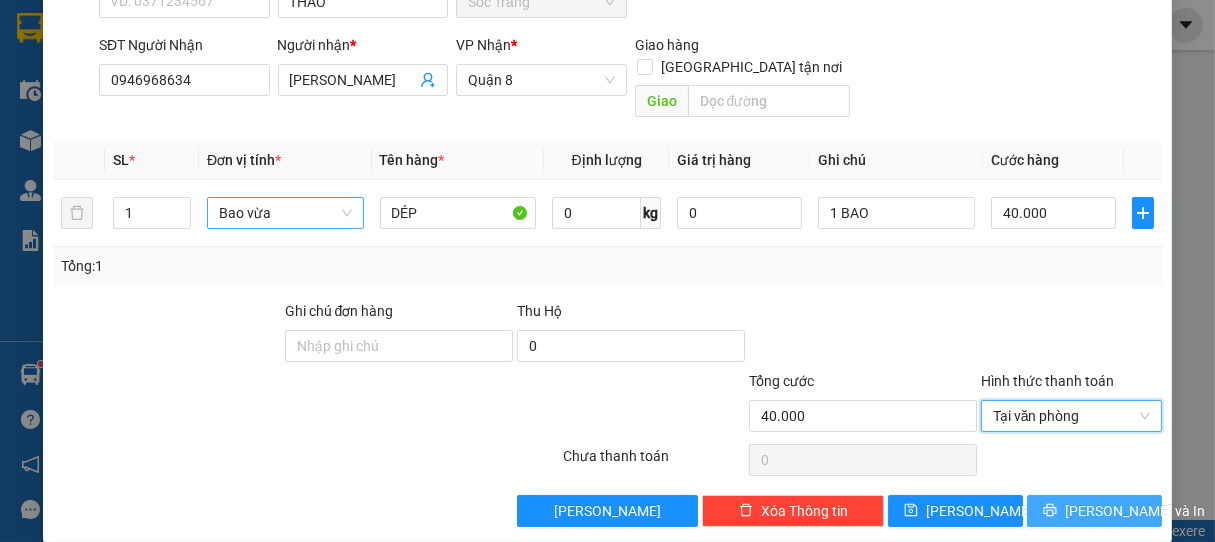 click on "[PERSON_NAME] và In" at bounding box center [1135, 511] 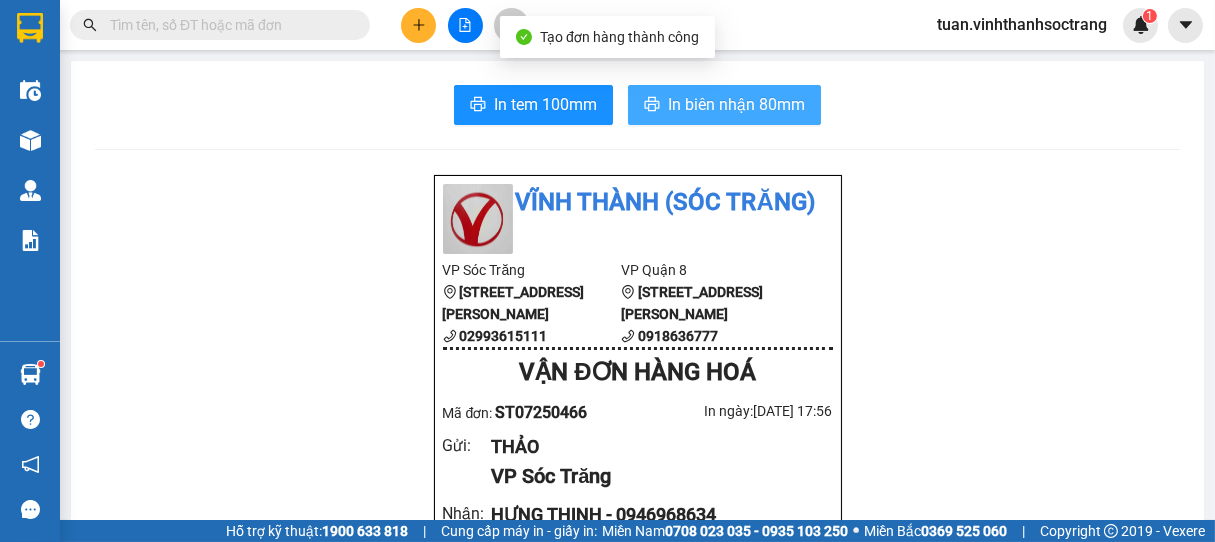 click on "In biên nhận 80mm" at bounding box center [736, 104] 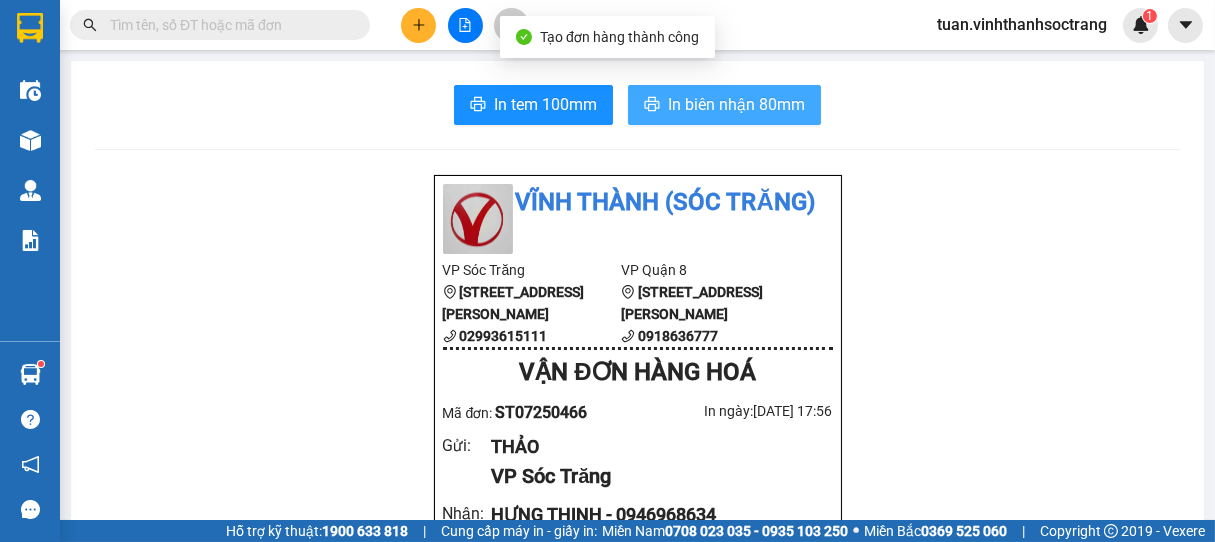 scroll, scrollTop: 0, scrollLeft: 0, axis: both 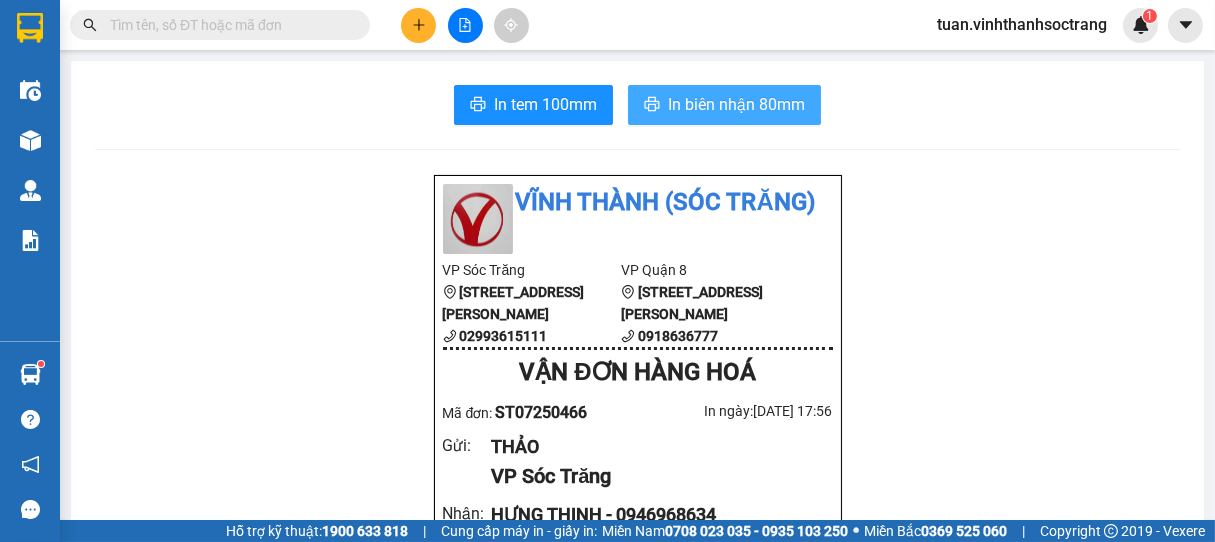 click on "In biên nhận 80mm" at bounding box center (736, 104) 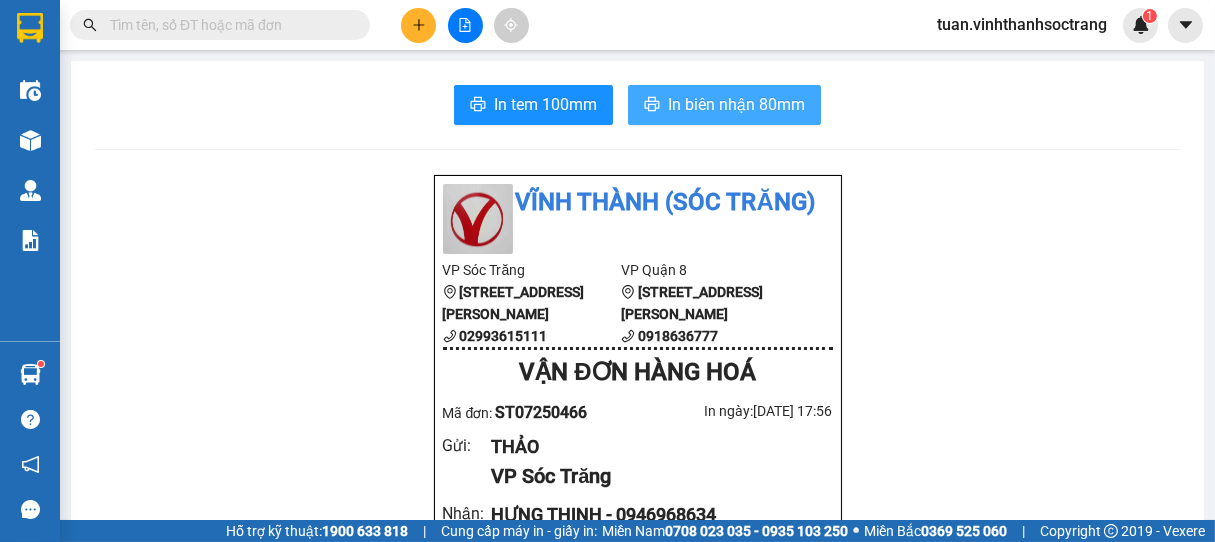 scroll, scrollTop: 0, scrollLeft: 0, axis: both 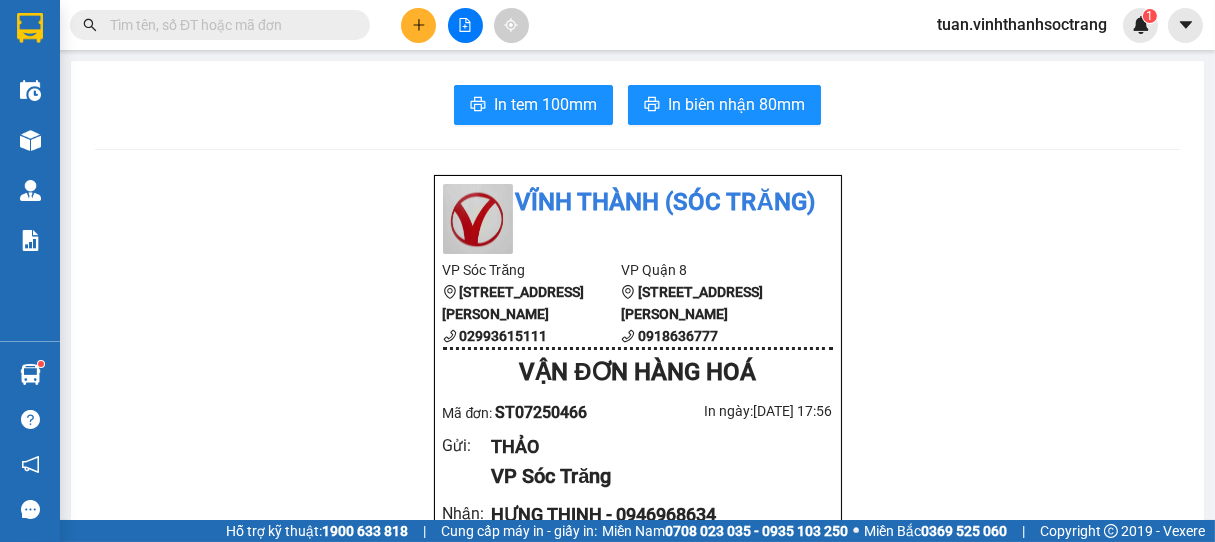 click at bounding box center (465, 25) 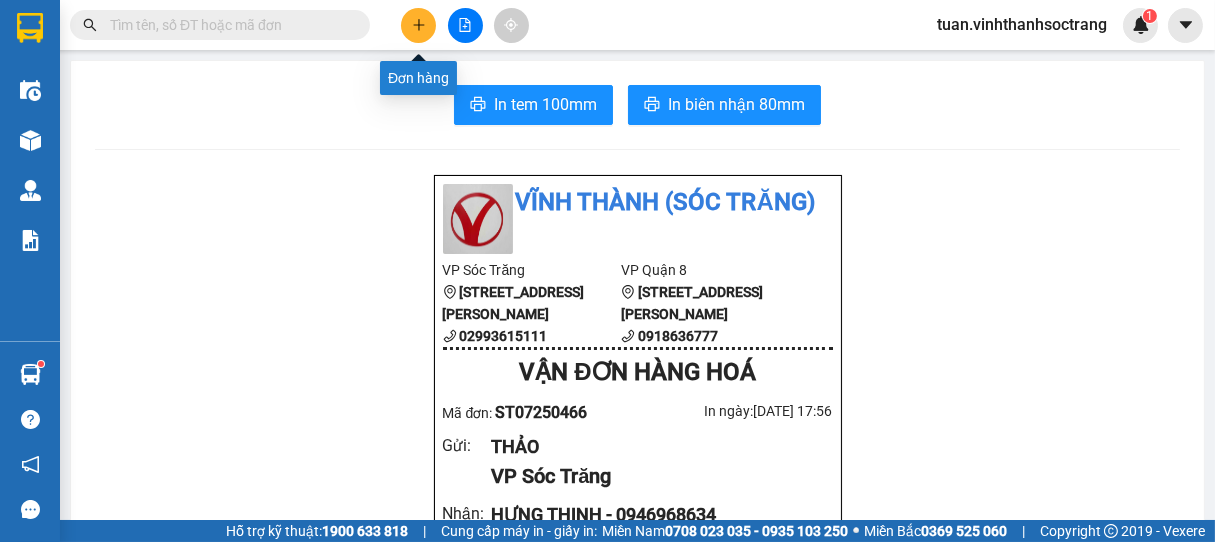 click at bounding box center (418, 25) 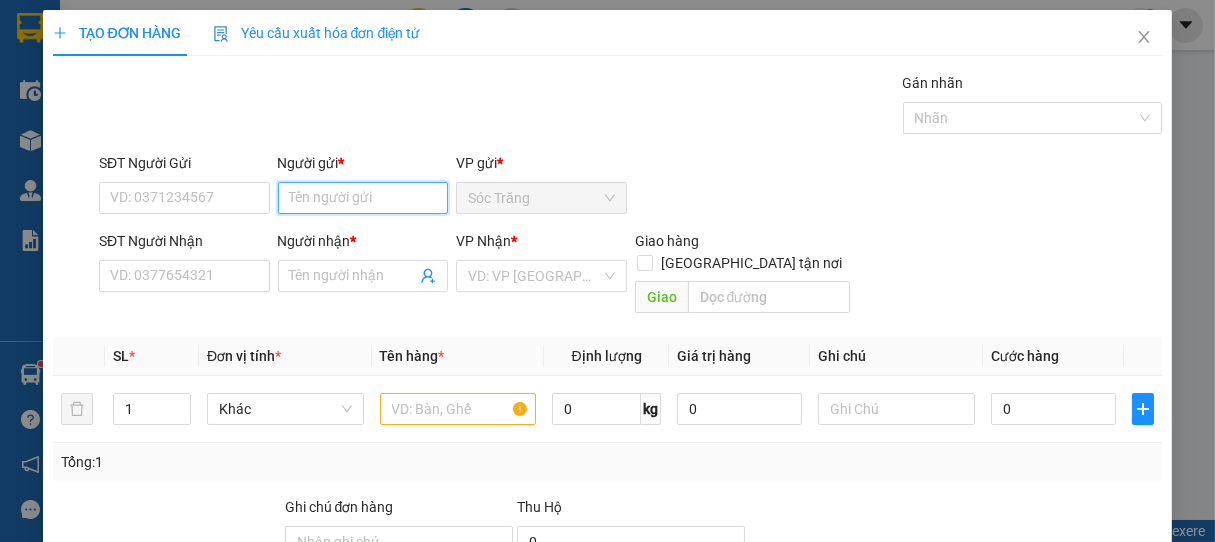 click on "Người gửi  *" at bounding box center [363, 198] 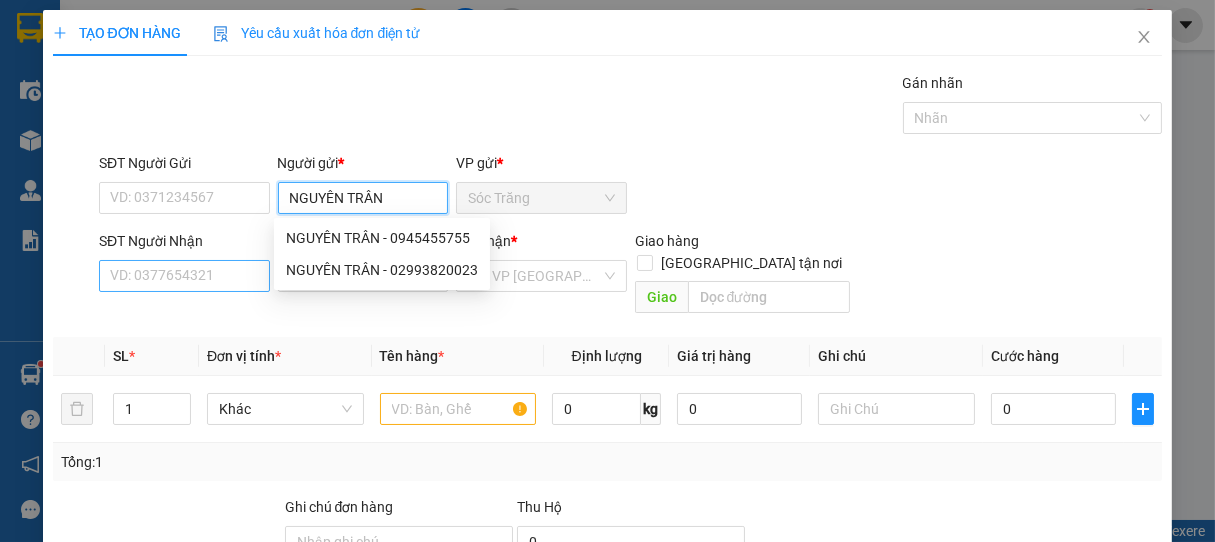 type on "NGUYÊN TRÂN" 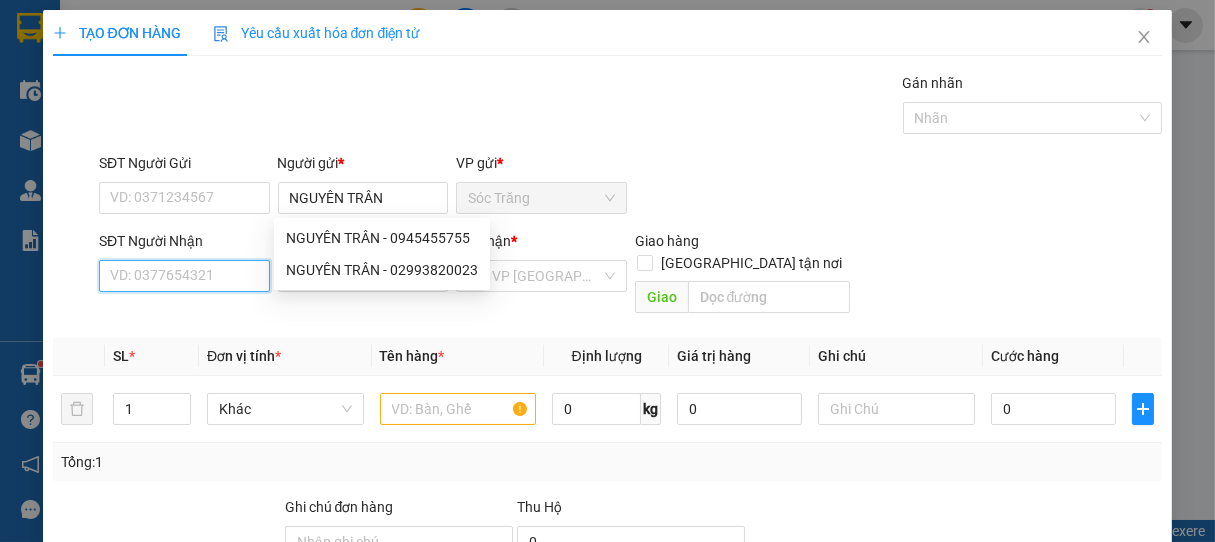 click on "SĐT Người Nhận" at bounding box center (184, 276) 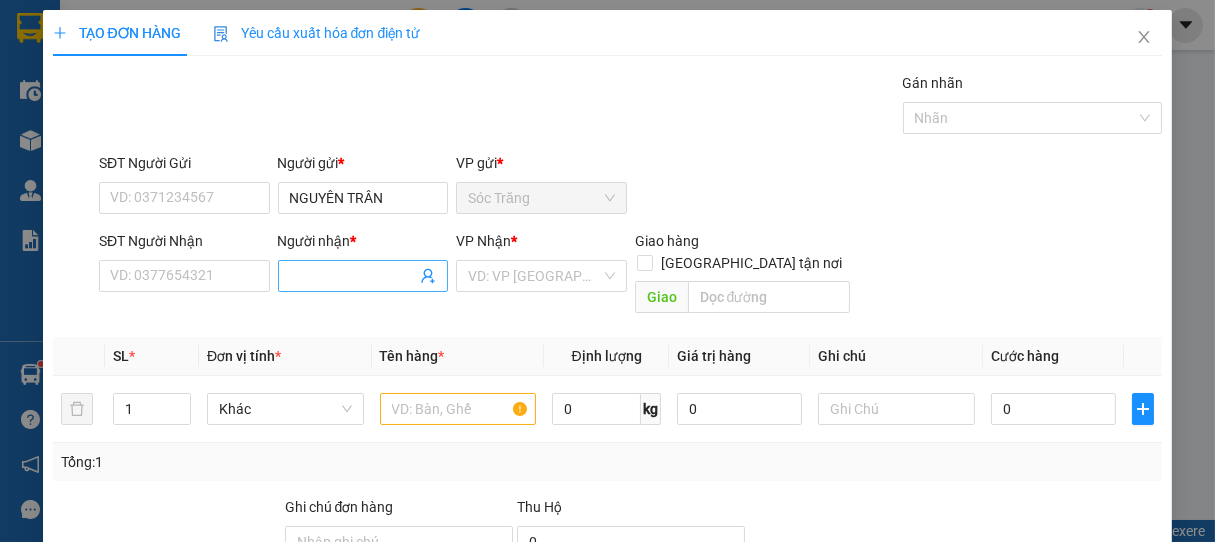 click on "Người nhận  *" at bounding box center [353, 276] 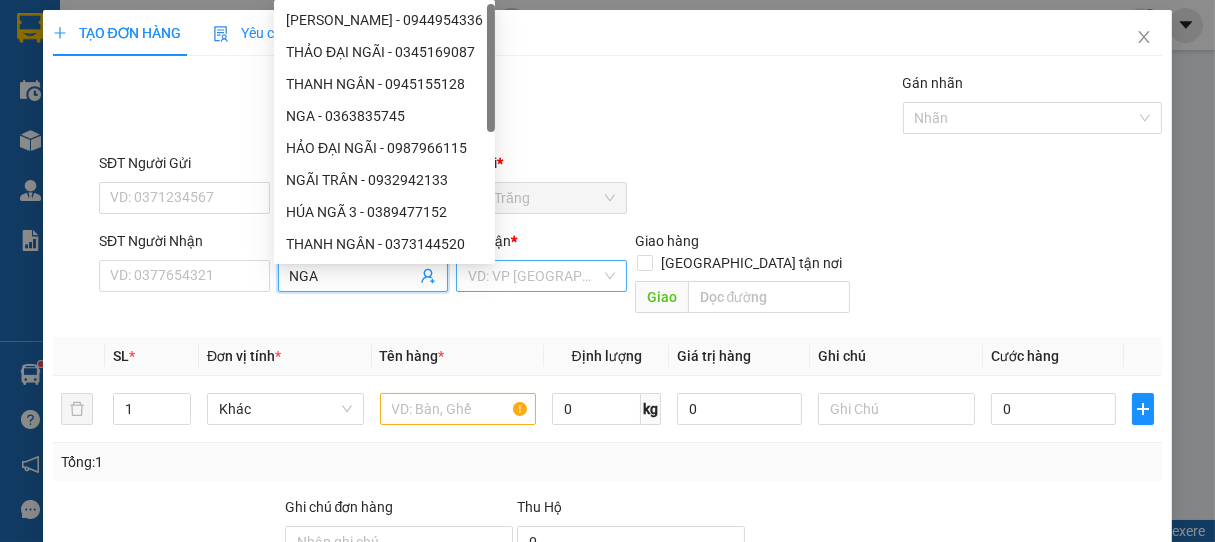 type on "NGA" 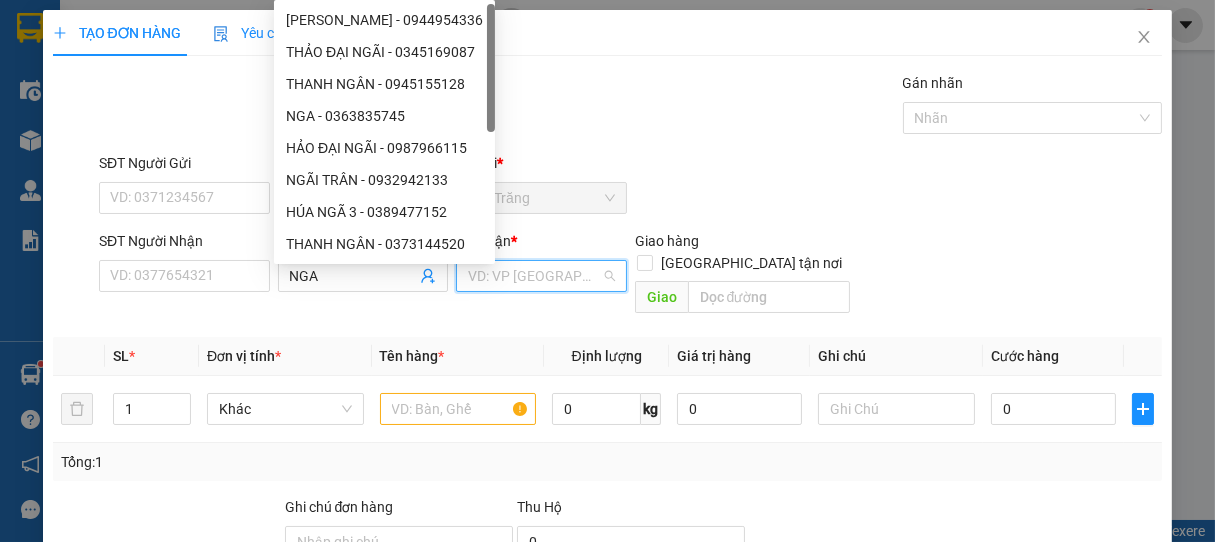 click at bounding box center (534, 276) 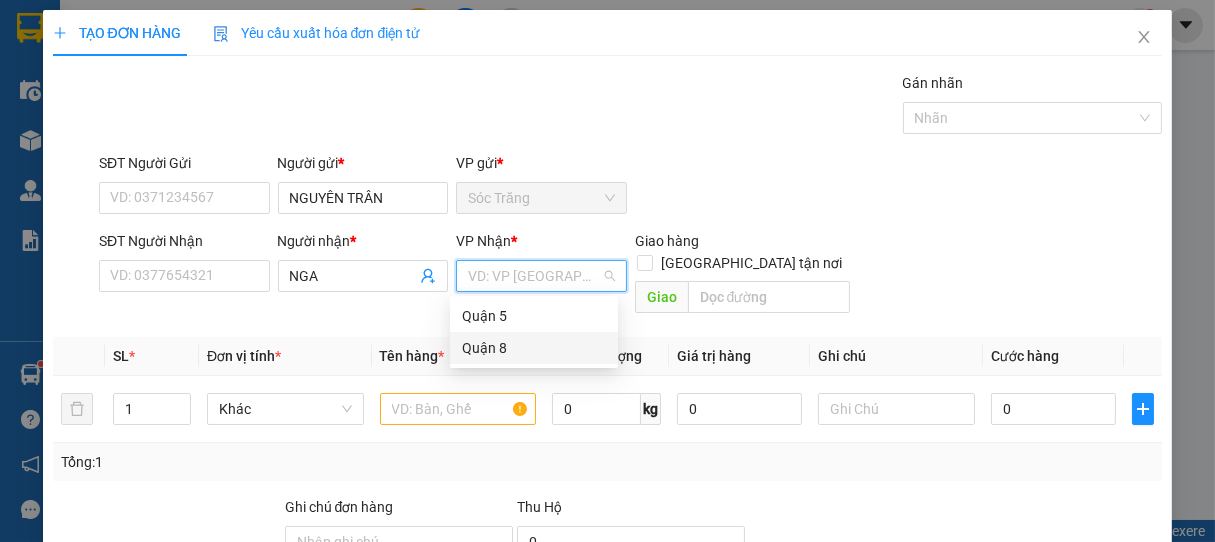 click on "Quận 8" at bounding box center (534, 348) 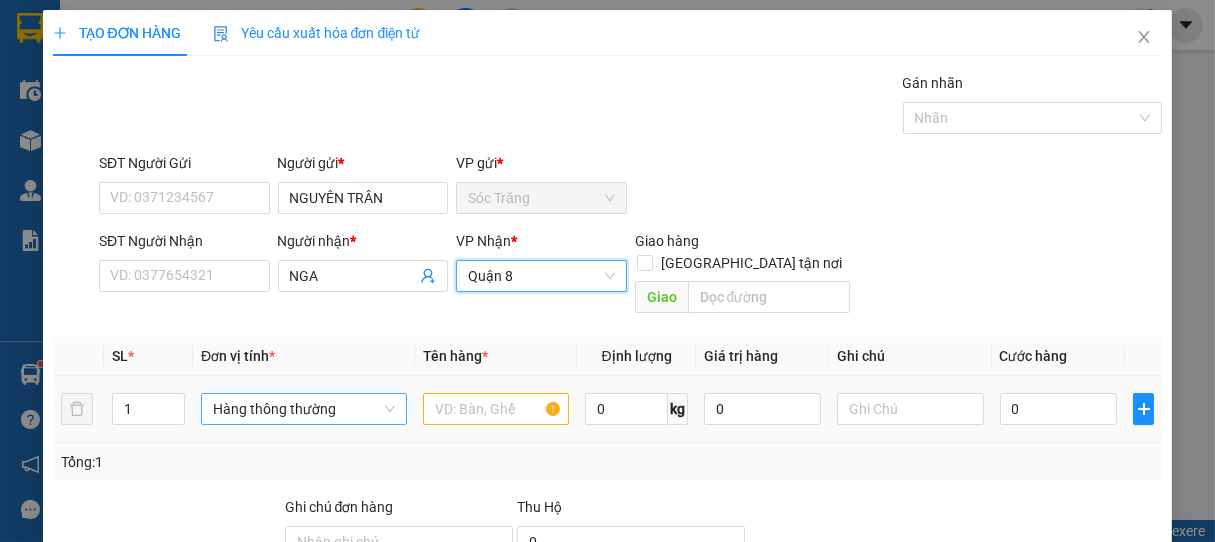 click on "Hàng thông thường" at bounding box center (304, 409) 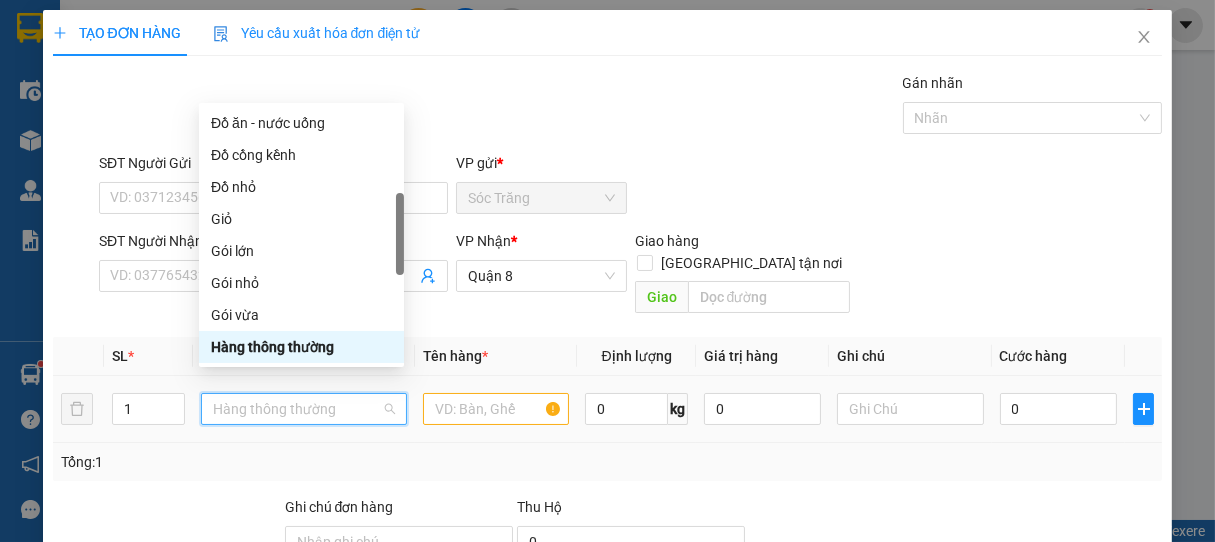 type on "T" 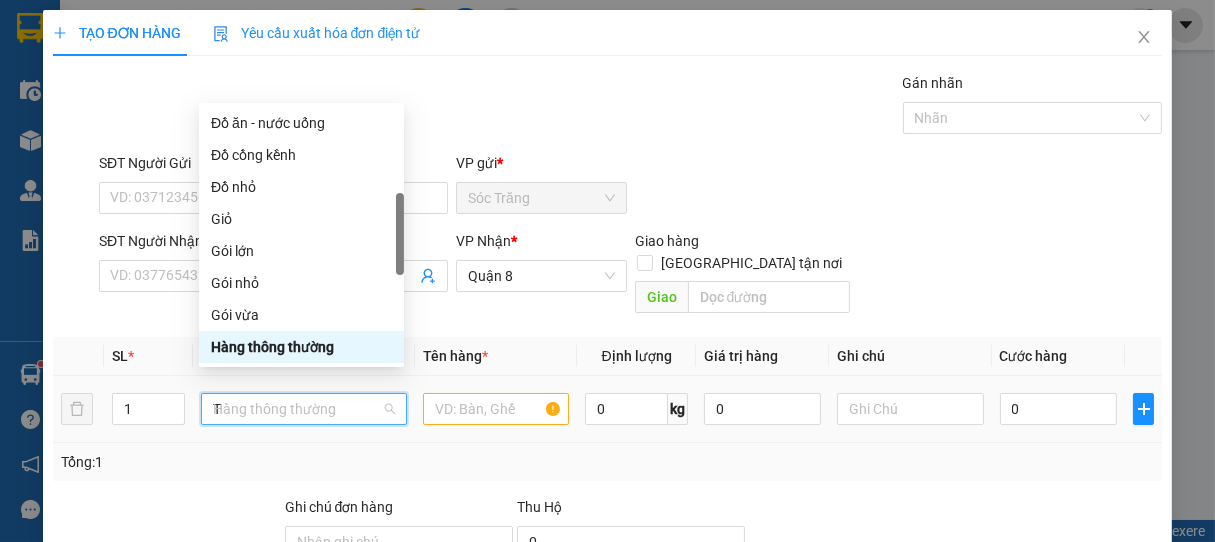 scroll, scrollTop: 64, scrollLeft: 0, axis: vertical 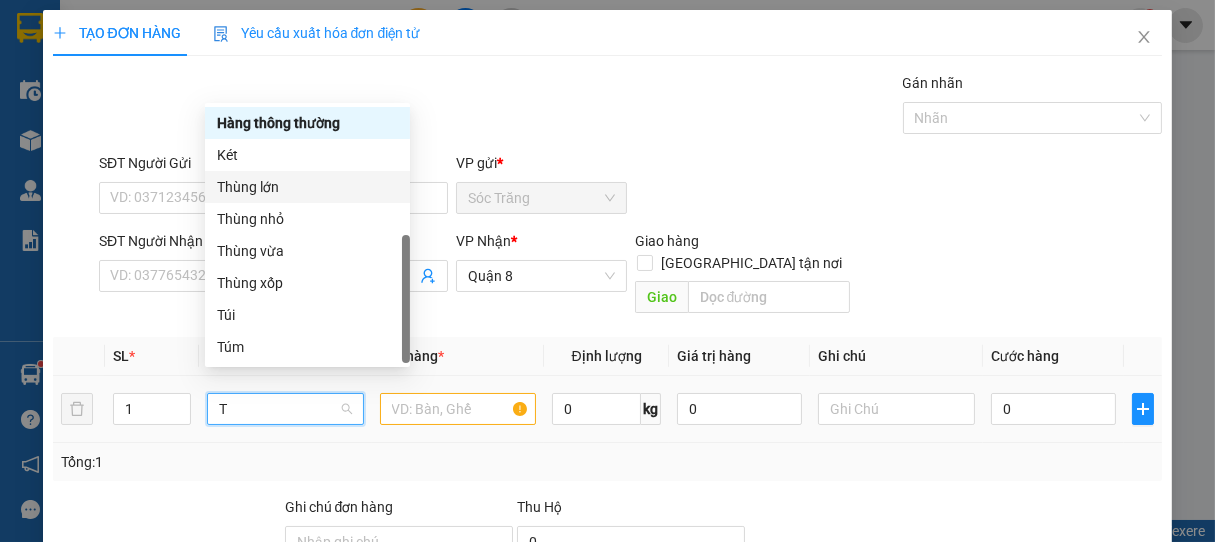 click on "Thùng lớn" at bounding box center (307, 187) 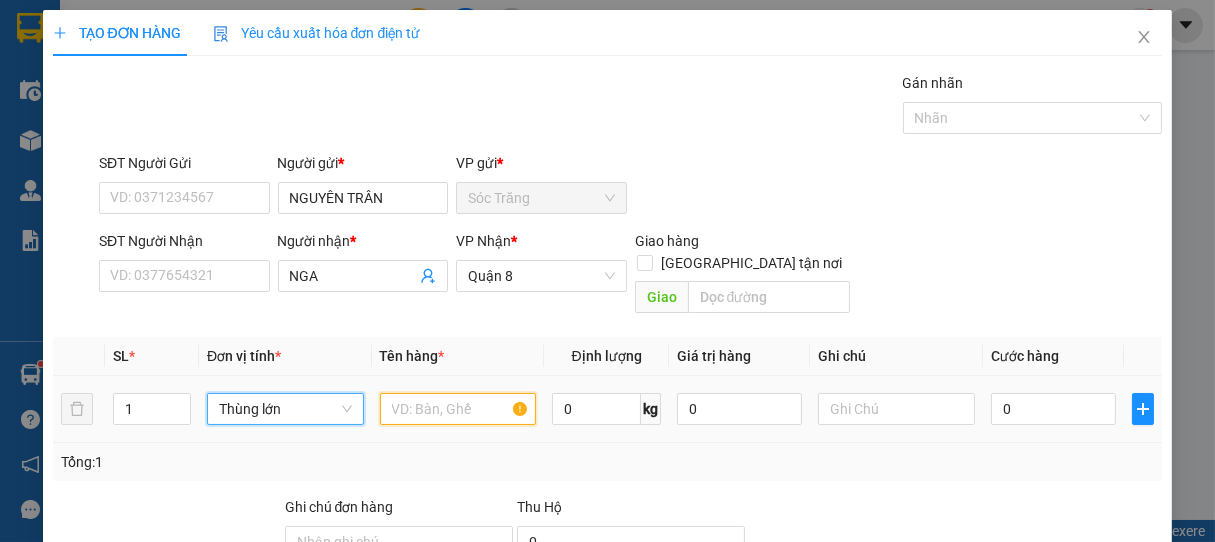 click at bounding box center (458, 409) 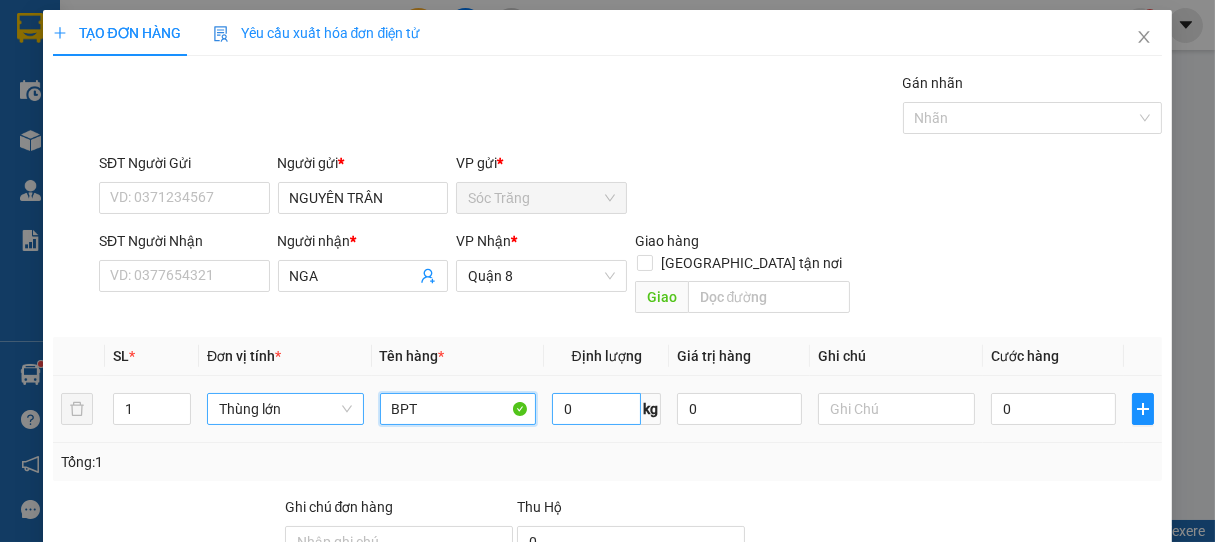 type on "BPT" 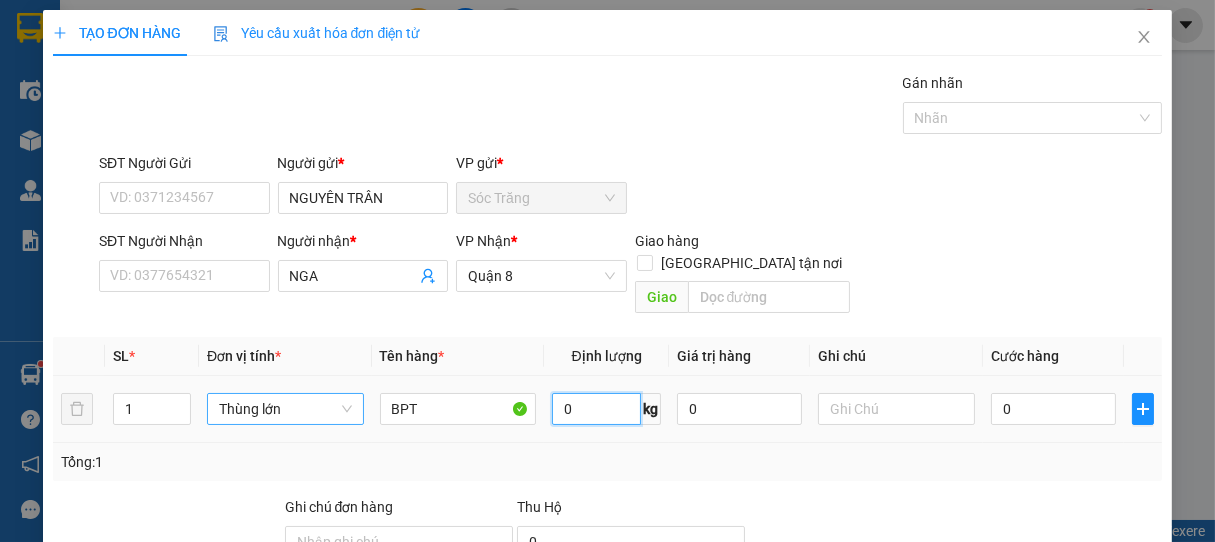 click on "0" at bounding box center (596, 409) 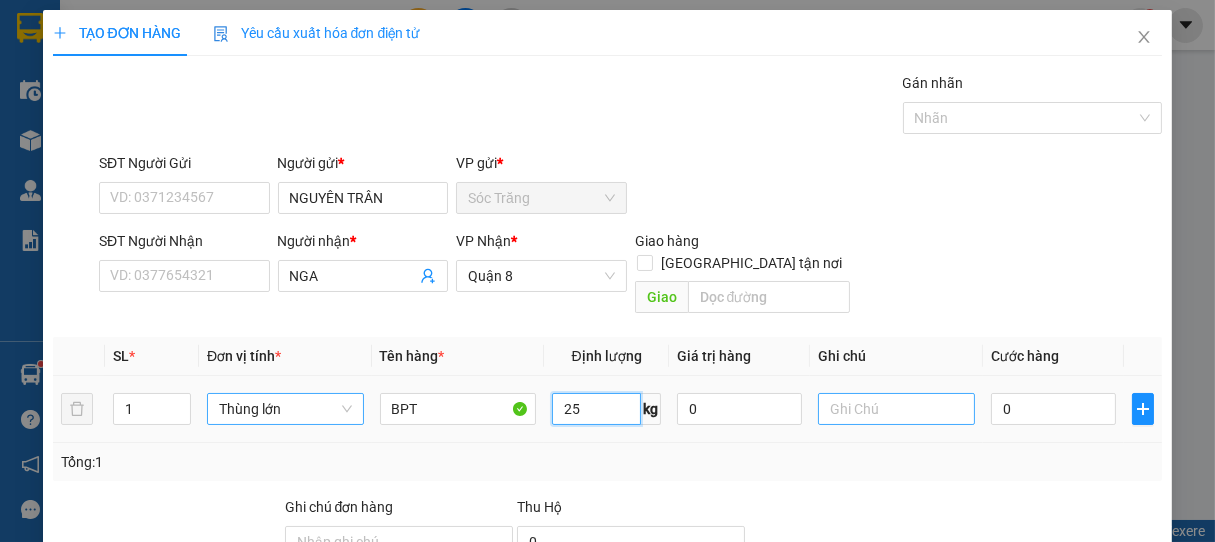 type on "25" 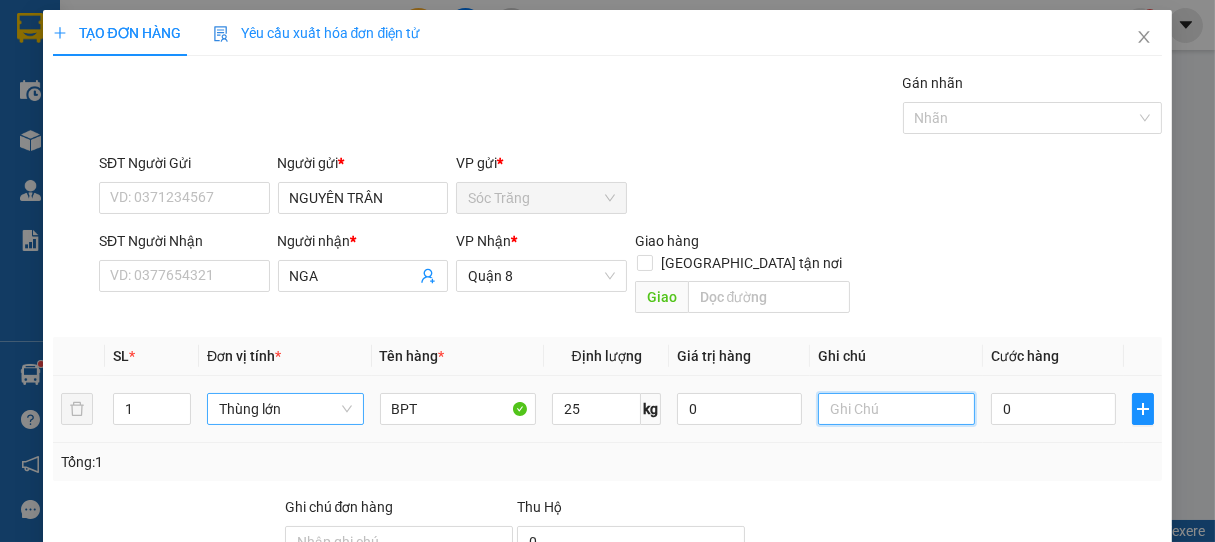 click at bounding box center [896, 409] 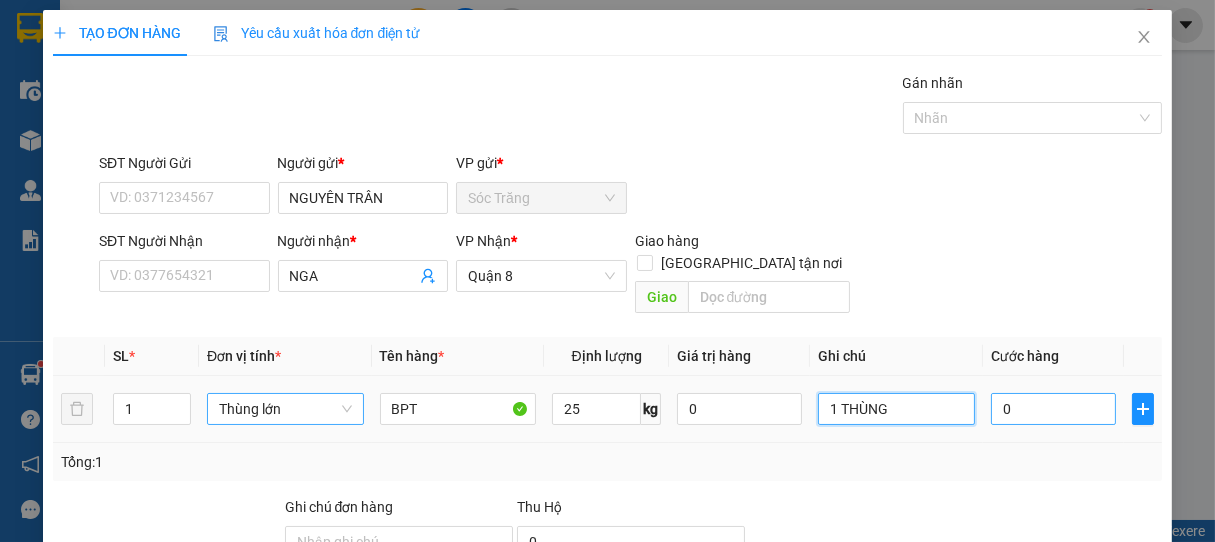 type on "1 THÙNG" 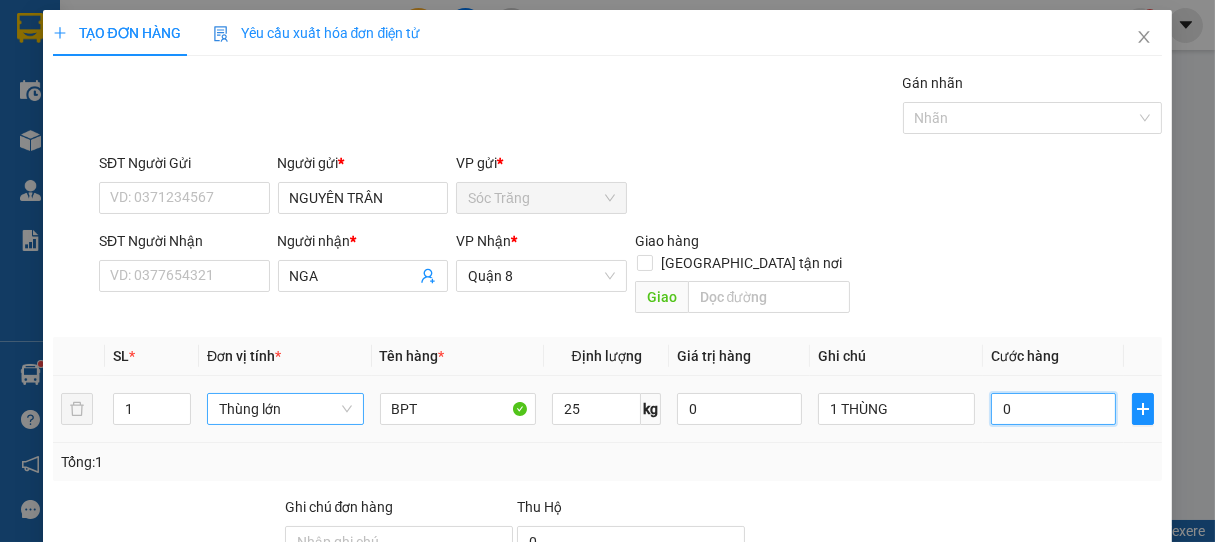 click on "0" at bounding box center [1053, 409] 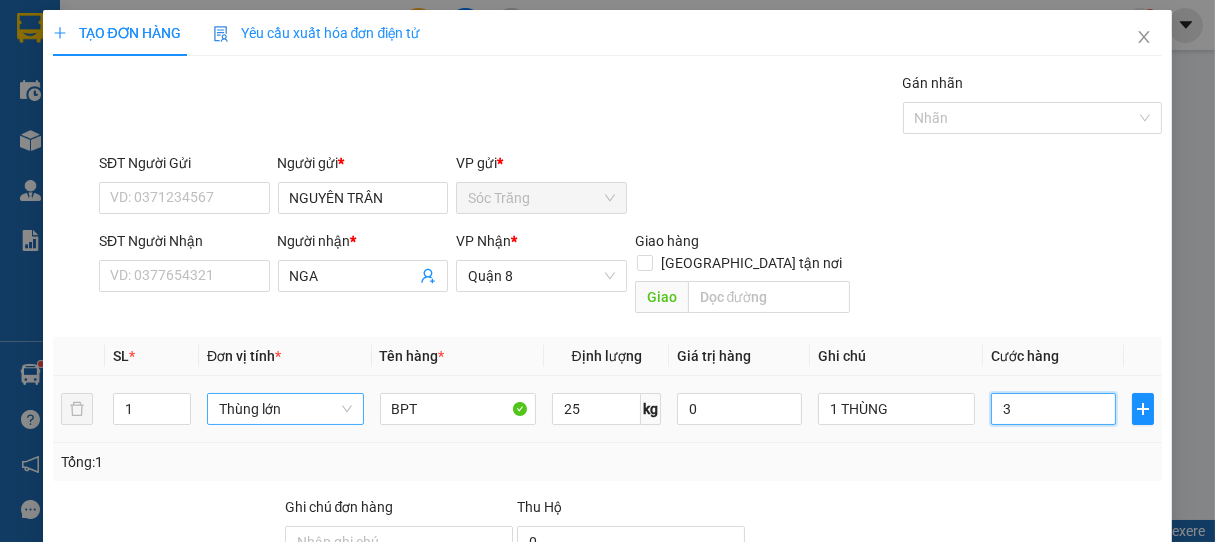 type on "3" 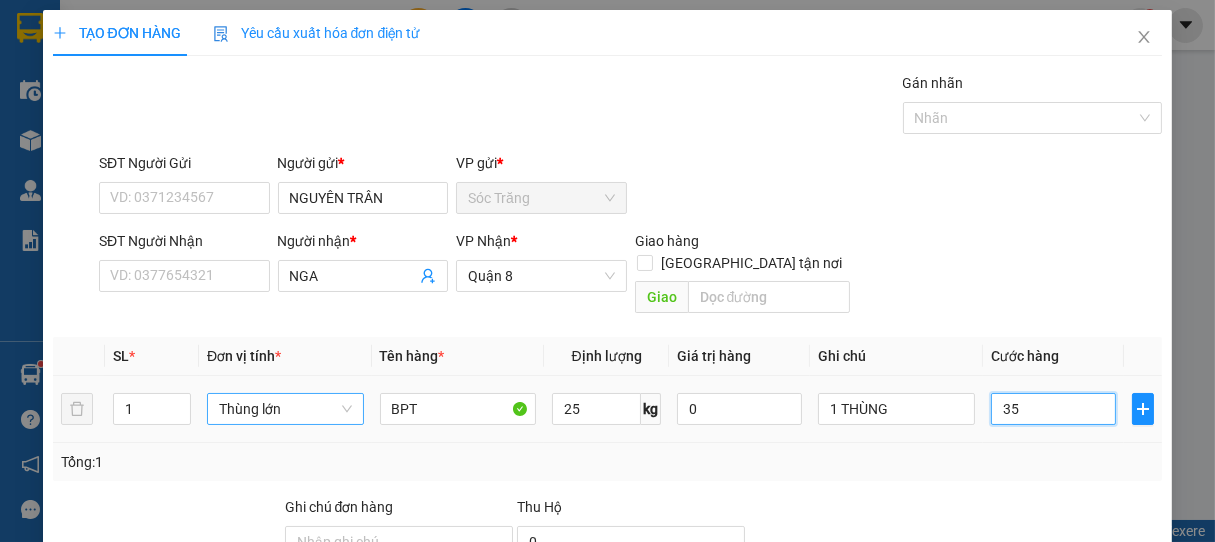type on "350" 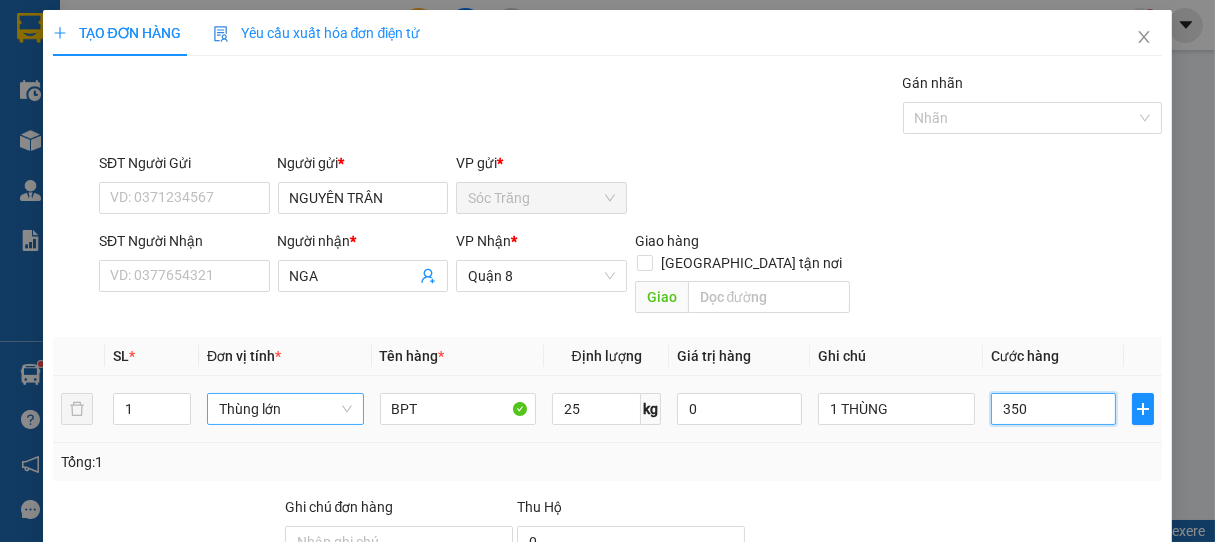 type on "3.500" 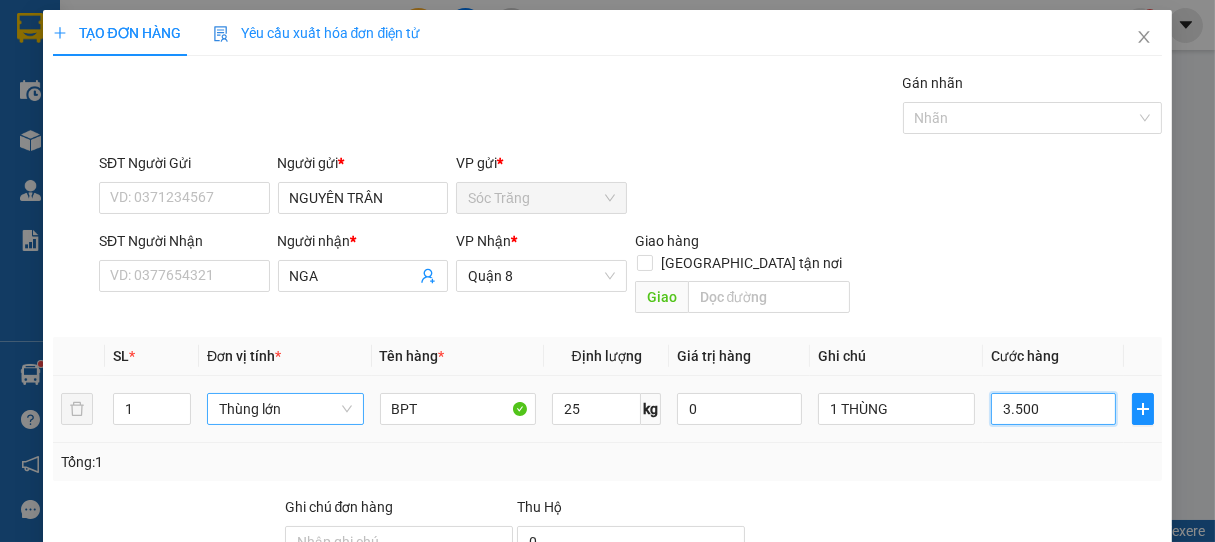 type on "35.000" 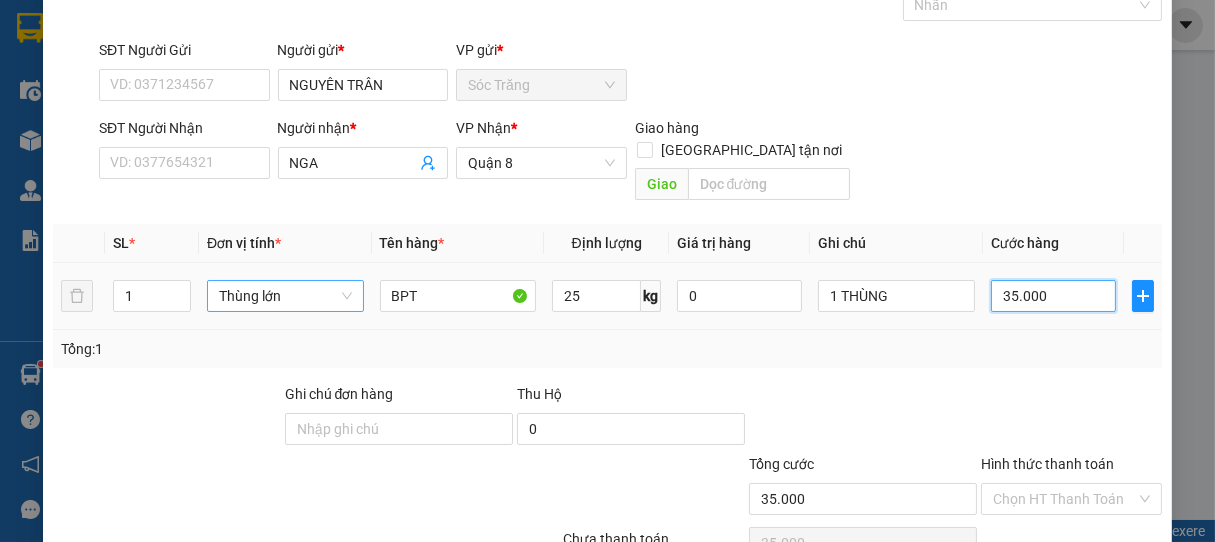 scroll, scrollTop: 196, scrollLeft: 0, axis: vertical 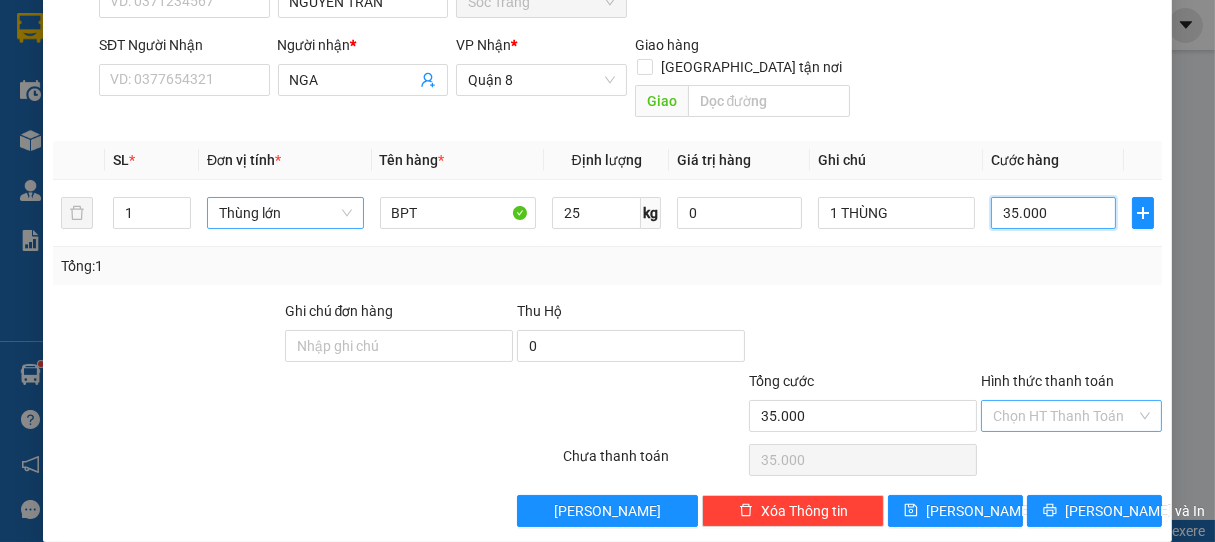 type on "35.000" 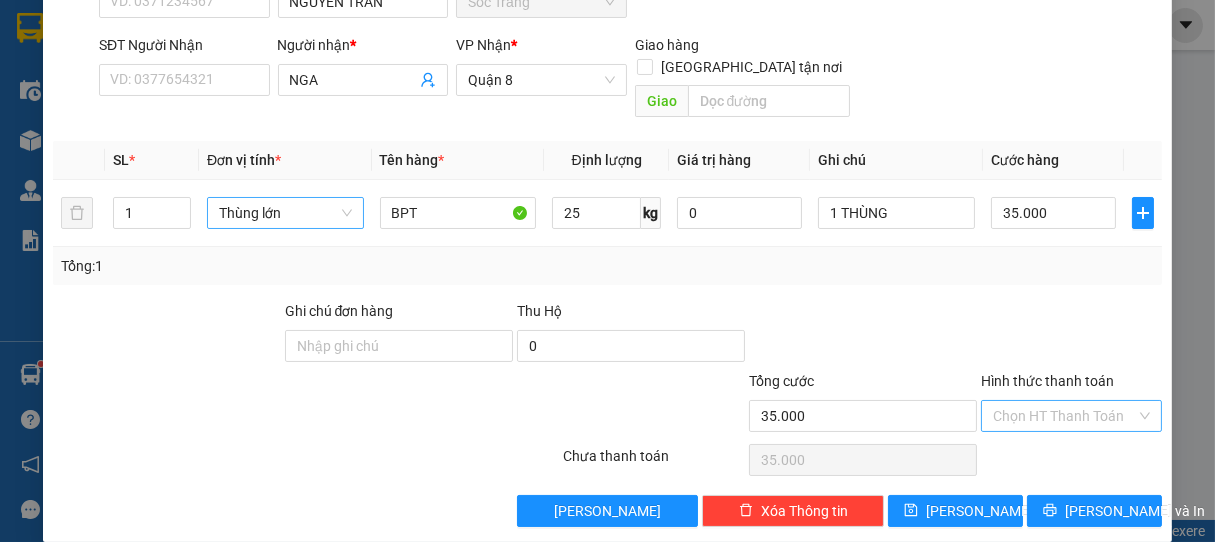 click on "Hình thức thanh toán" at bounding box center [1065, 416] 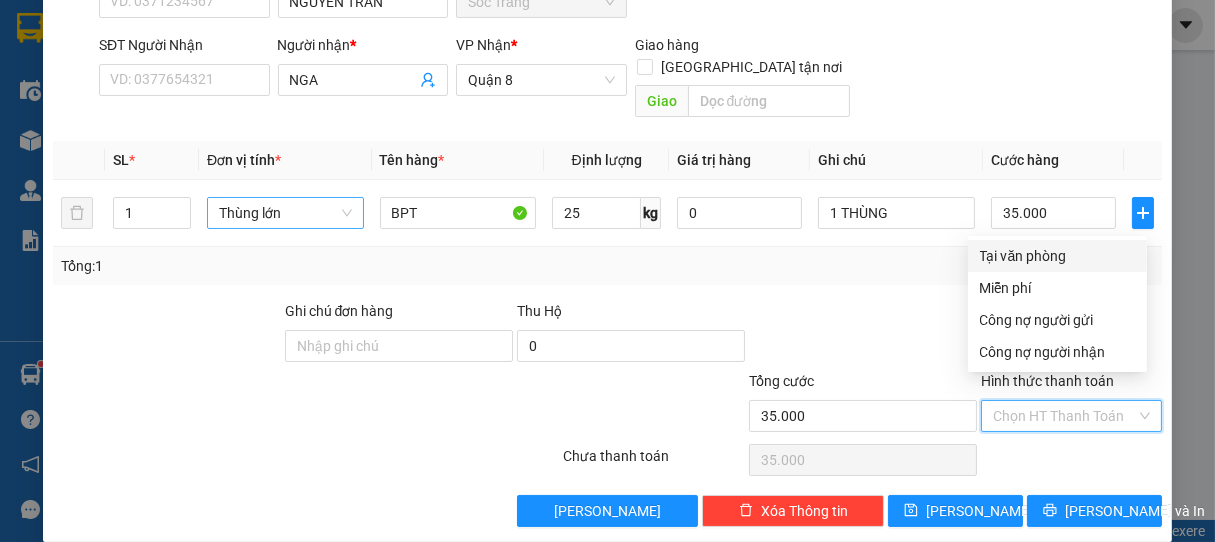 click on "Tại văn phòng" at bounding box center (1057, 256) 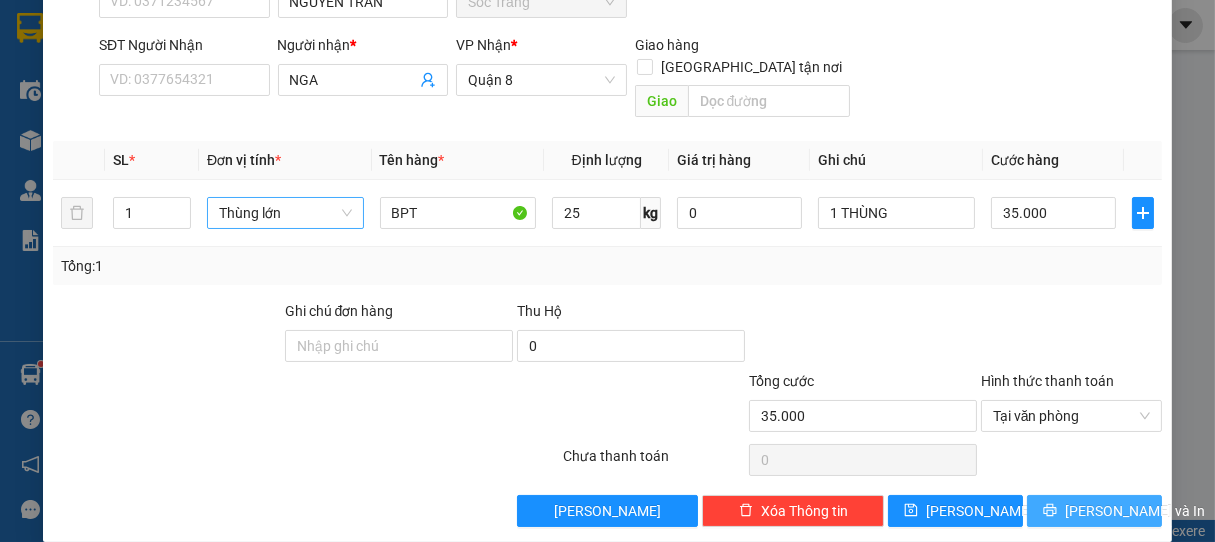 click on "[PERSON_NAME] và In" at bounding box center [1135, 511] 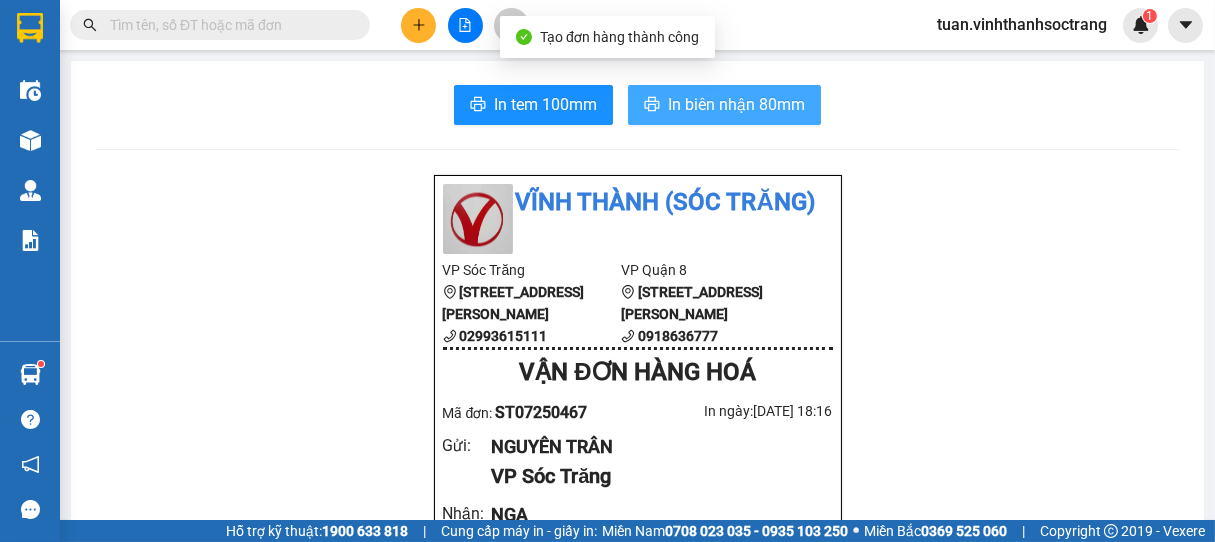 click on "In biên nhận 80mm" at bounding box center [736, 104] 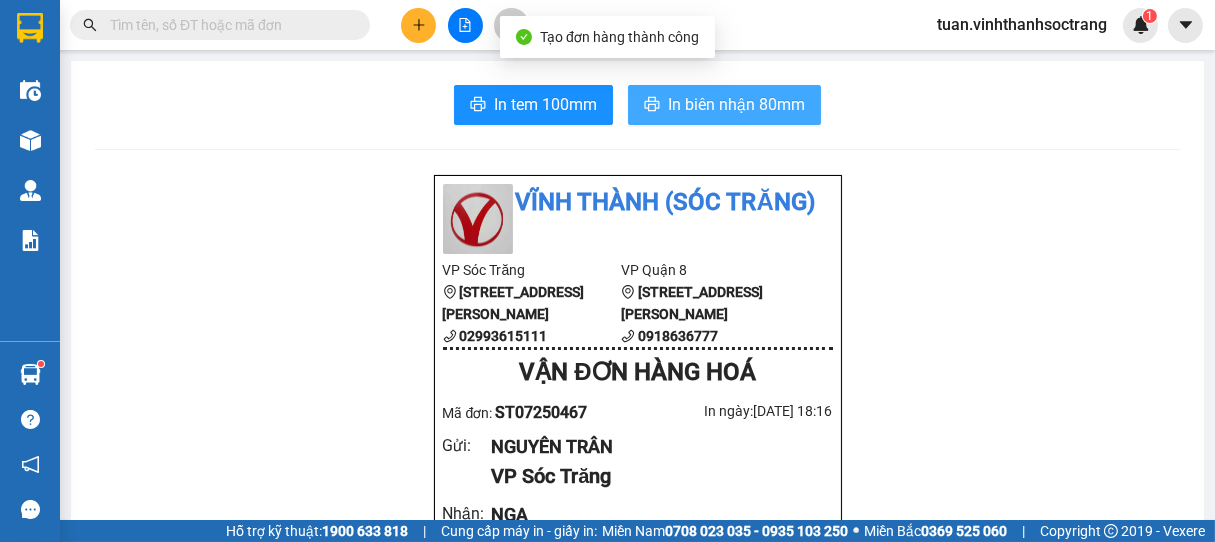 scroll, scrollTop: 0, scrollLeft: 0, axis: both 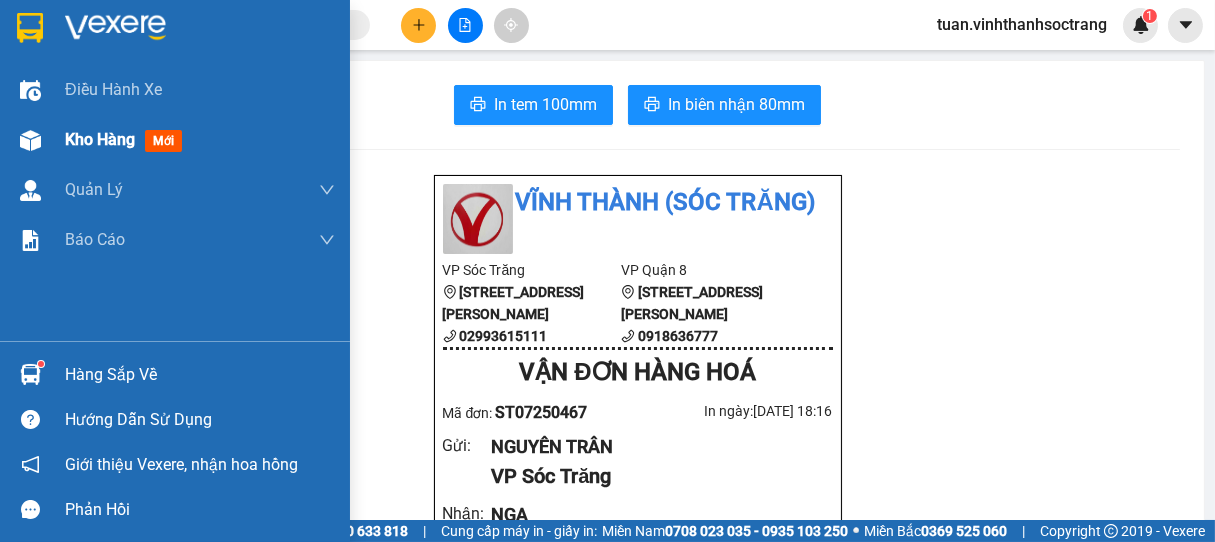 click on "Kho hàng" at bounding box center (100, 139) 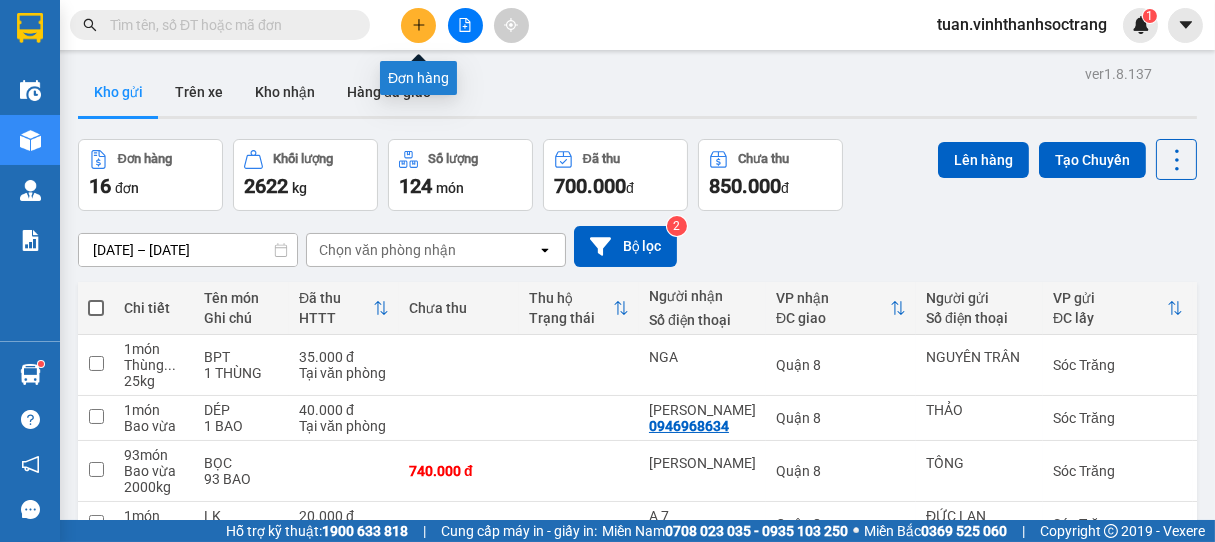 click 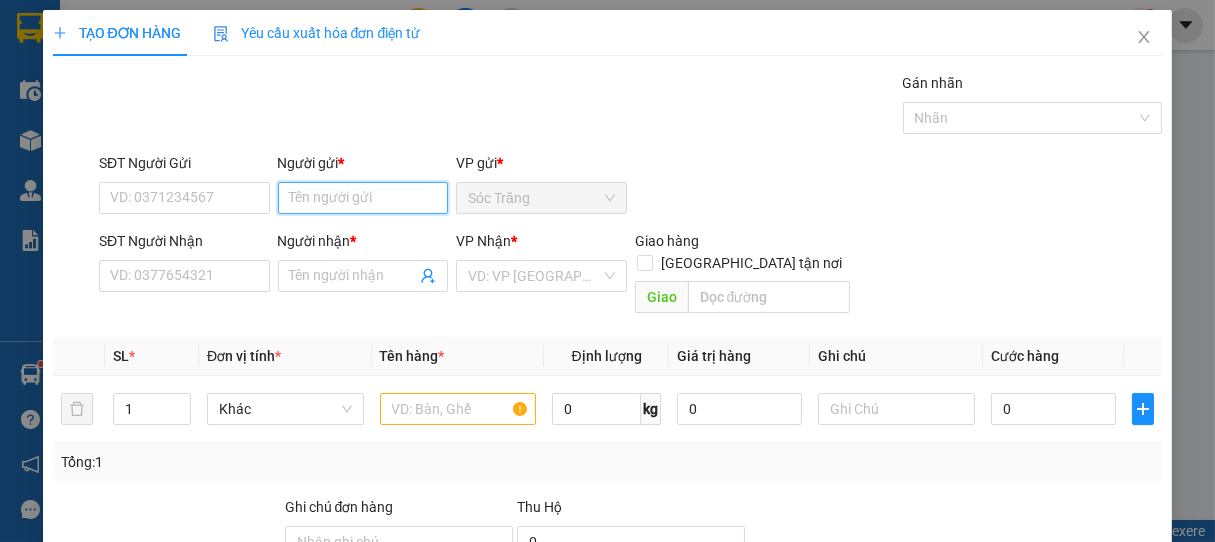 click on "Người gửi  *" at bounding box center (363, 198) 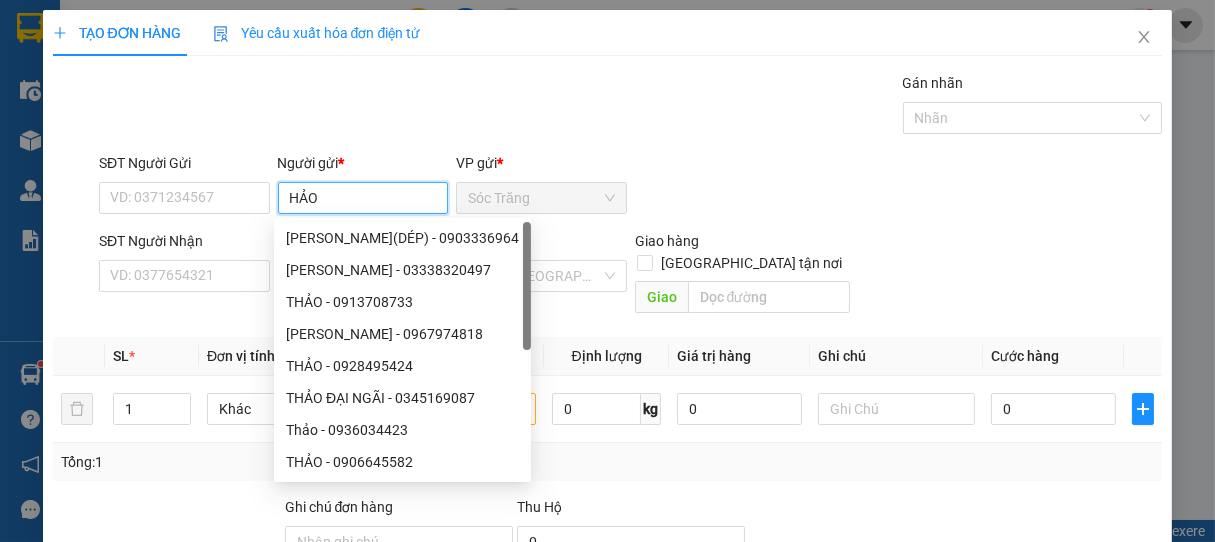type on "HẢO V" 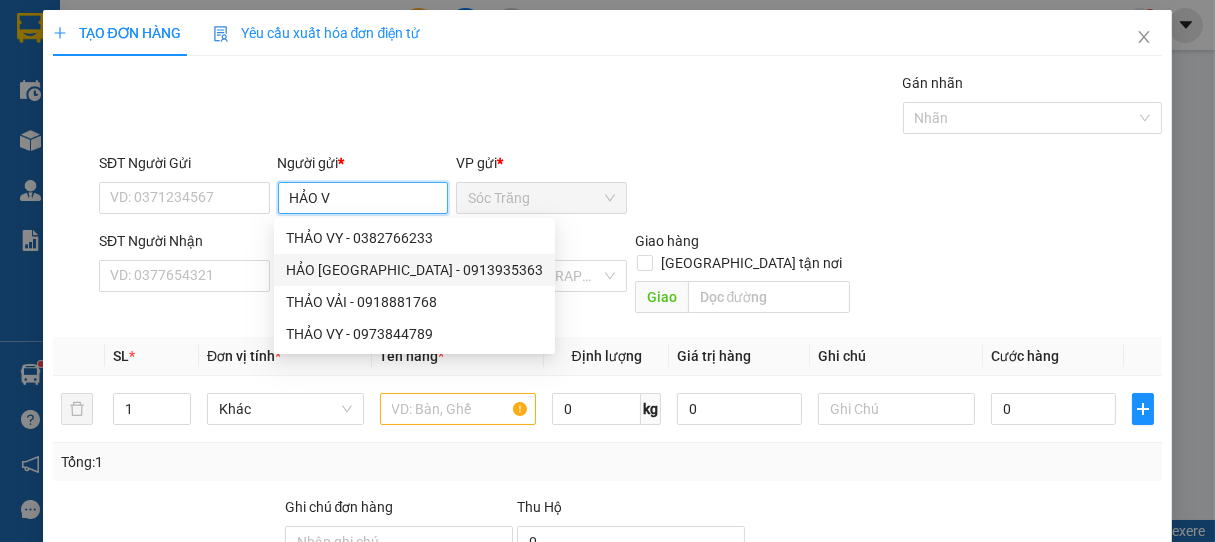 click on "HẢO [GEOGRAPHIC_DATA] - 0913935363" at bounding box center [414, 270] 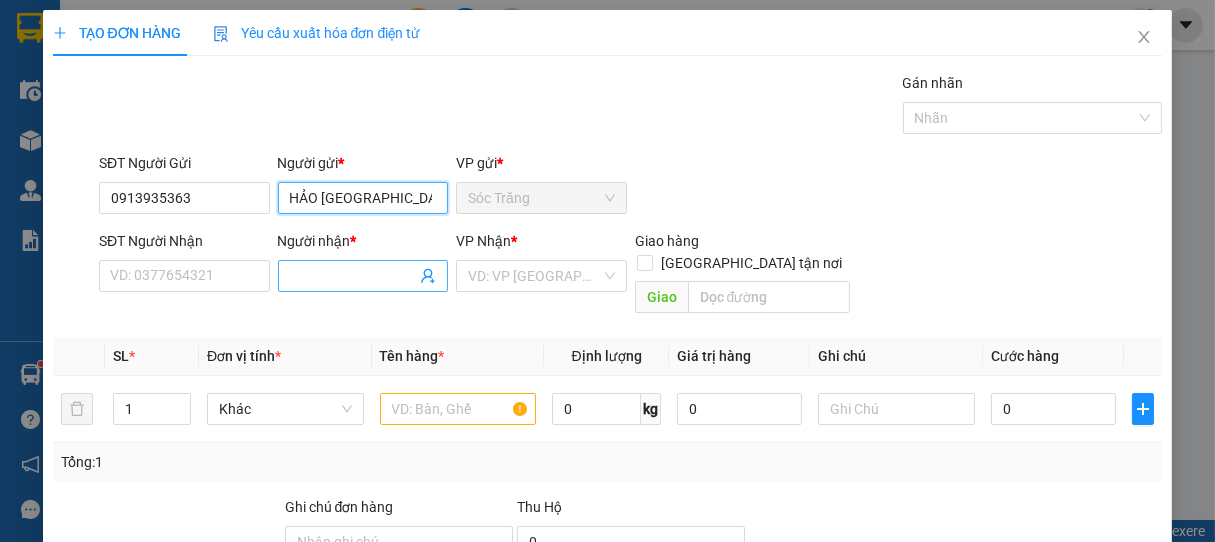 type on "HẢO [GEOGRAPHIC_DATA]" 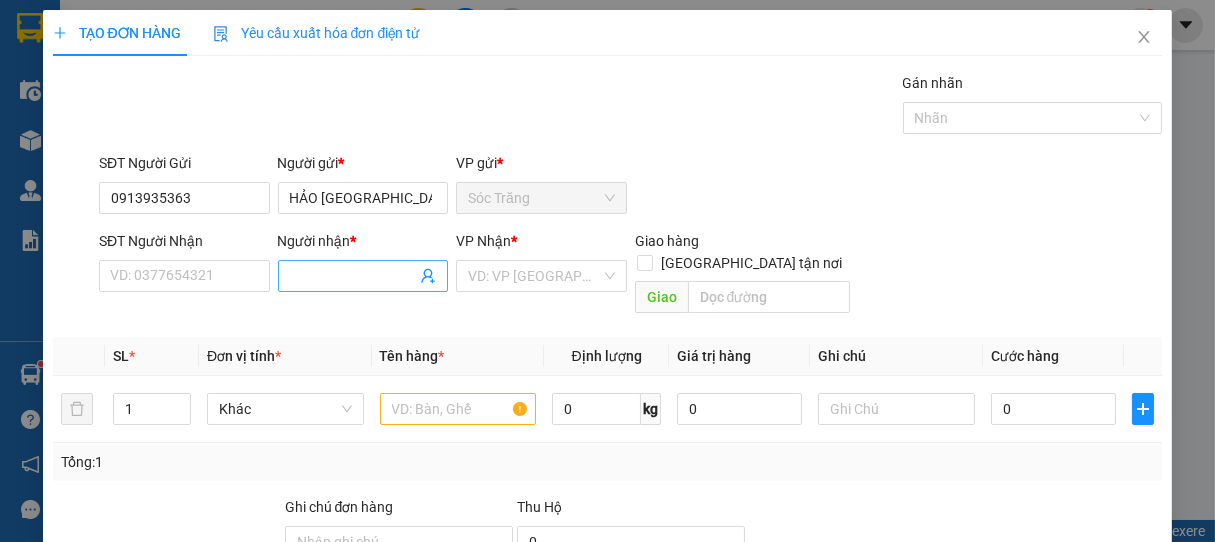 click on "Người nhận  *" at bounding box center (353, 276) 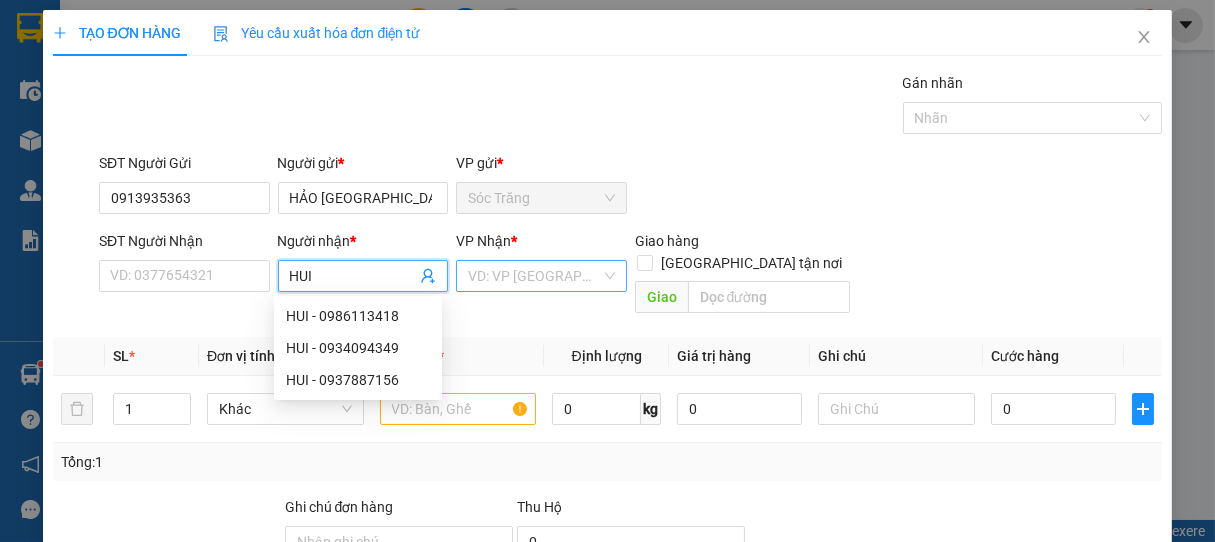 click on "VD: VP [GEOGRAPHIC_DATA]" at bounding box center [541, 276] 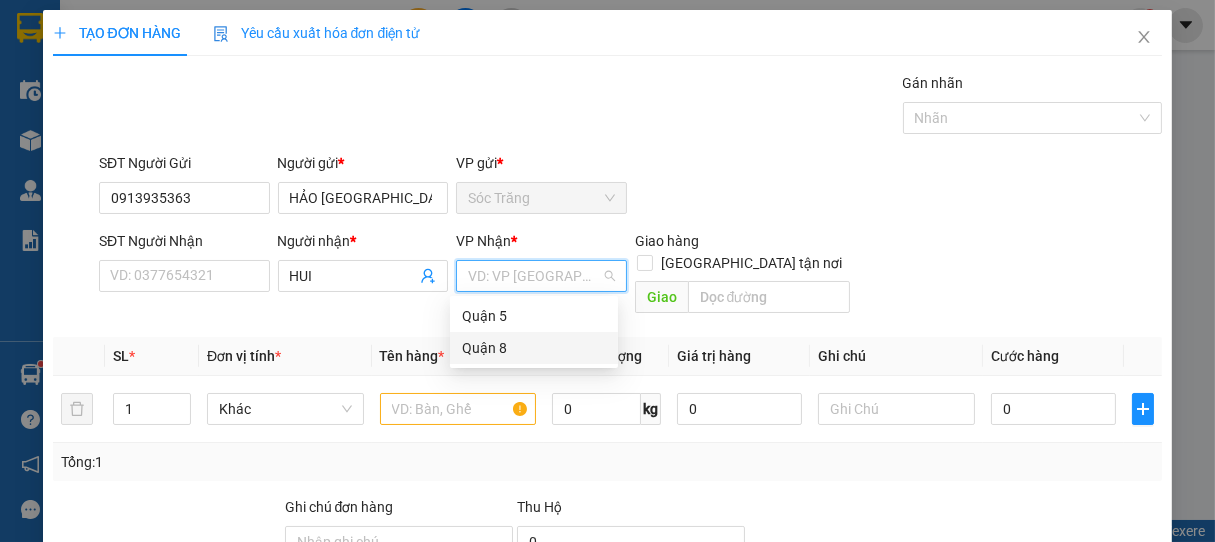 click on "Quận 8" at bounding box center (534, 348) 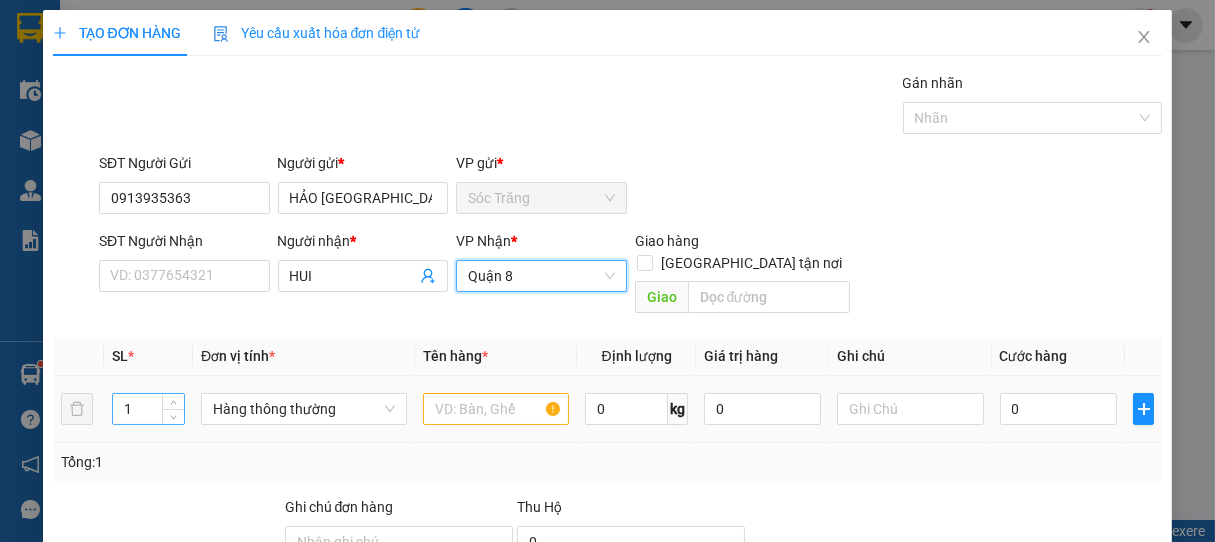 click on "1" at bounding box center (148, 409) 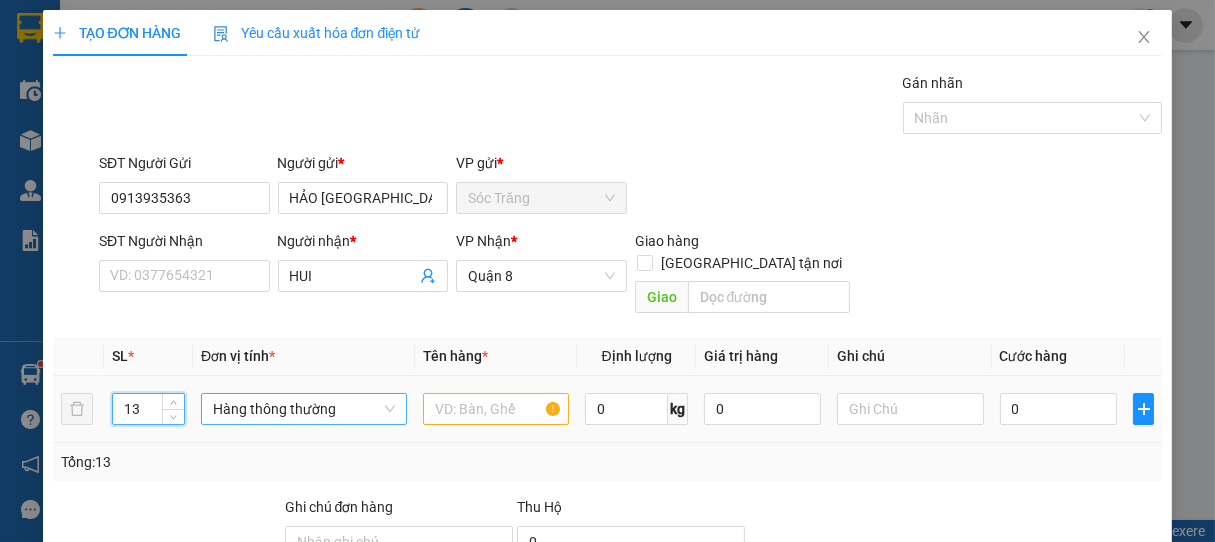 click on "Hàng thông thường" at bounding box center (304, 409) 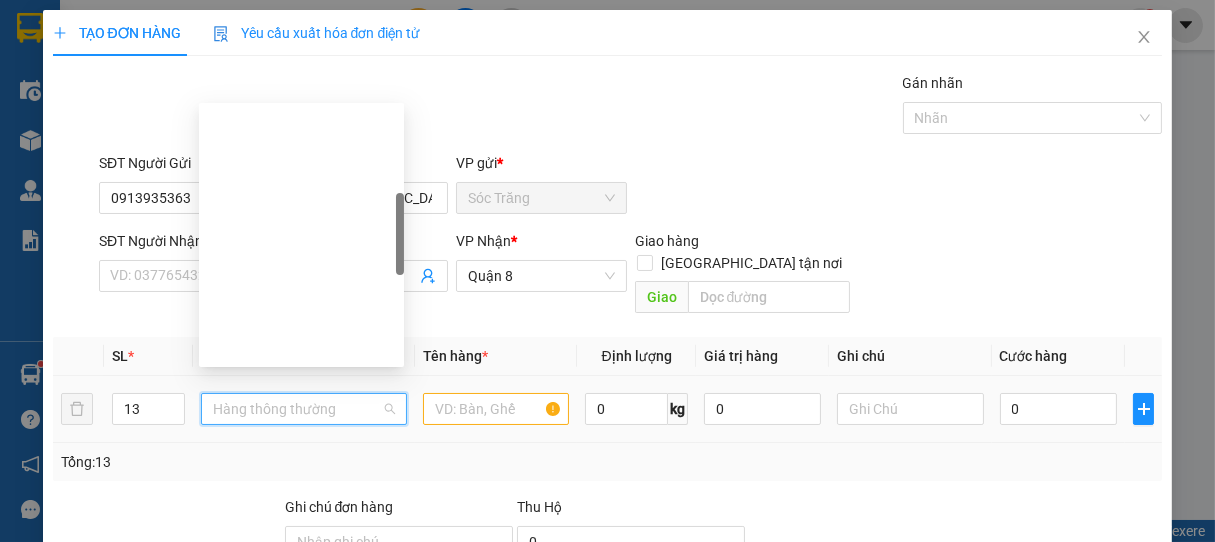 scroll, scrollTop: 320, scrollLeft: 0, axis: vertical 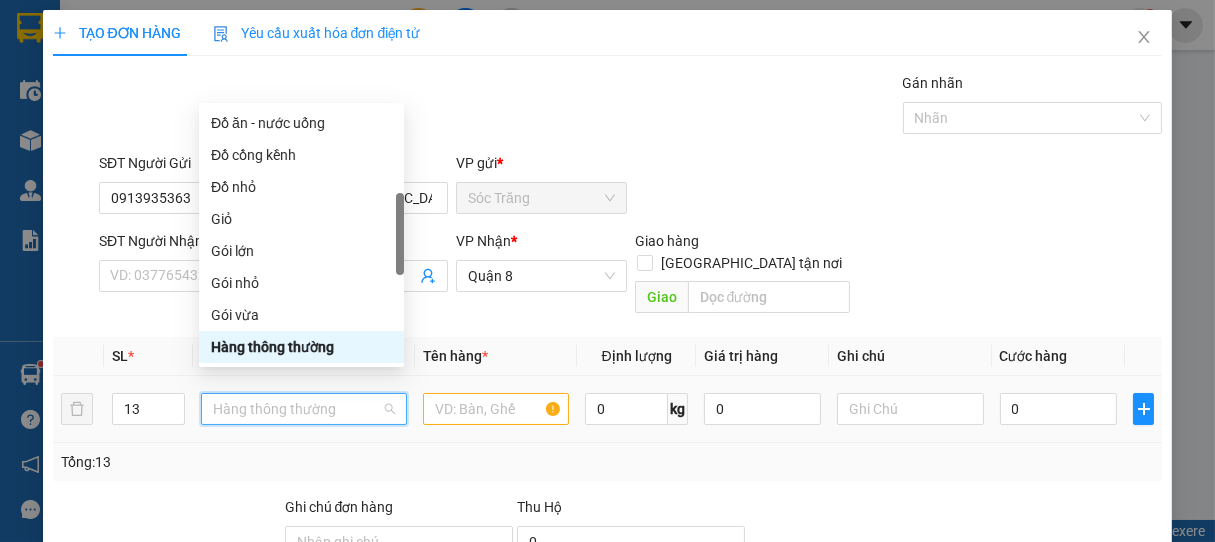 type on "B" 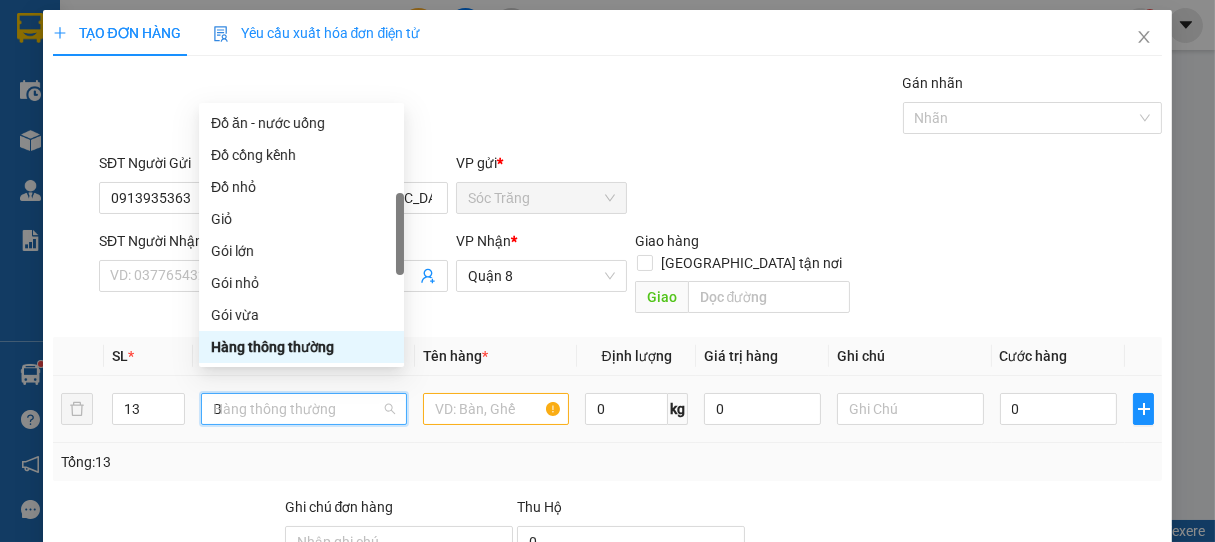 scroll, scrollTop: 0, scrollLeft: 0, axis: both 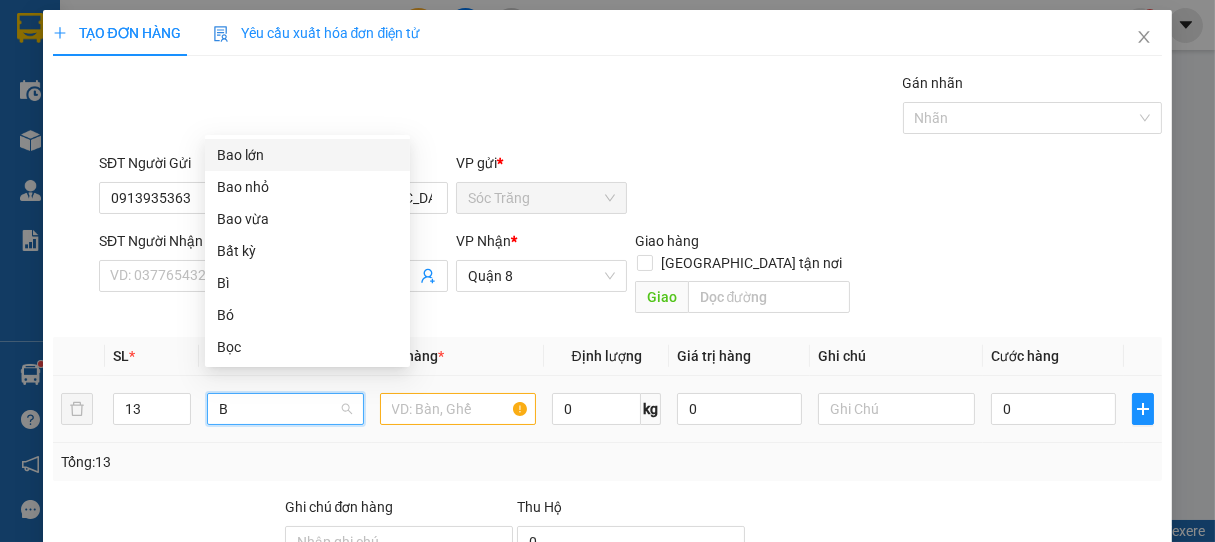 click on "Bao lớn" at bounding box center (307, 155) 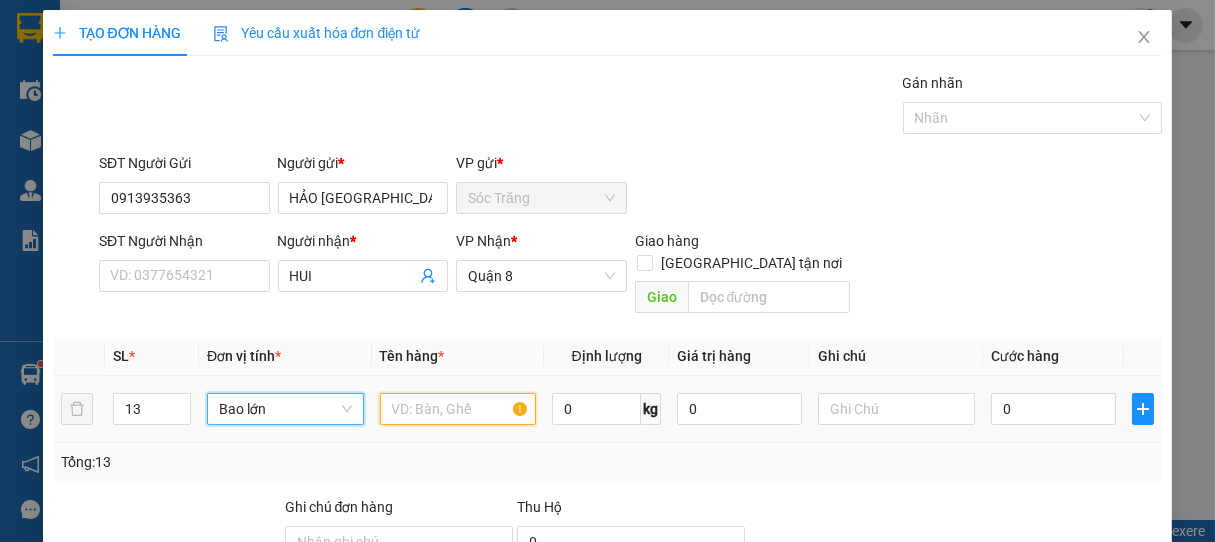 click at bounding box center (458, 409) 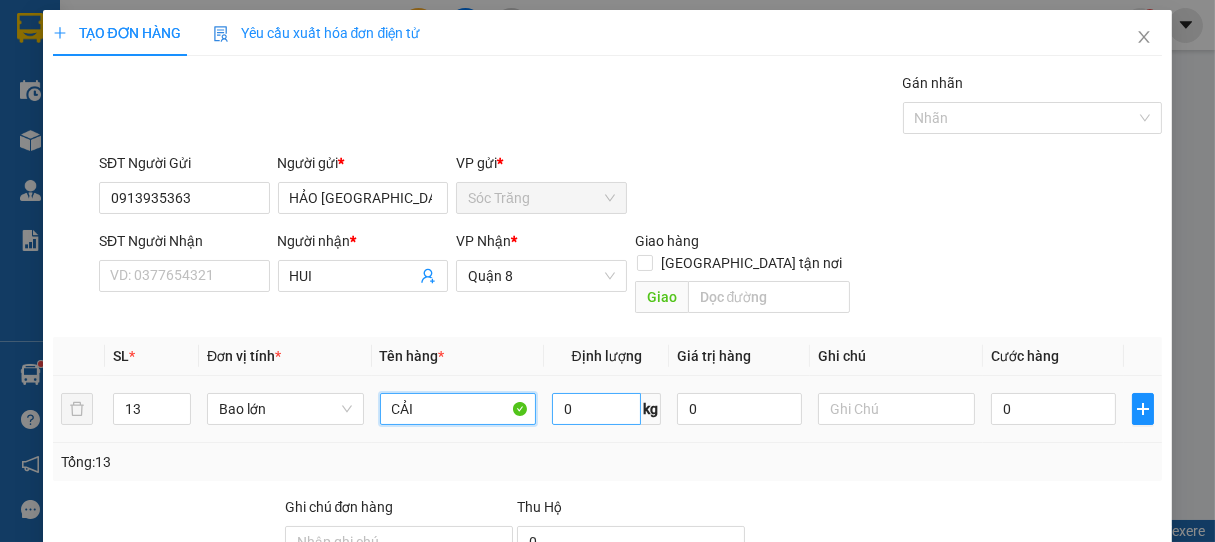 type on "CẢI" 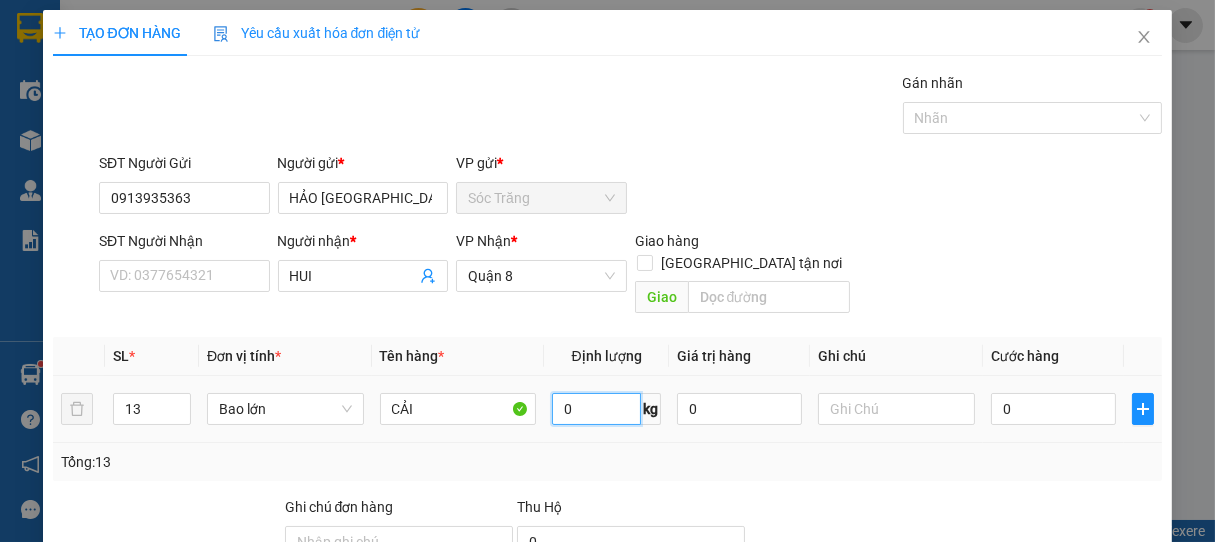 click on "0" at bounding box center (596, 409) 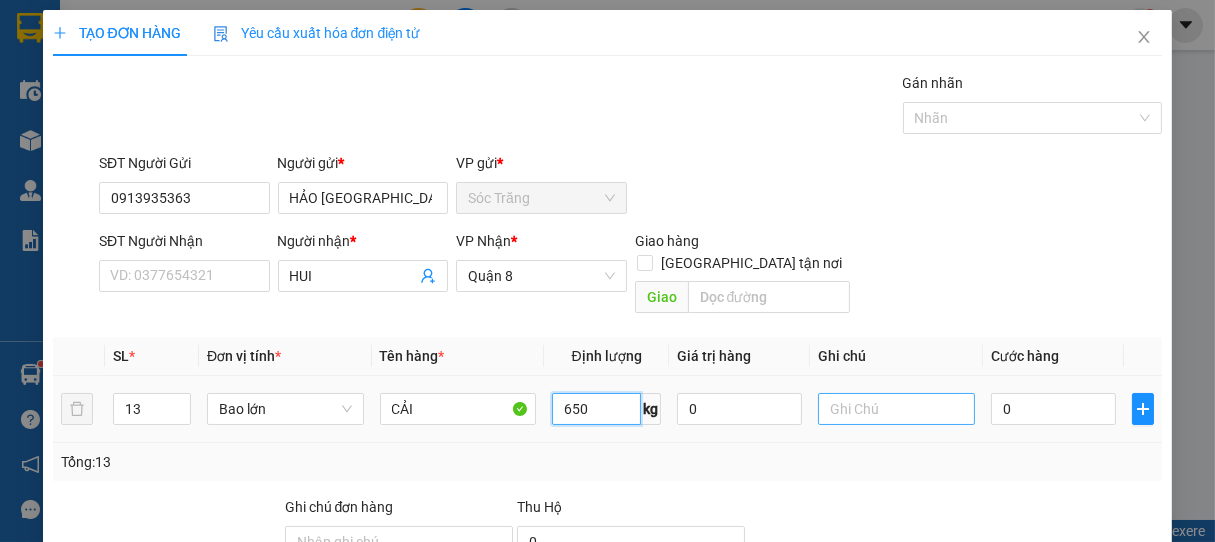 type on "650" 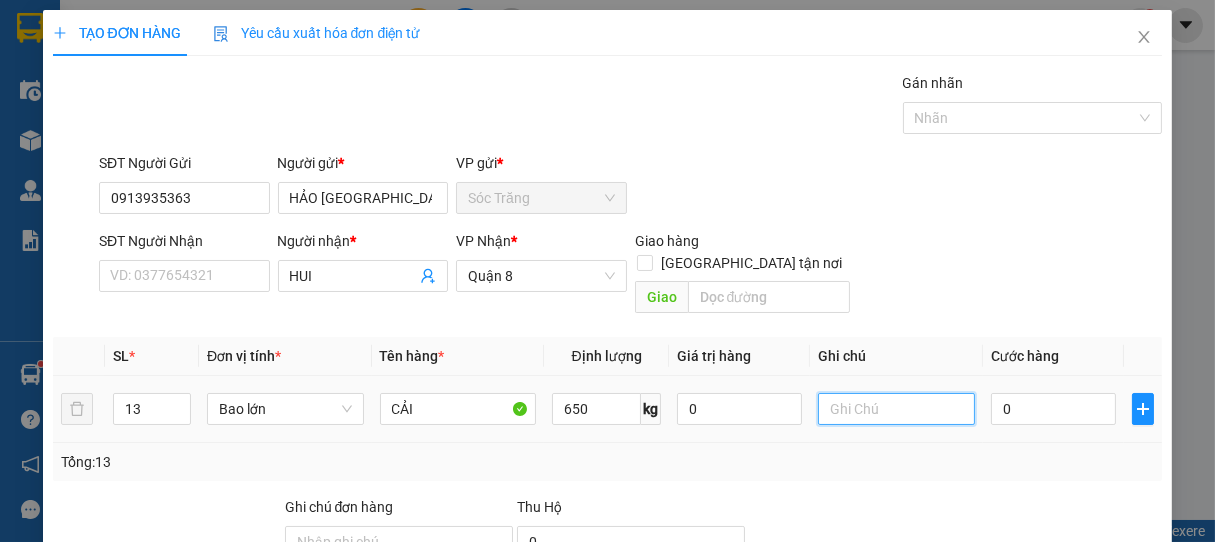 click at bounding box center [896, 409] 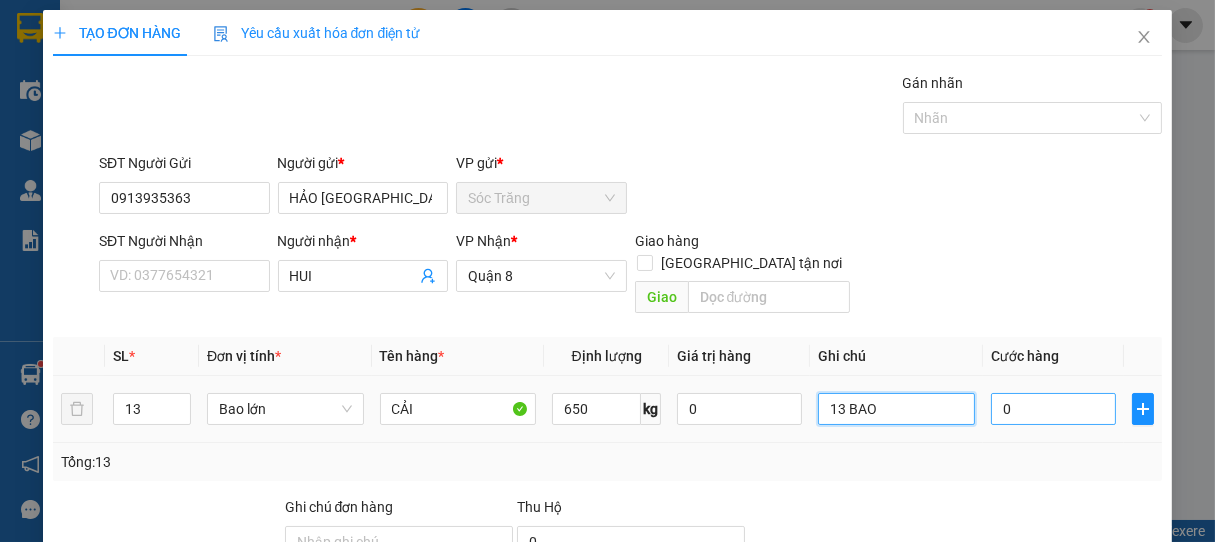 type on "13 BAO" 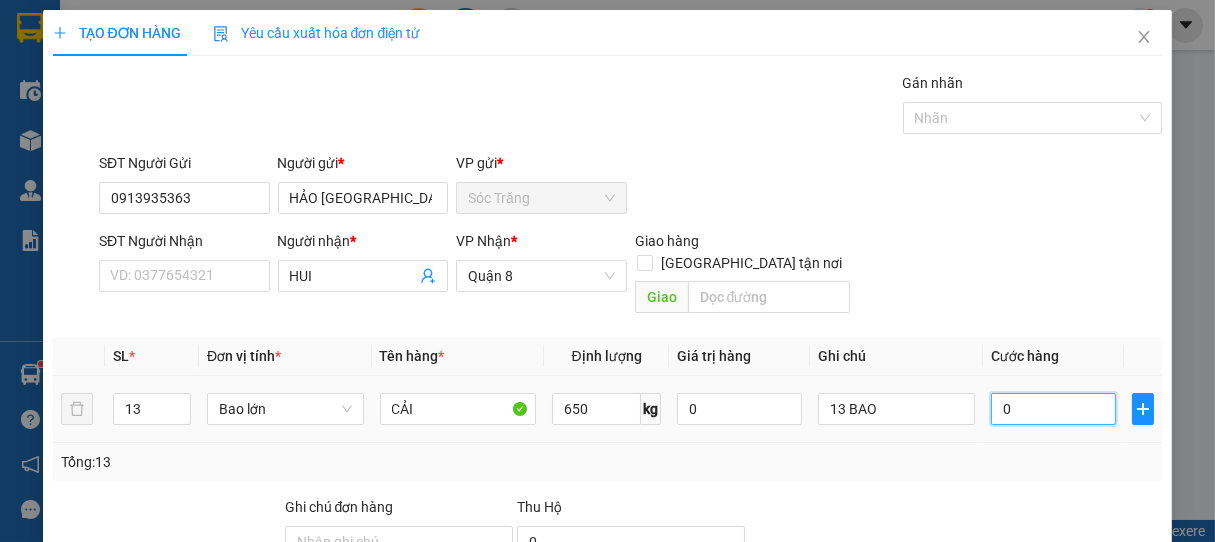 click on "0" at bounding box center [1053, 409] 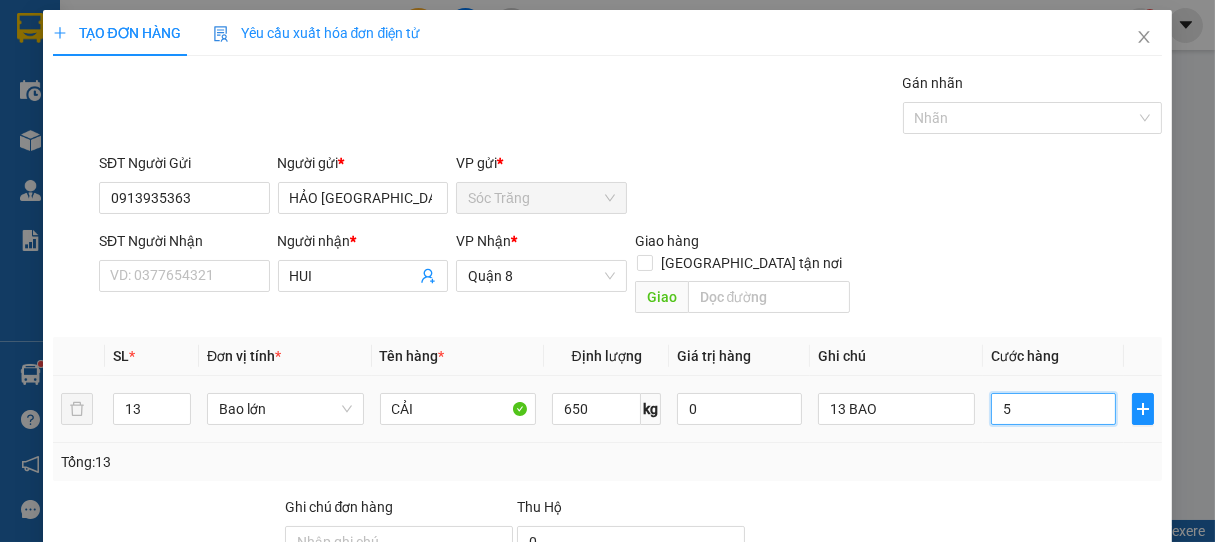 type on "5" 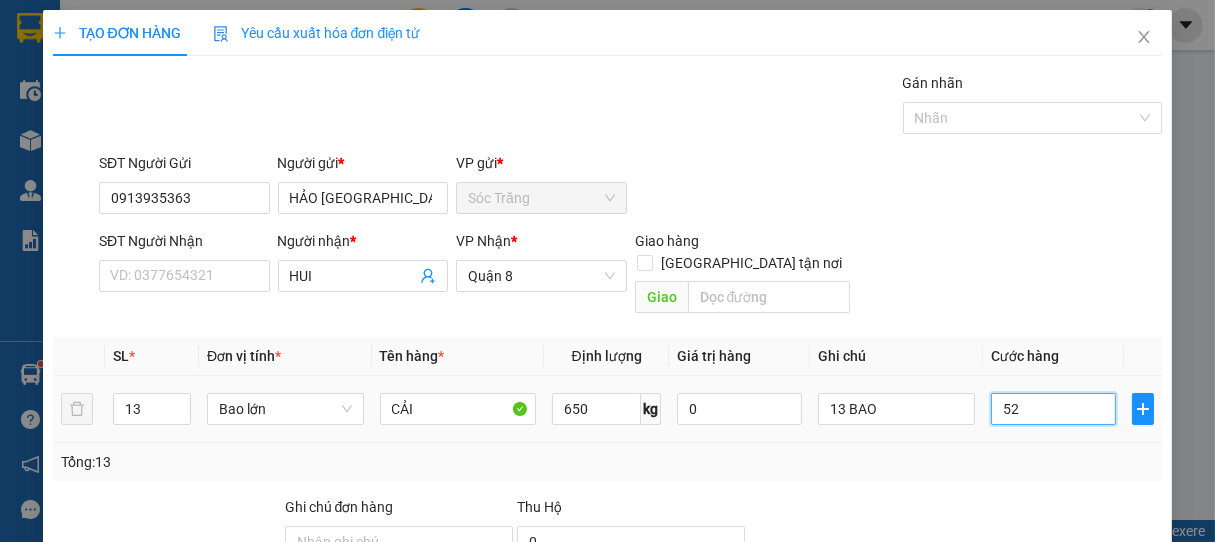 type on "520" 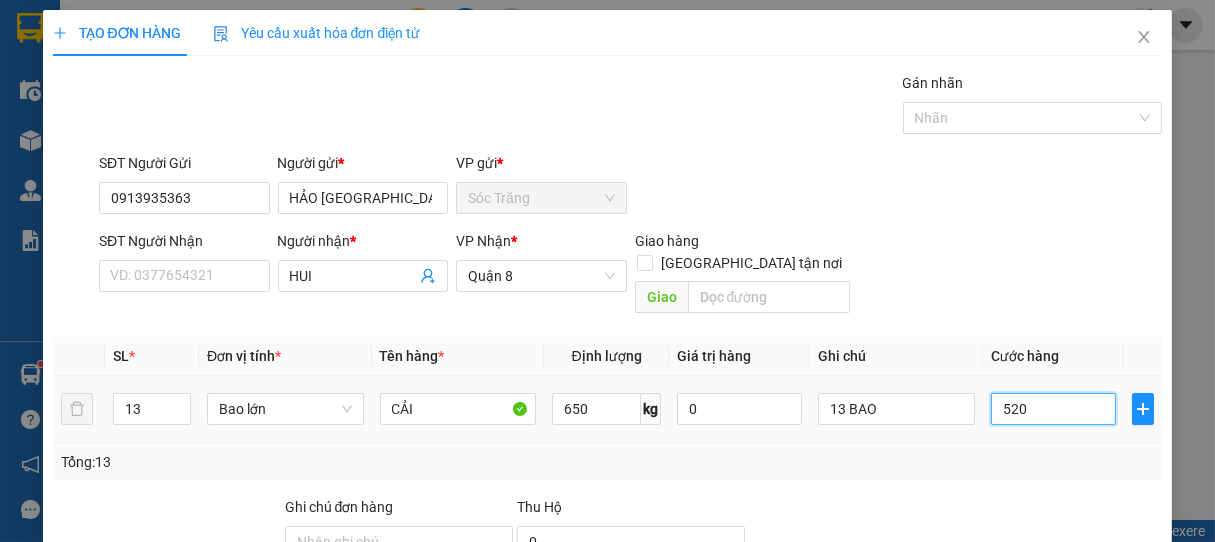 type on "5.200" 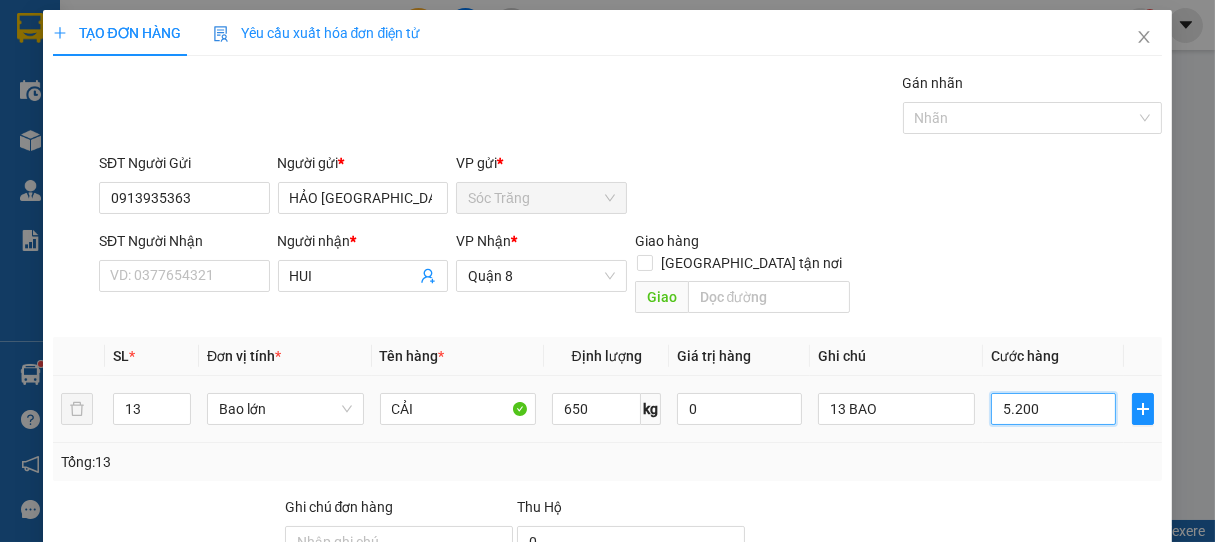 type on "52.000" 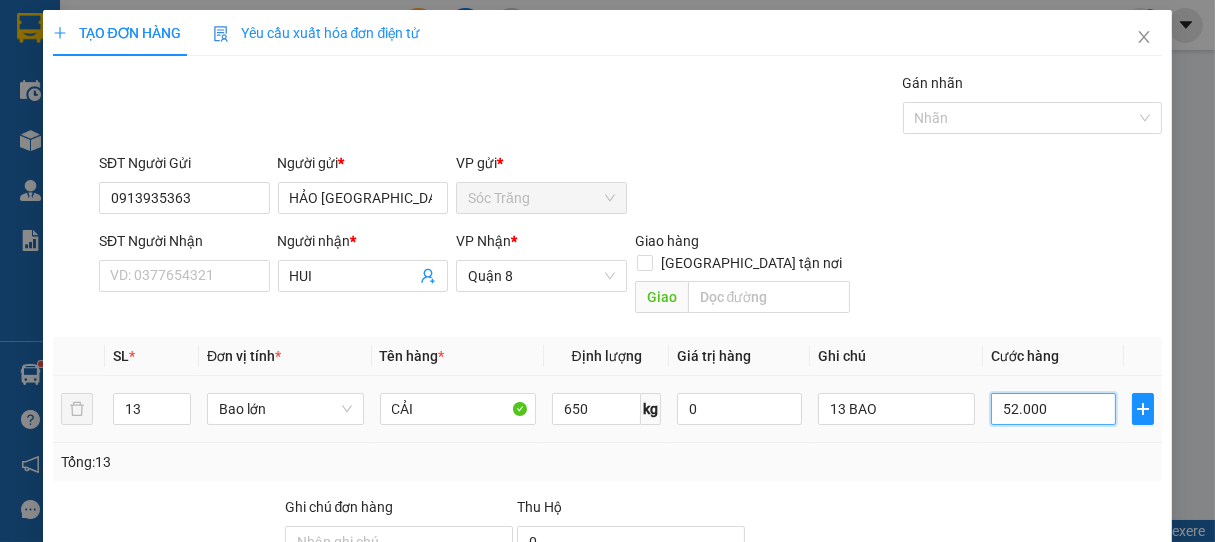 type on "520.000" 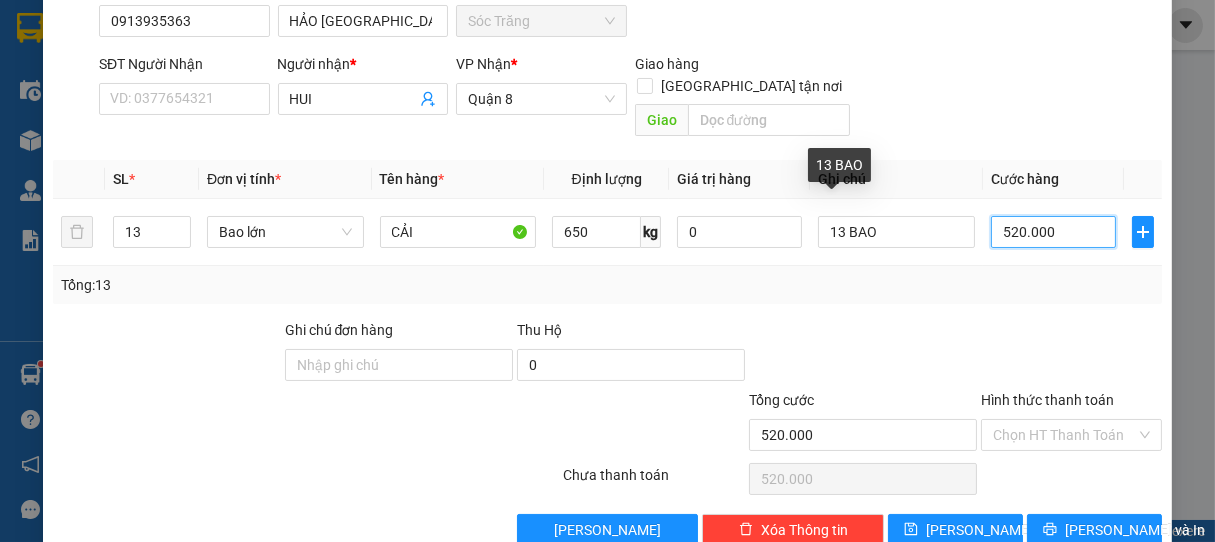 scroll, scrollTop: 196, scrollLeft: 0, axis: vertical 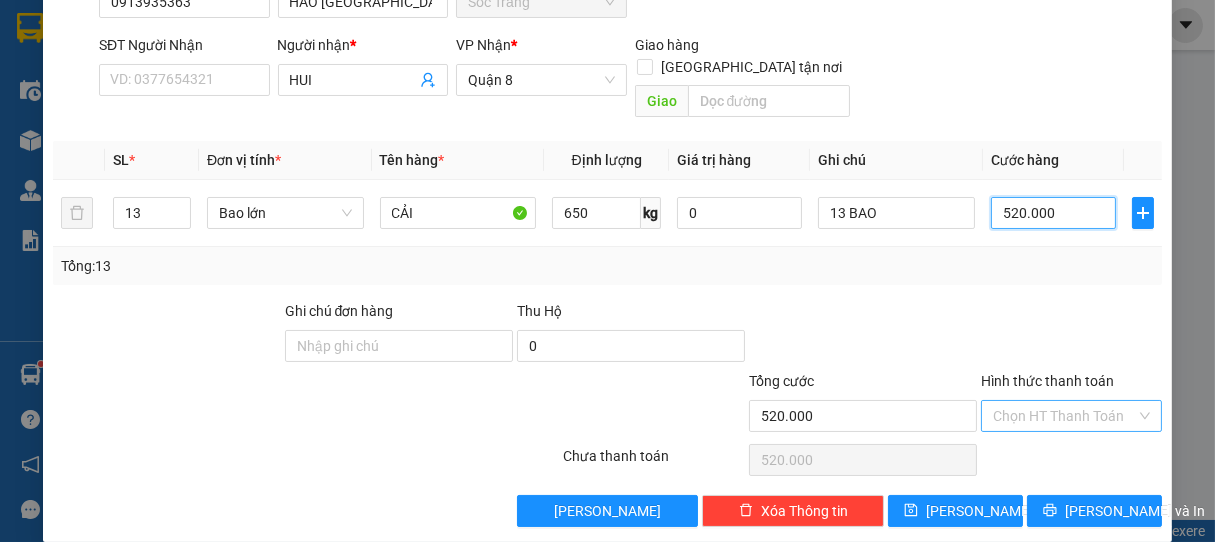 type on "520.000" 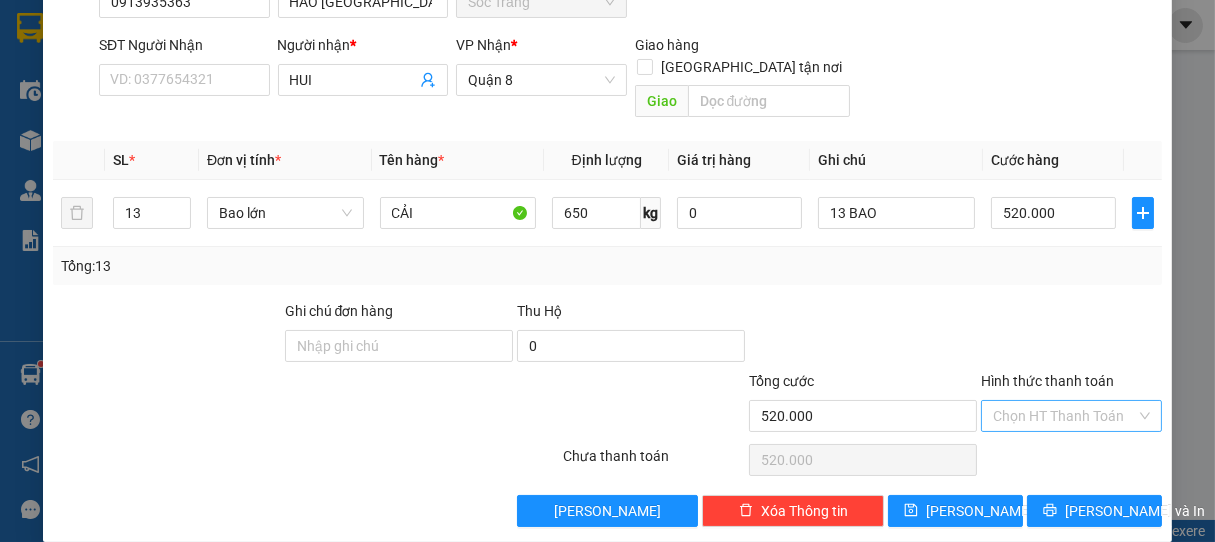 click on "Hình thức thanh toán" at bounding box center [1065, 416] 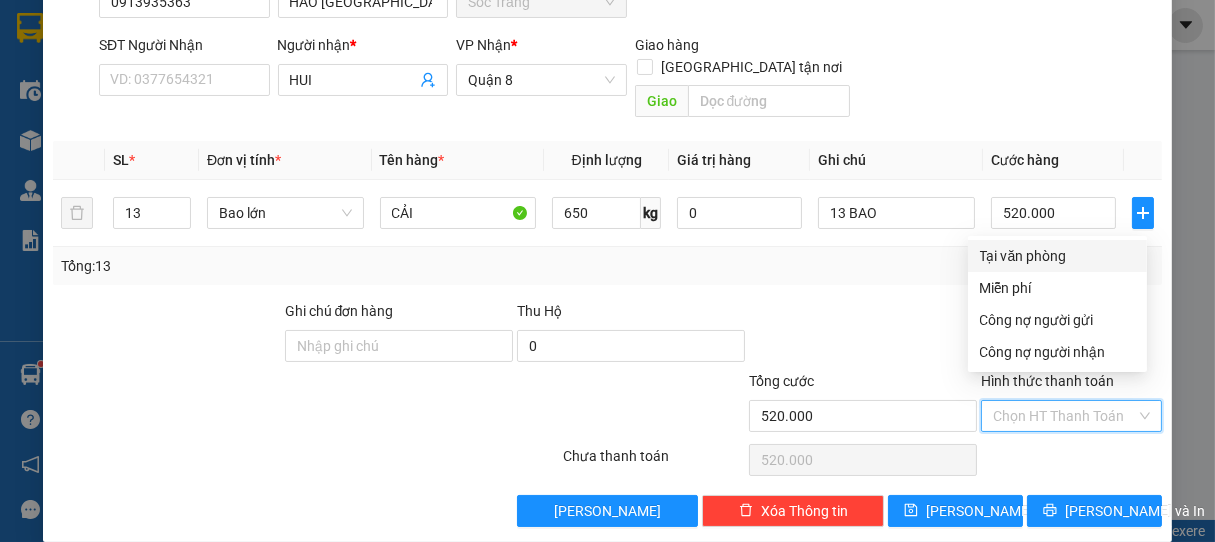 click on "Tại văn phòng" at bounding box center [1057, 256] 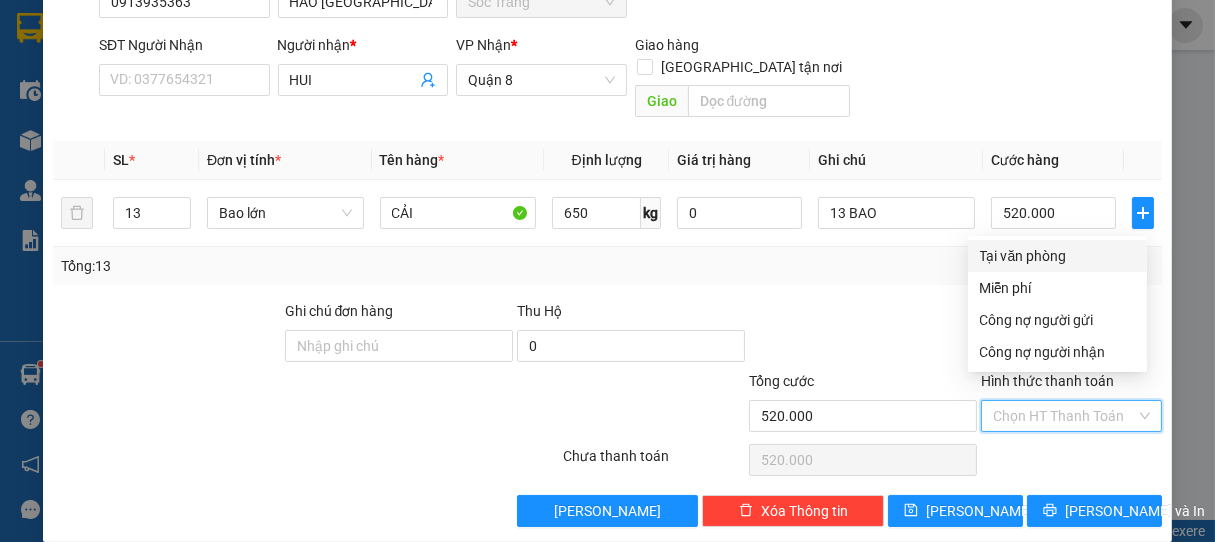type on "0" 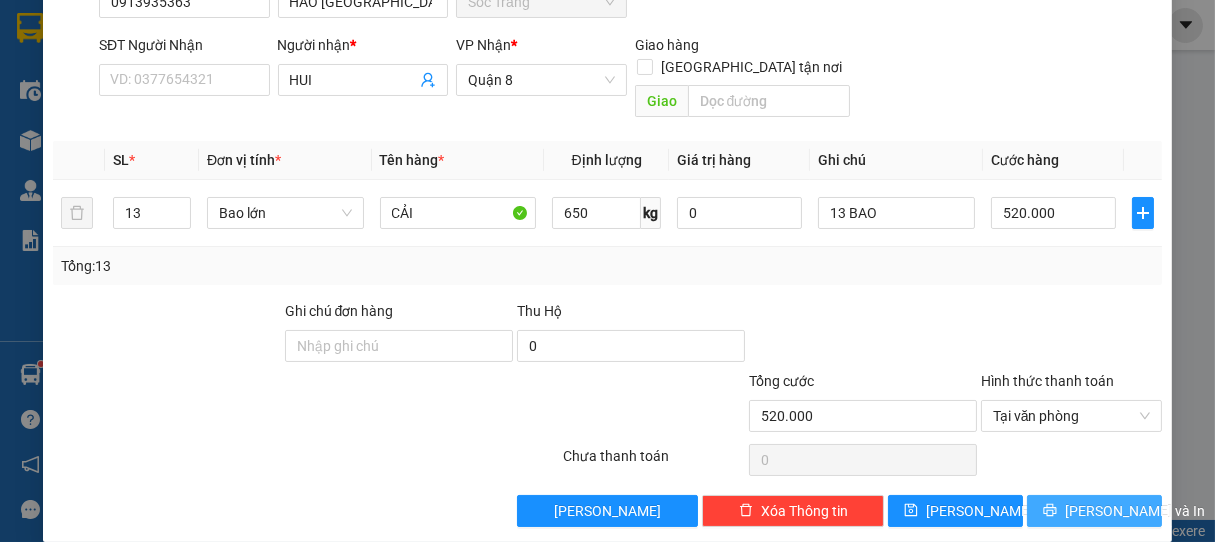 click on "[PERSON_NAME] và In" at bounding box center (1135, 511) 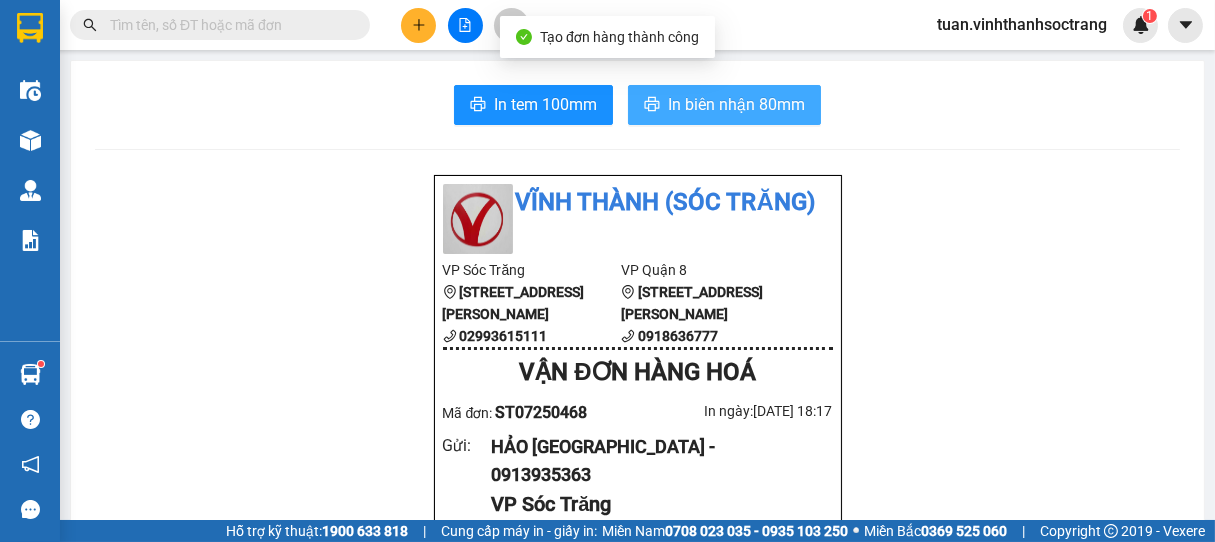 click on "In biên nhận 80mm" at bounding box center (736, 104) 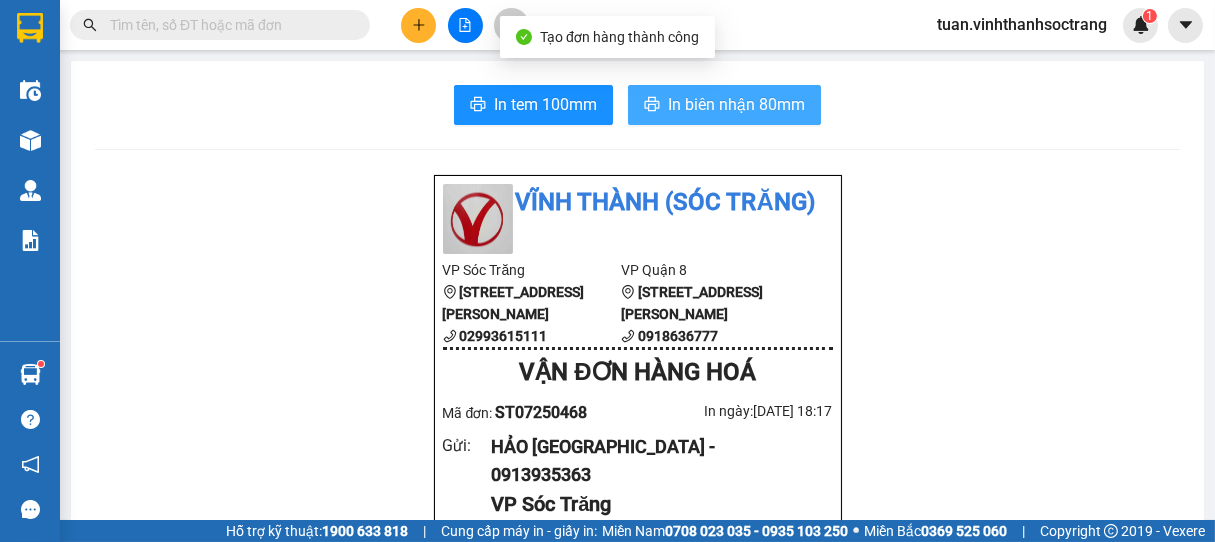 scroll, scrollTop: 0, scrollLeft: 0, axis: both 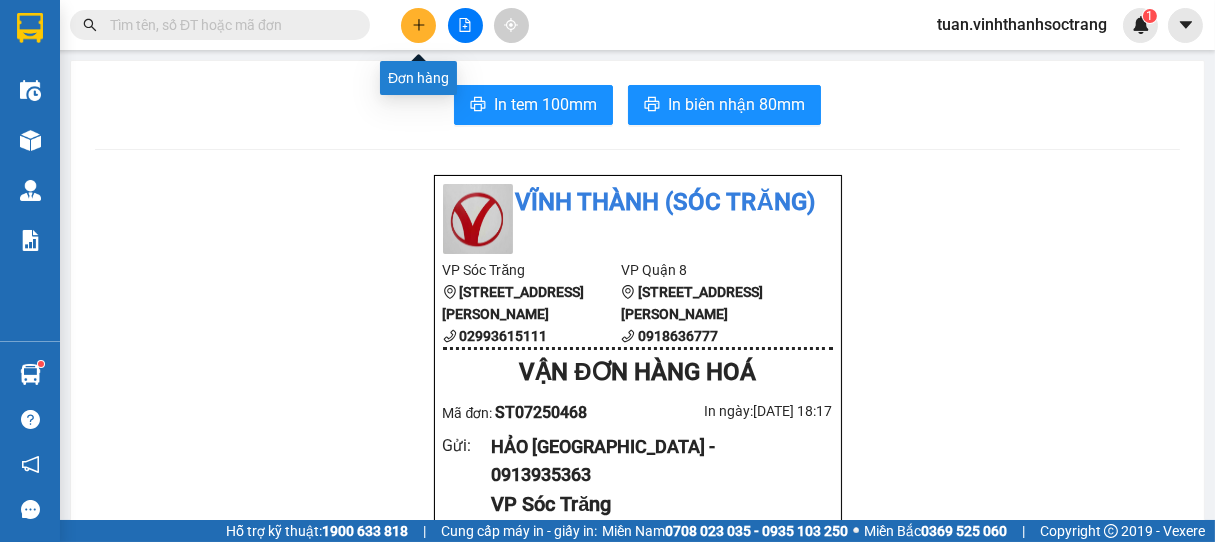 click at bounding box center [465, 25] 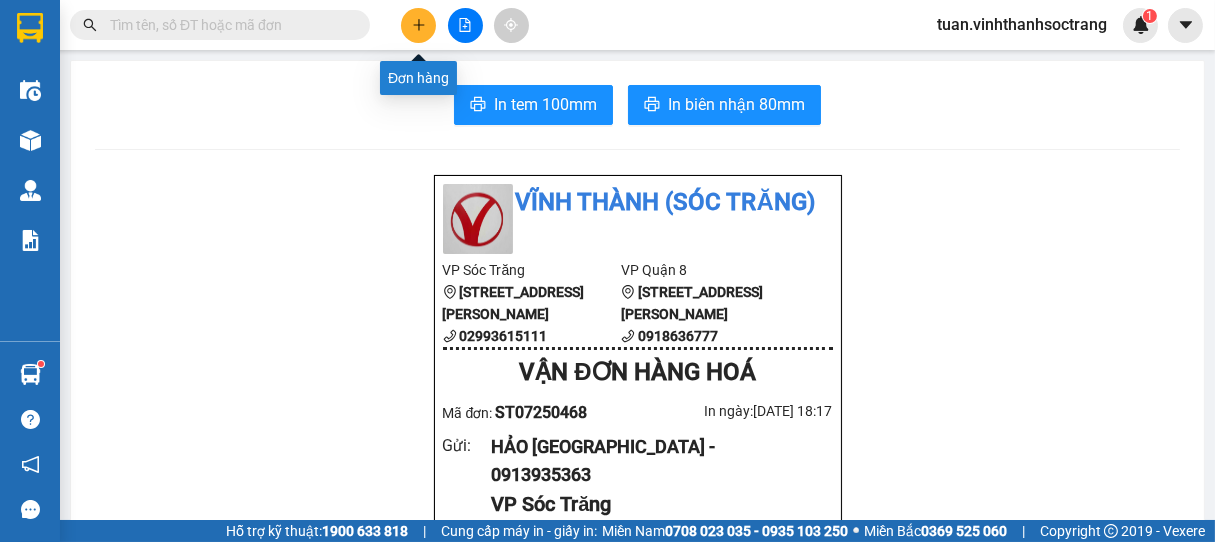 click 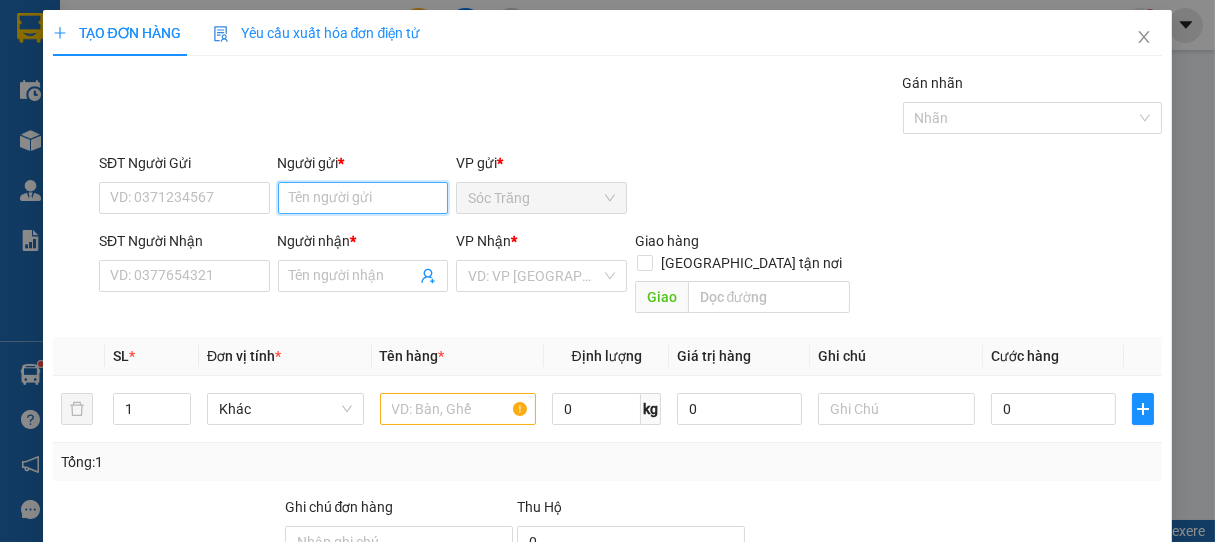 click on "Người gửi  *" at bounding box center (363, 198) 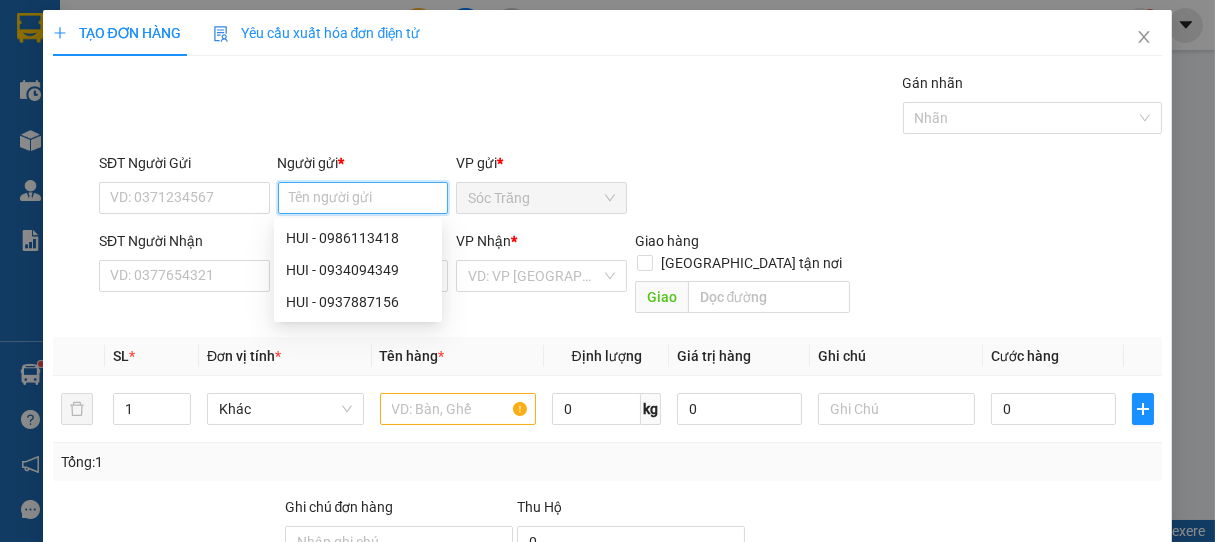 type on "D" 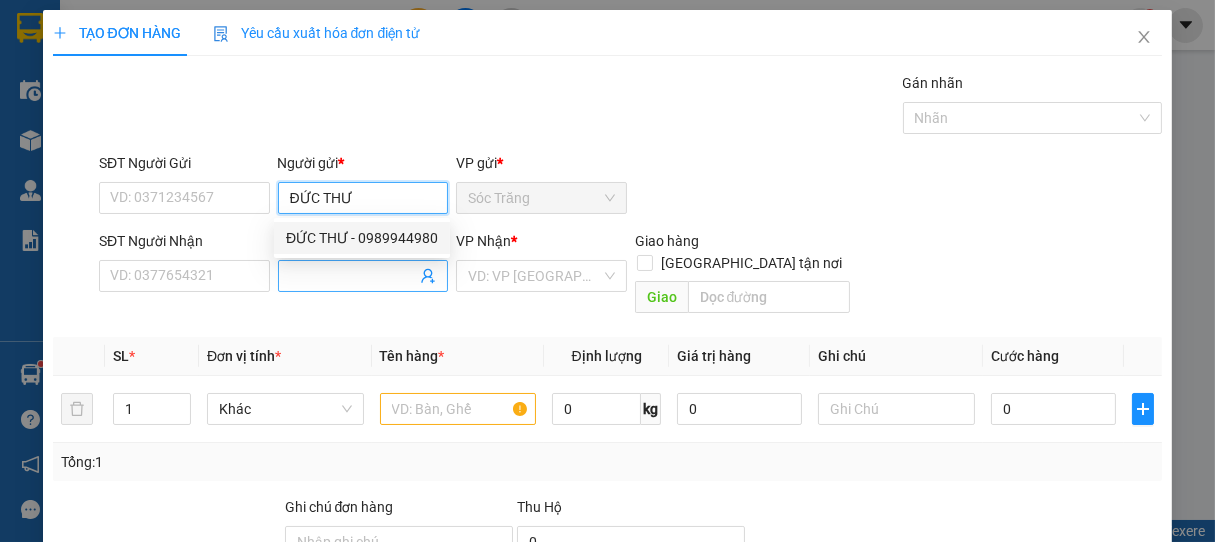 type on "ĐỨC THƯ" 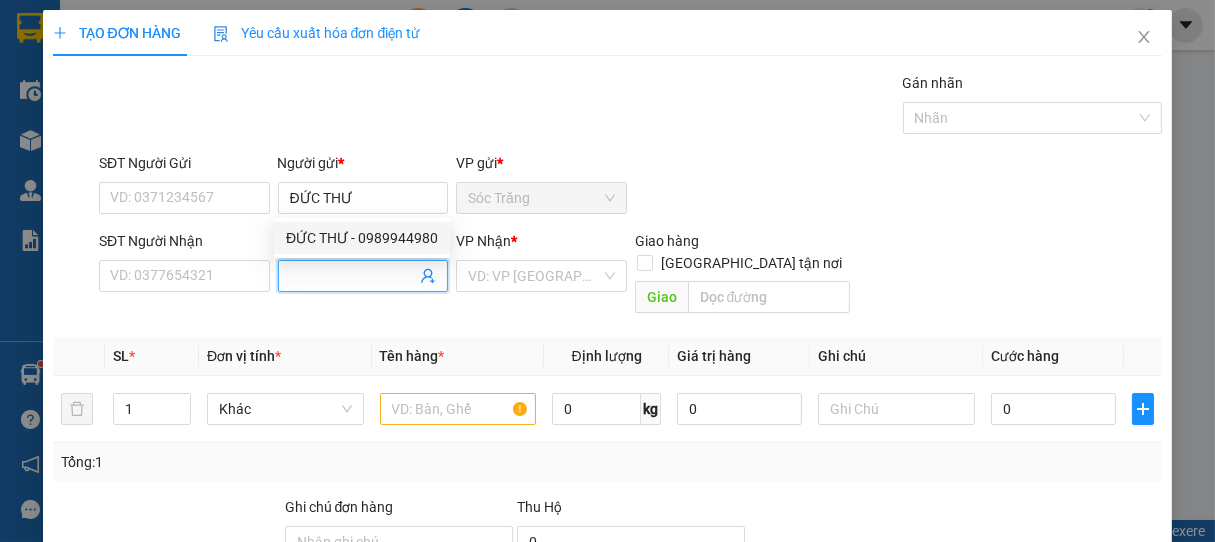 click on "Người nhận  *" at bounding box center (353, 276) 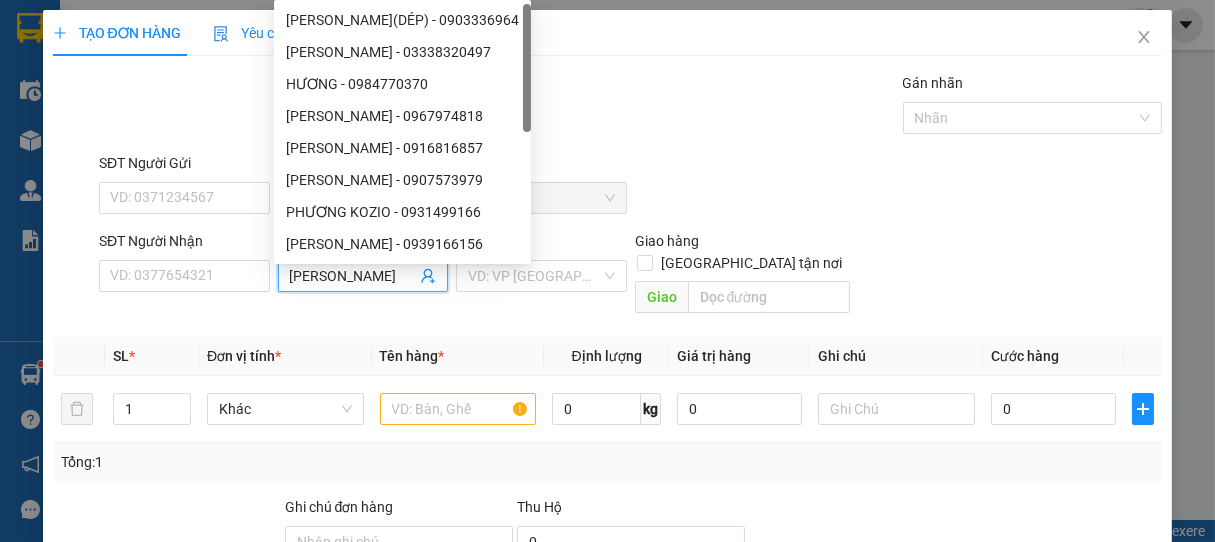 type on "HƯƠNG ZIN" 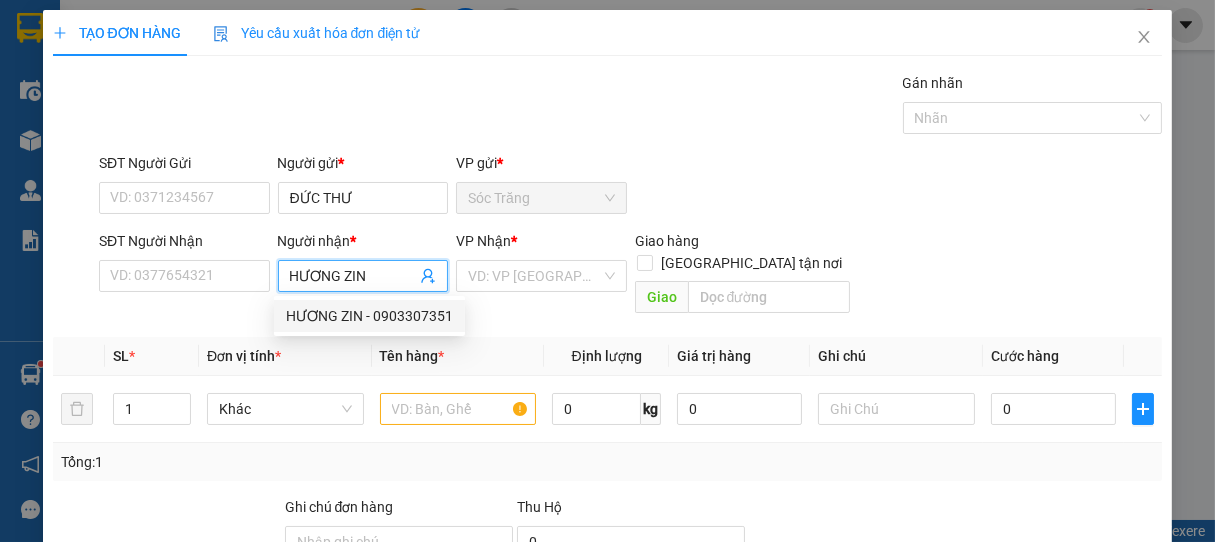 click on "HƯƠNG ZIN - 0903307351" at bounding box center [369, 316] 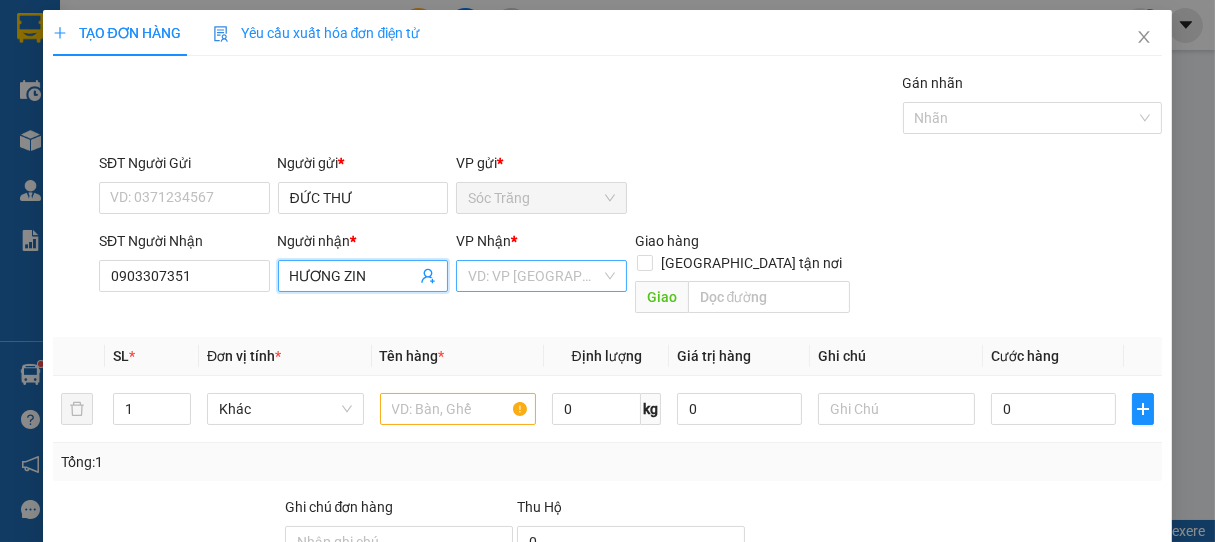type on "HƯƠNG ZIN" 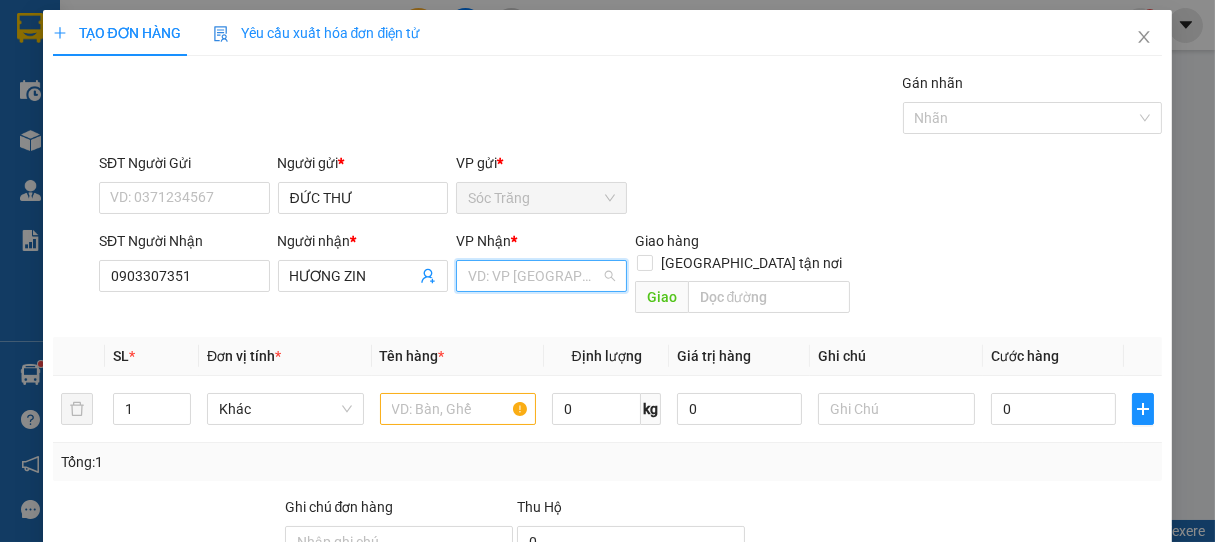 click at bounding box center [534, 276] 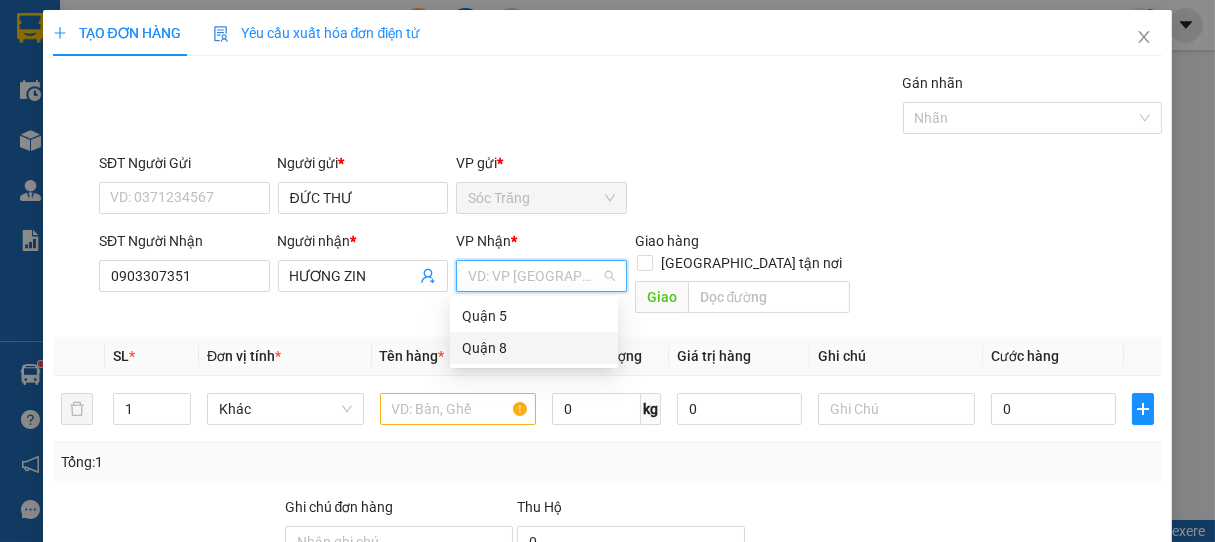 click on "Quận 8" at bounding box center (534, 348) 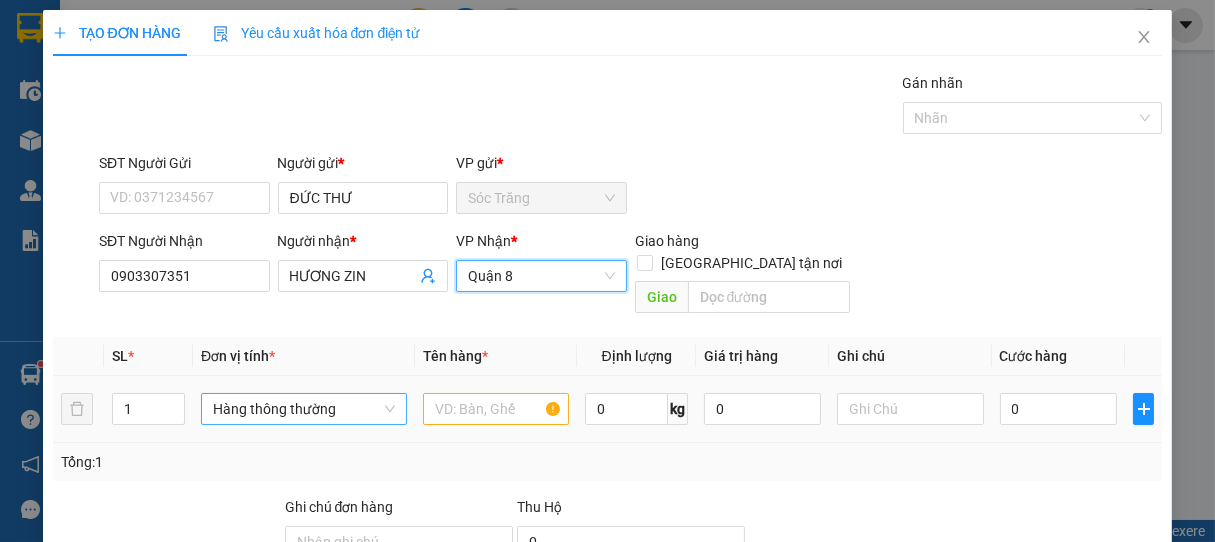 click on "Hàng thông thường" at bounding box center (304, 409) 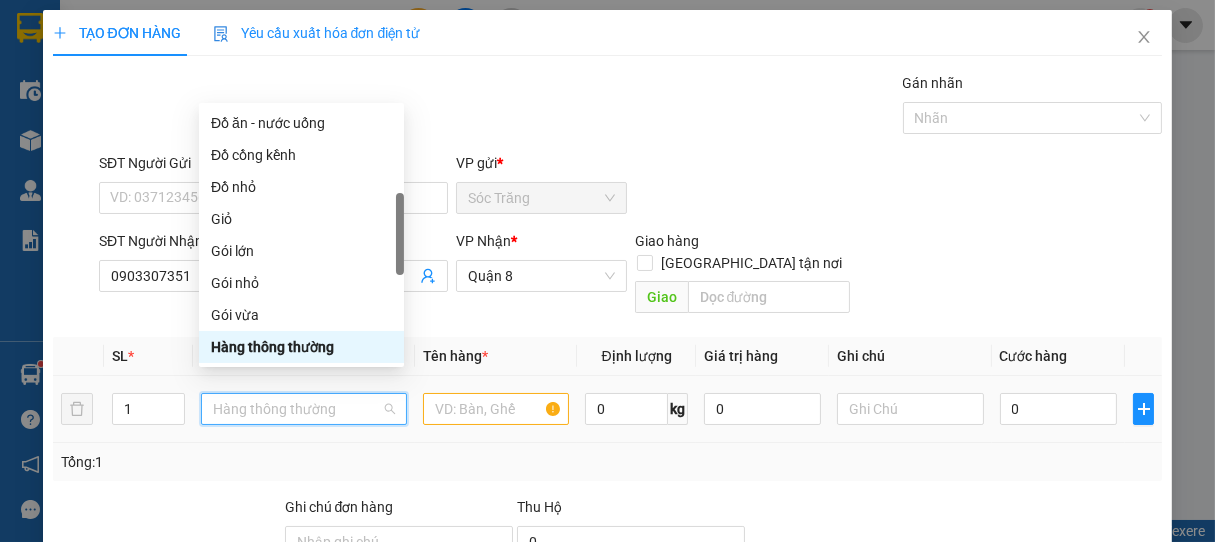 type on "G" 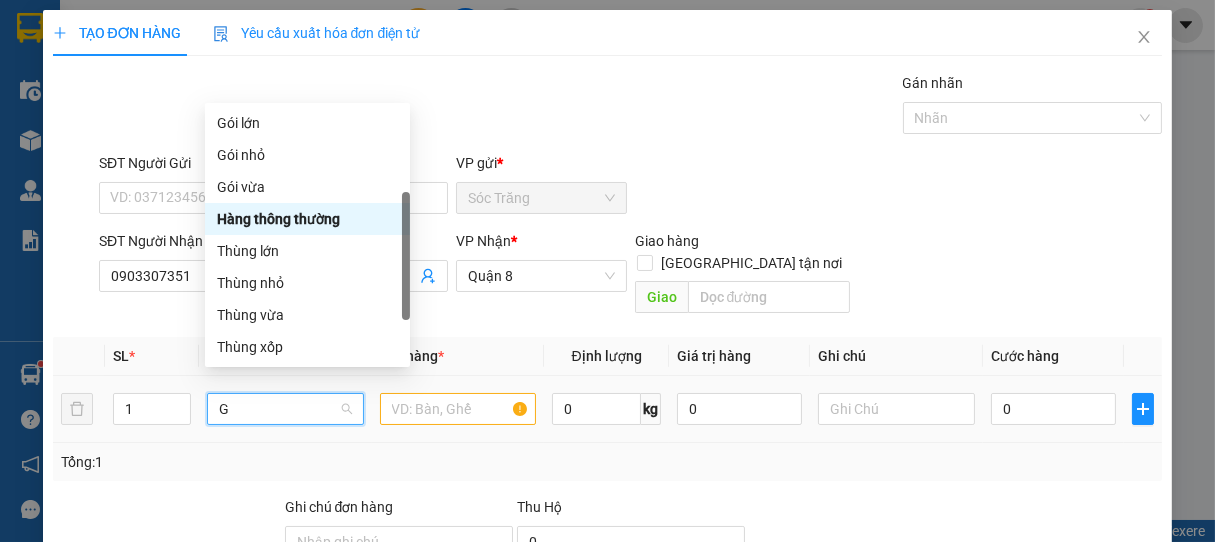 scroll, scrollTop: 64, scrollLeft: 0, axis: vertical 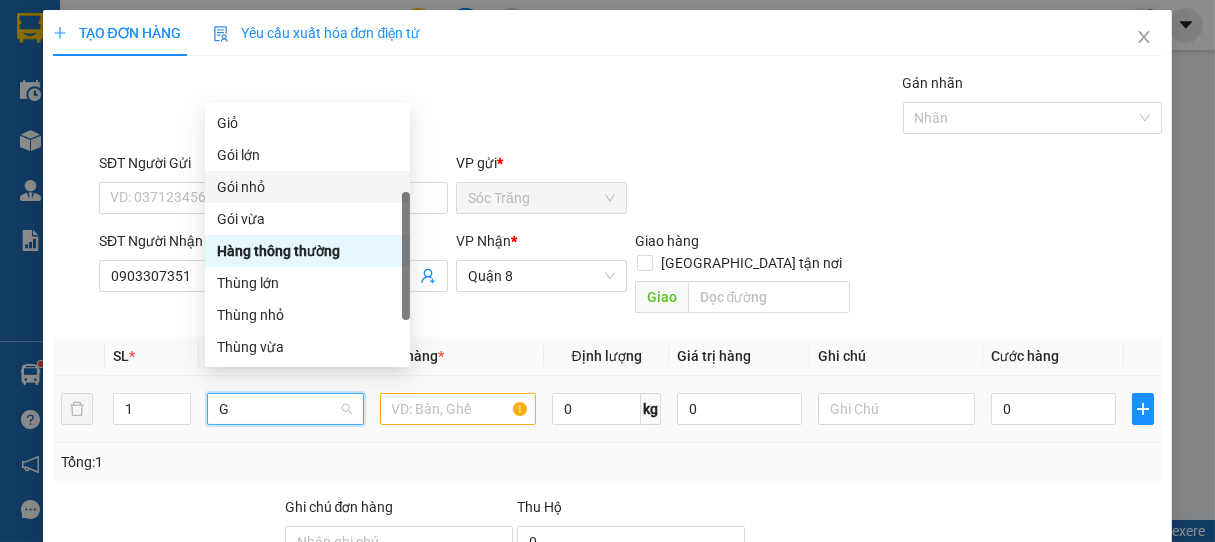 click on "Gói nhỏ" at bounding box center [307, 187] 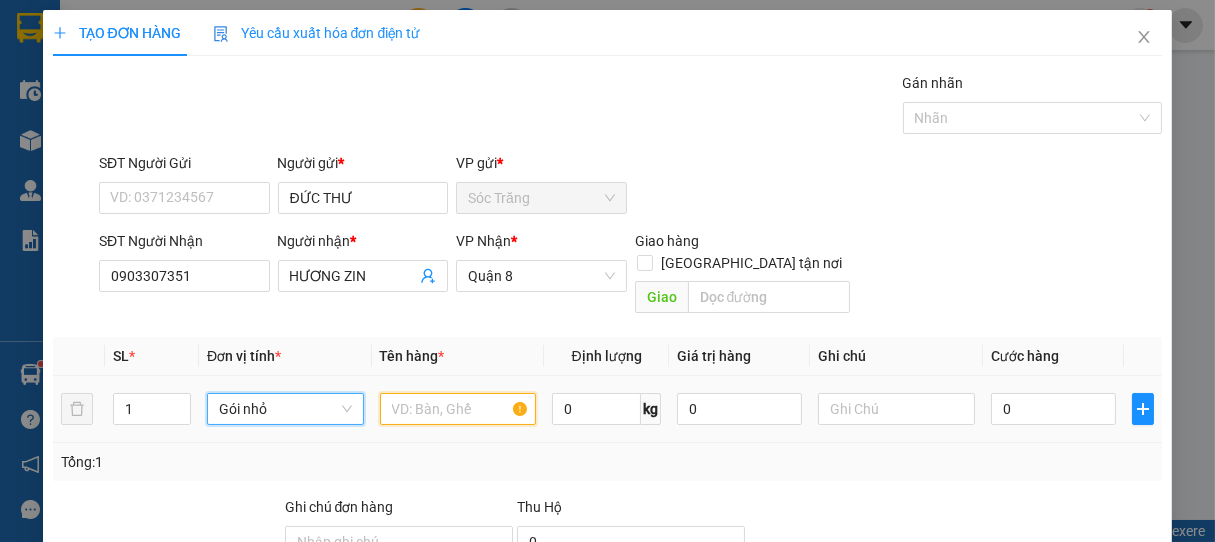 click at bounding box center (458, 409) 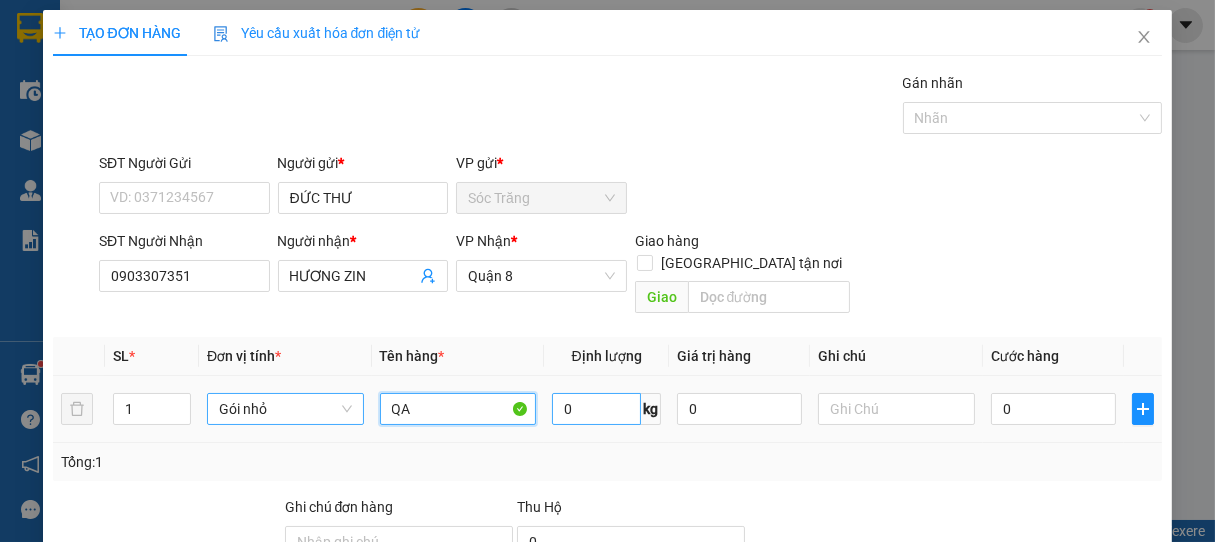 type on "QA" 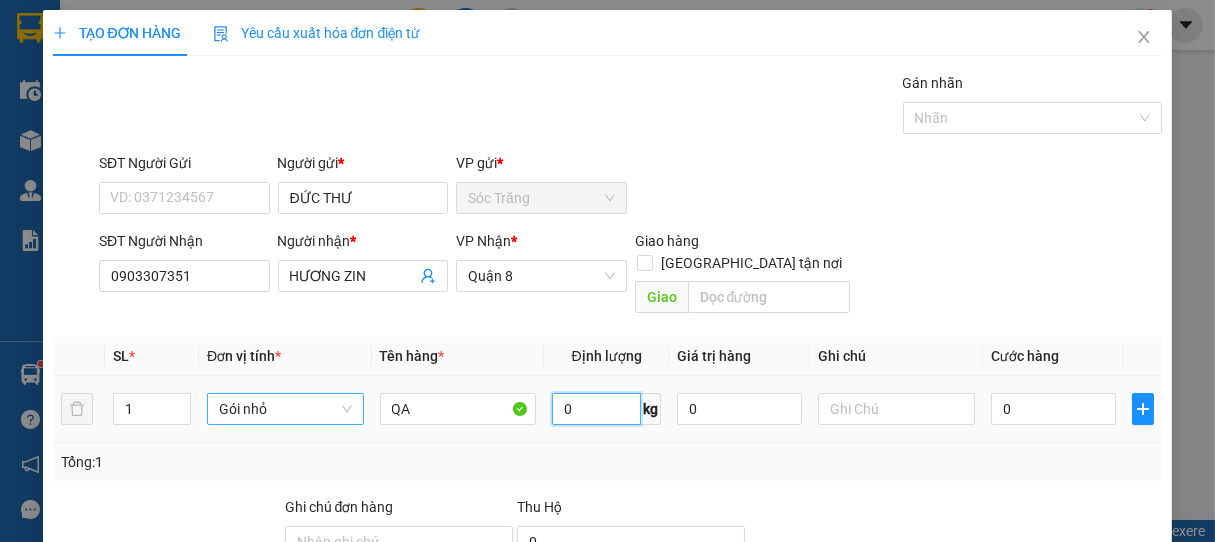 click on "0" at bounding box center (596, 409) 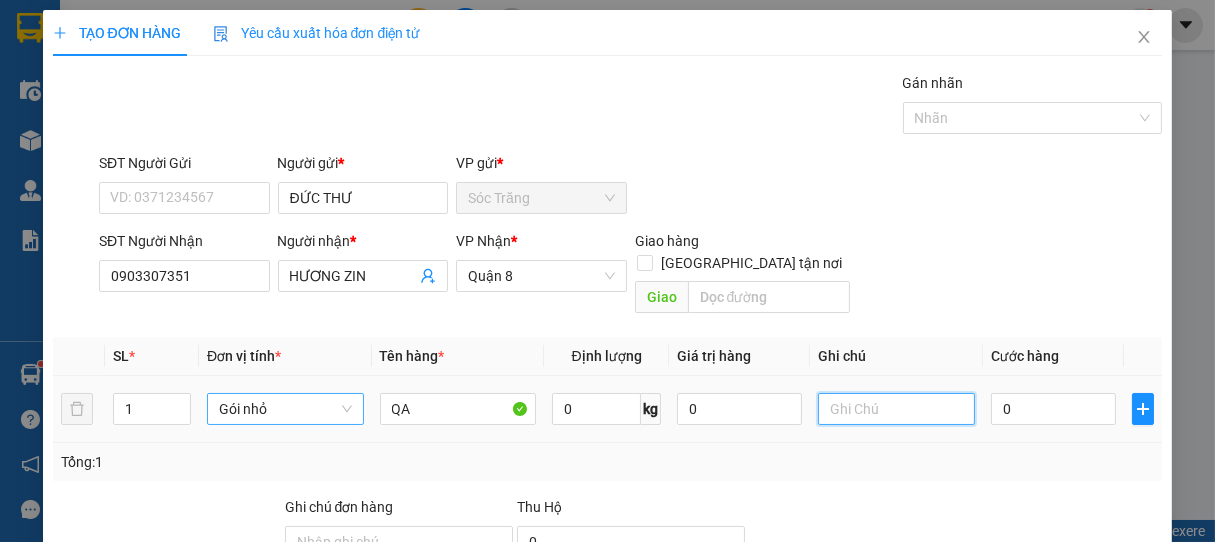 click at bounding box center [896, 409] 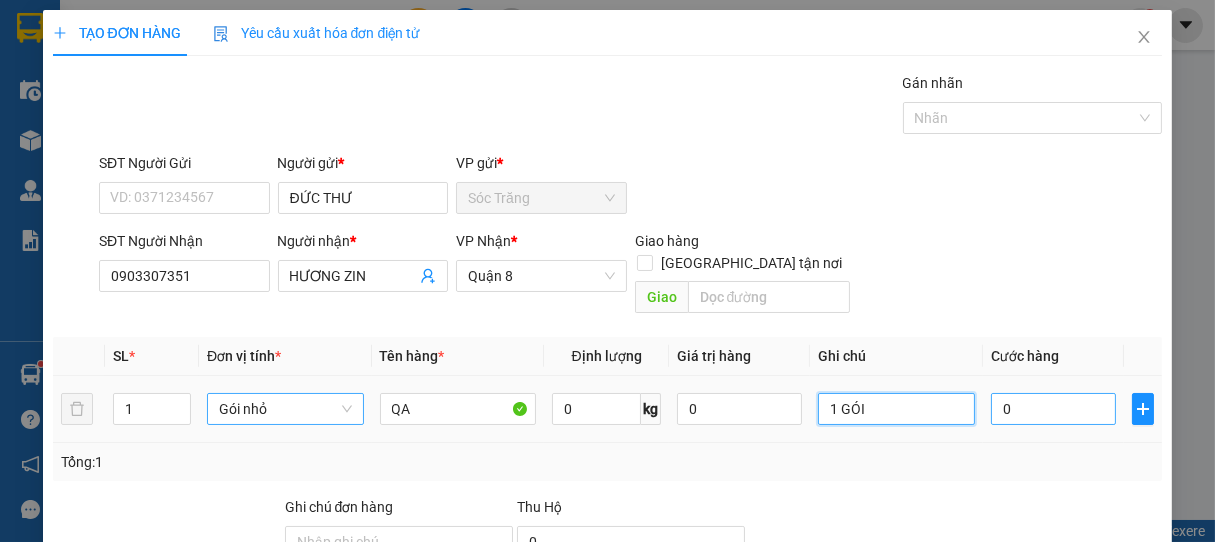 type on "1 GÓI" 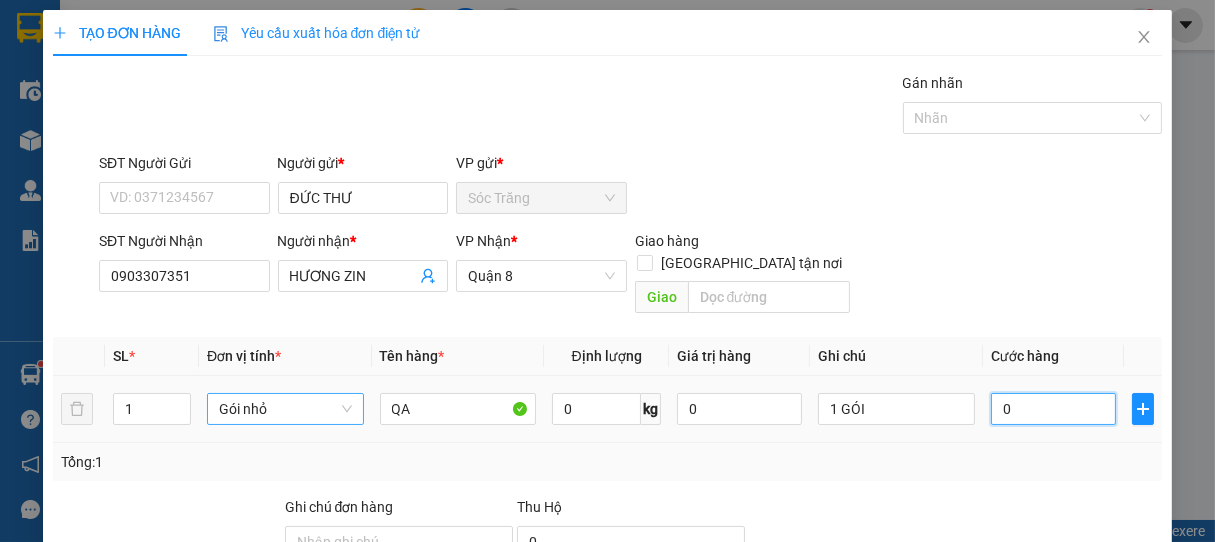 click on "0" at bounding box center (1053, 409) 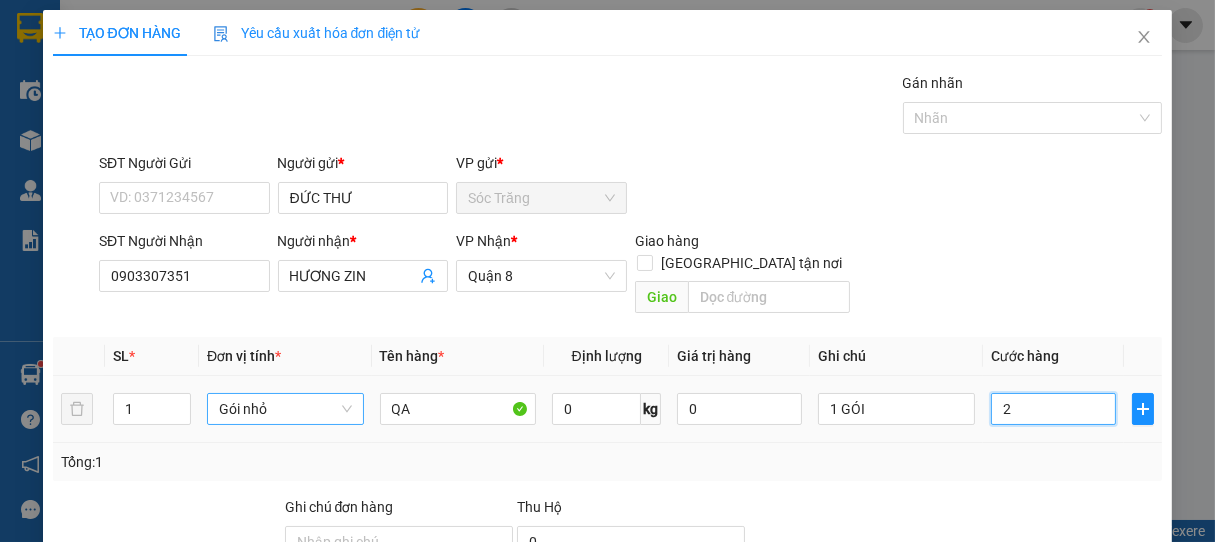 type on "20" 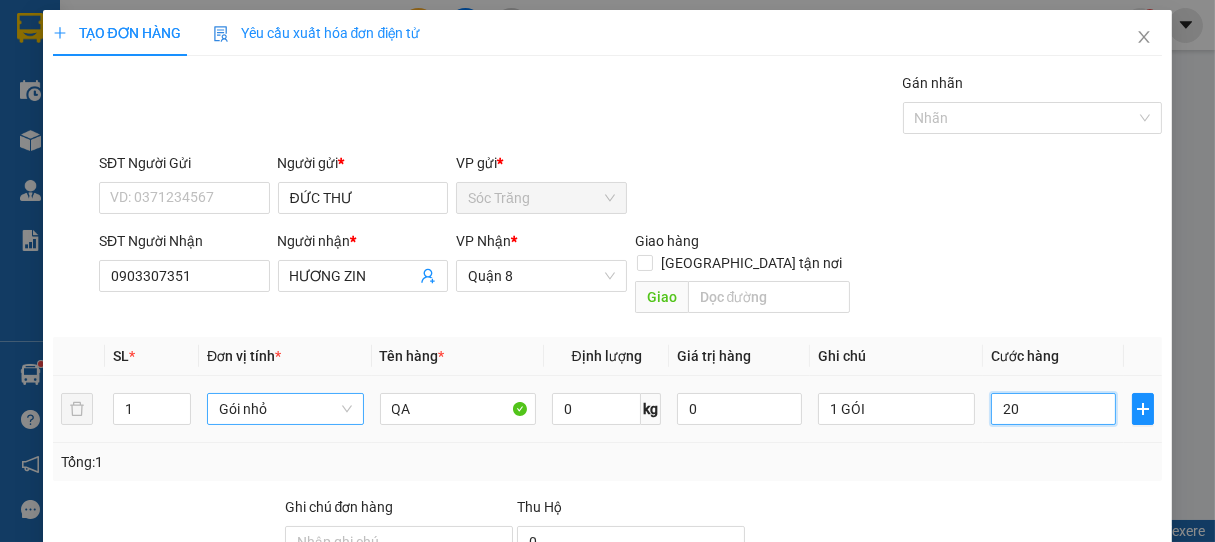 type on "200" 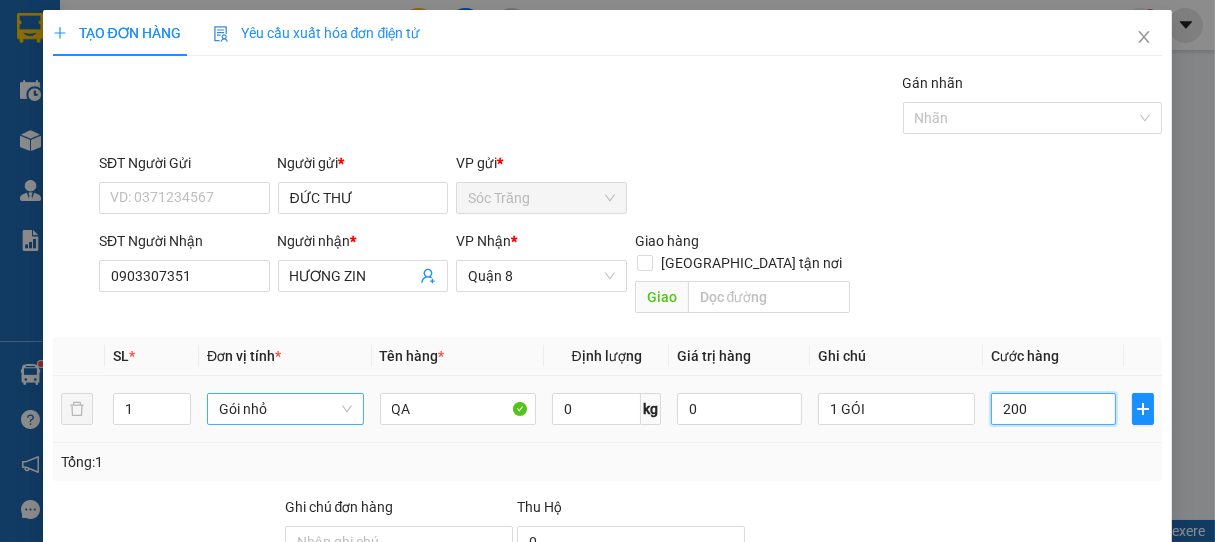 type on "2.000" 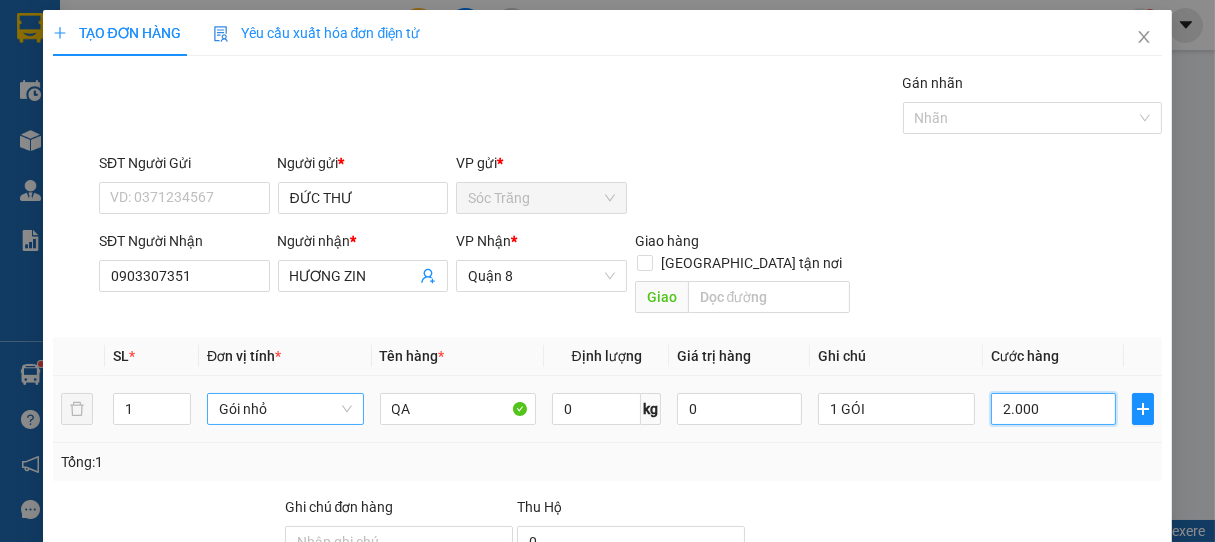type on "20.000" 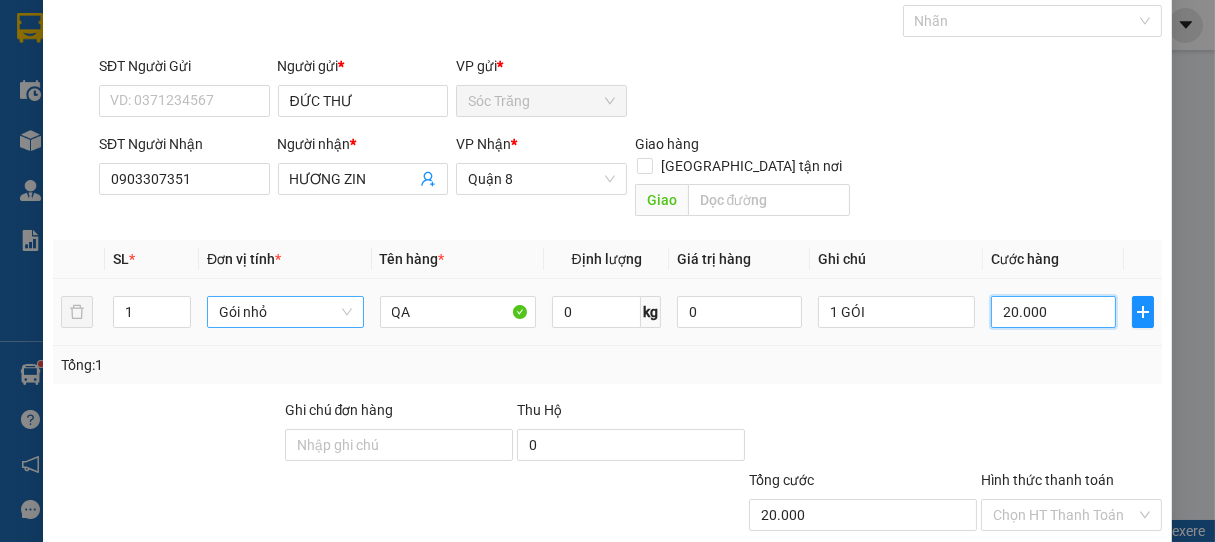 scroll, scrollTop: 196, scrollLeft: 0, axis: vertical 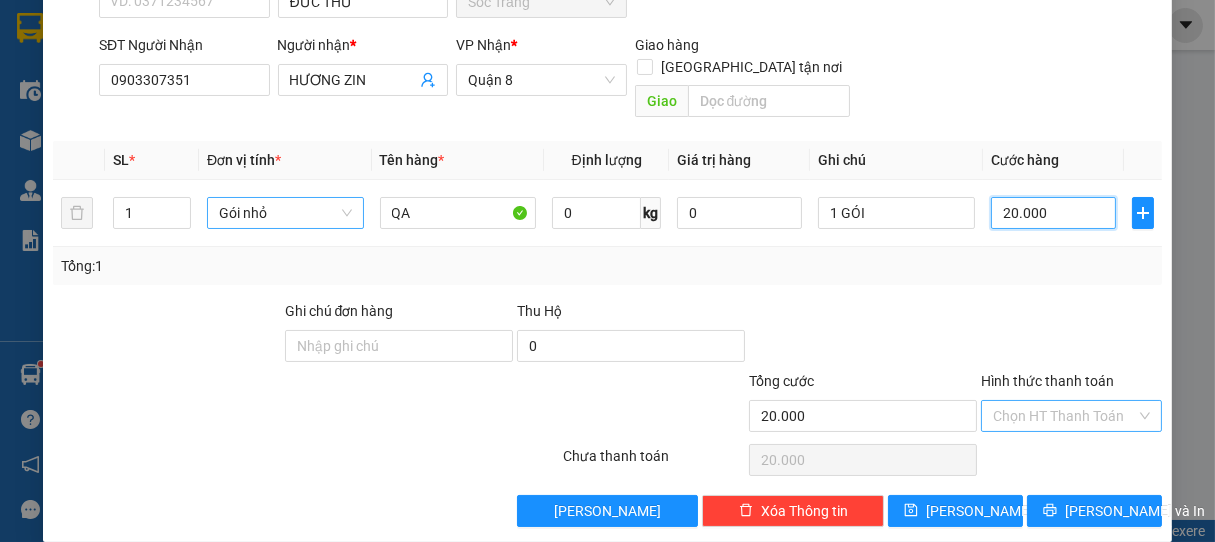 type on "20.000" 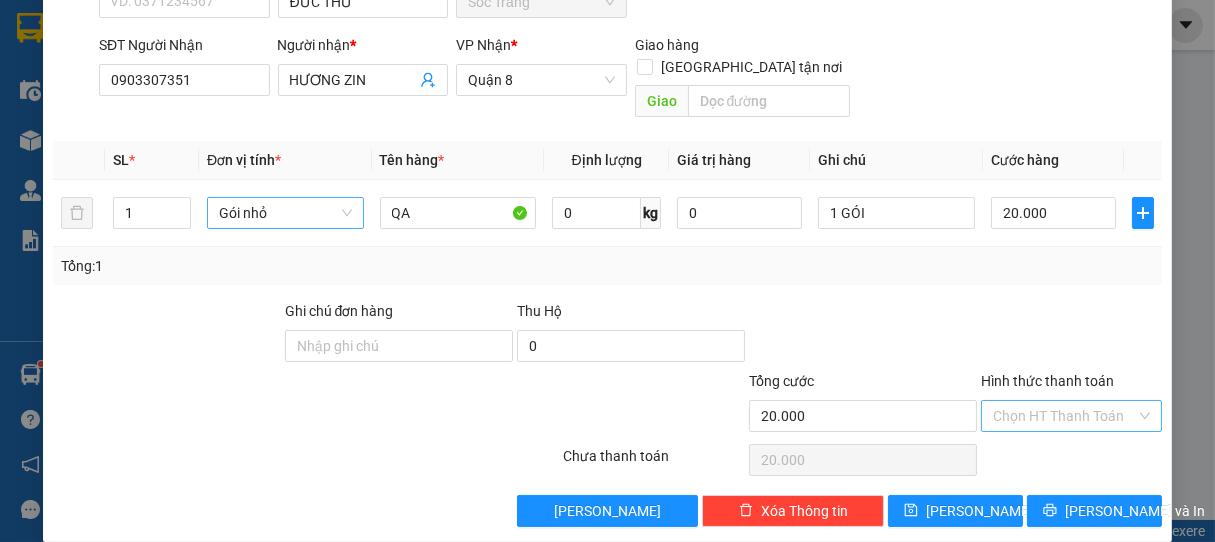 click on "Hình thức thanh toán" at bounding box center (1065, 416) 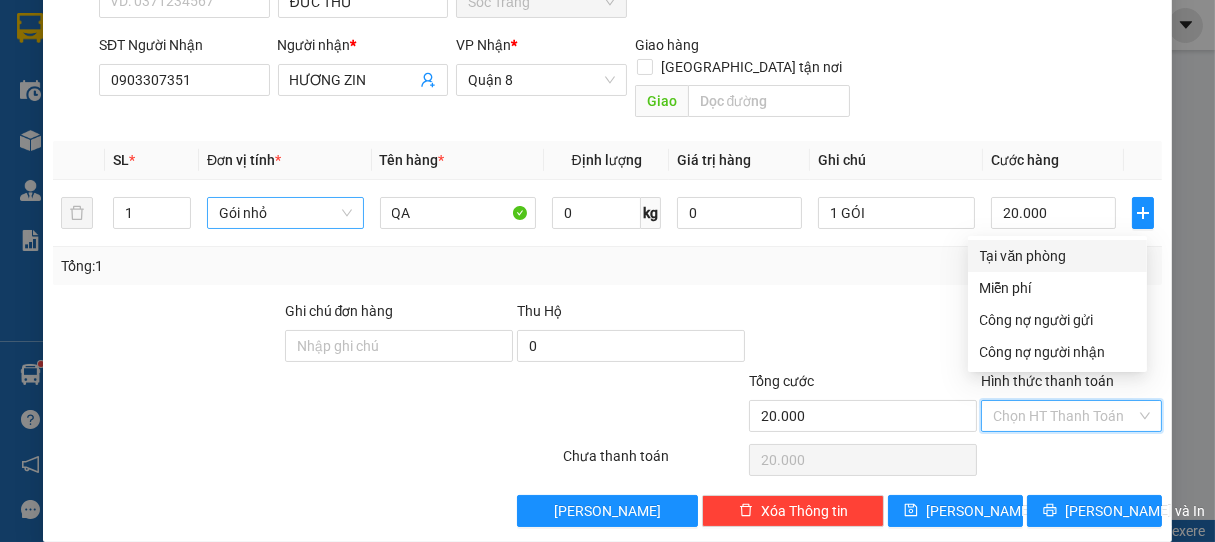 click on "Tại văn phòng" at bounding box center [1057, 256] 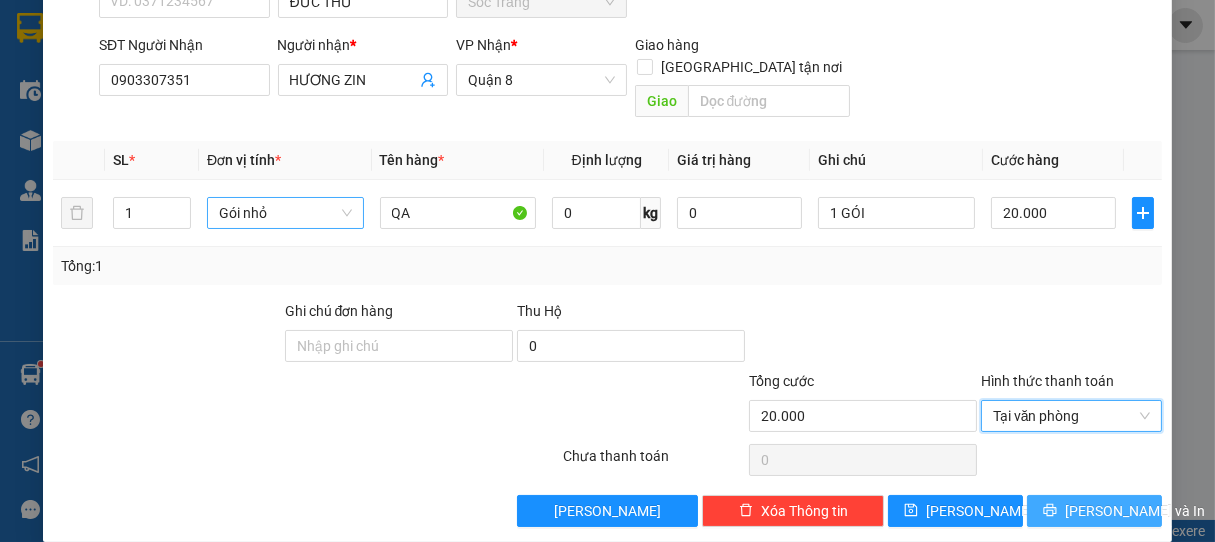 click on "[PERSON_NAME] và In" at bounding box center (1135, 511) 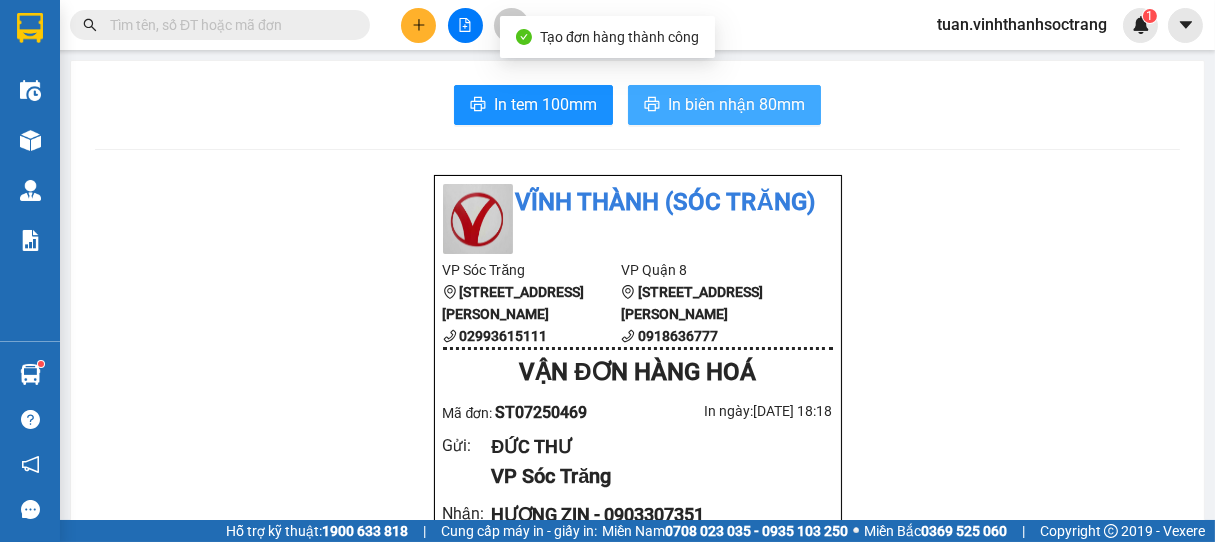 click on "In biên nhận 80mm" at bounding box center [736, 104] 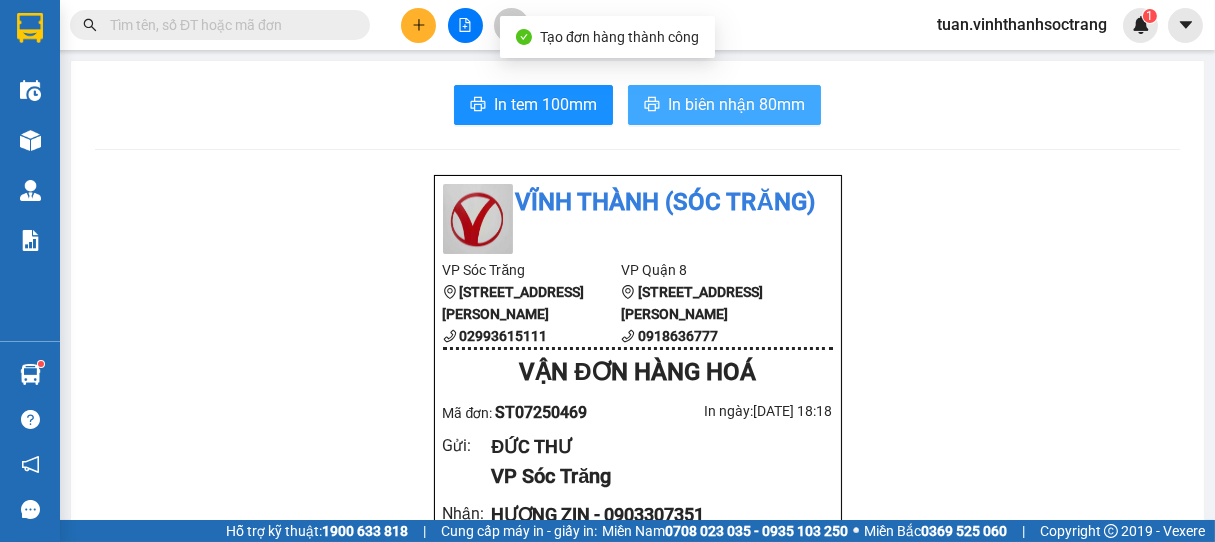 scroll, scrollTop: 0, scrollLeft: 0, axis: both 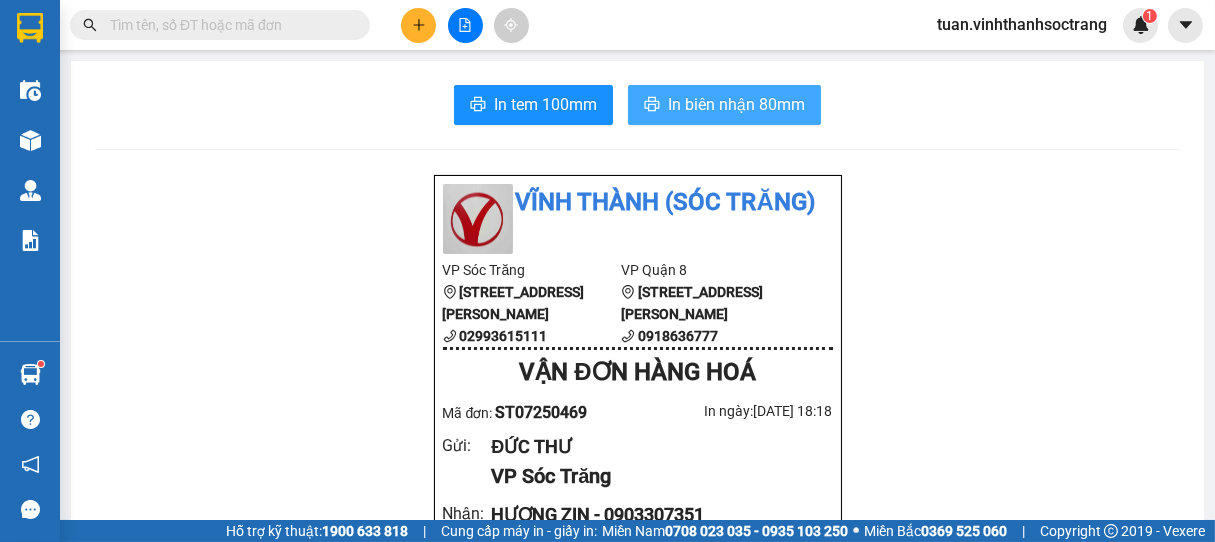 click on "In biên nhận 80mm" at bounding box center [736, 104] 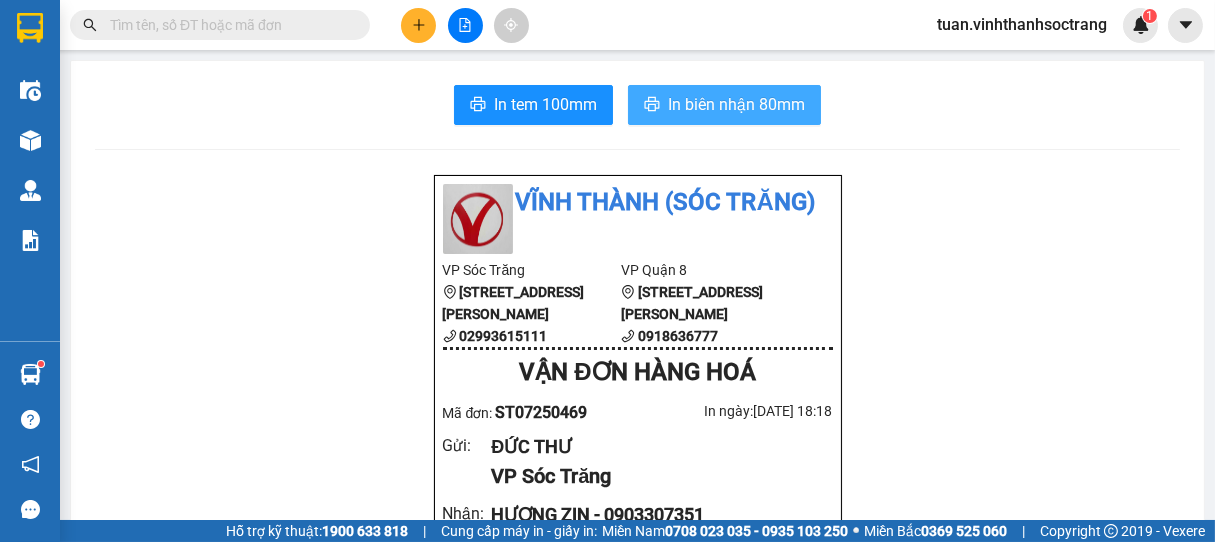 scroll, scrollTop: 0, scrollLeft: 0, axis: both 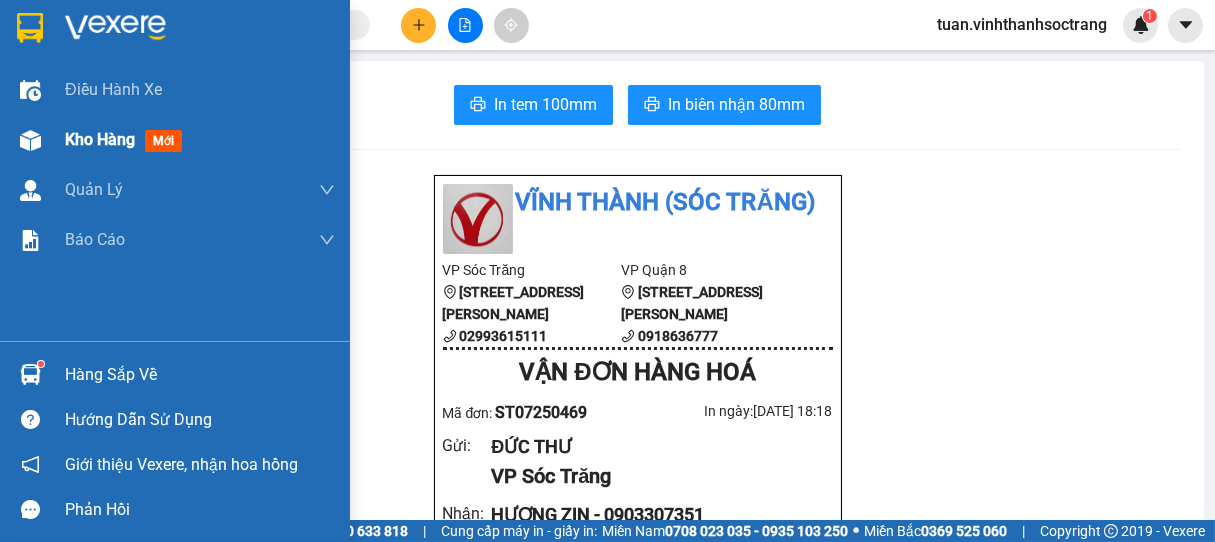 click on "Kho hàng" at bounding box center [100, 139] 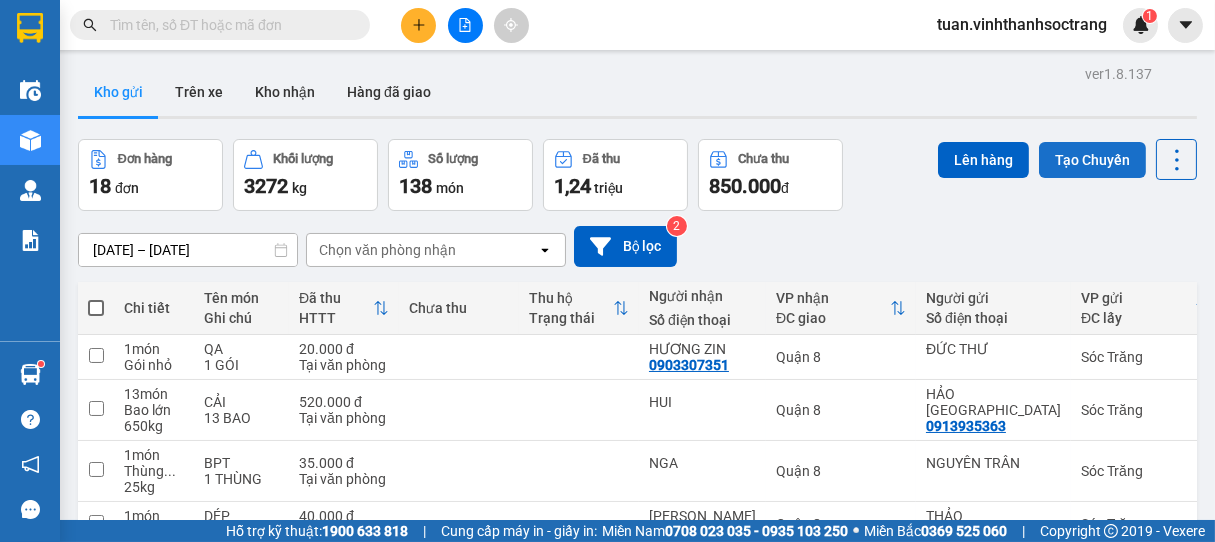 click on "Tạo Chuyến" at bounding box center [1092, 160] 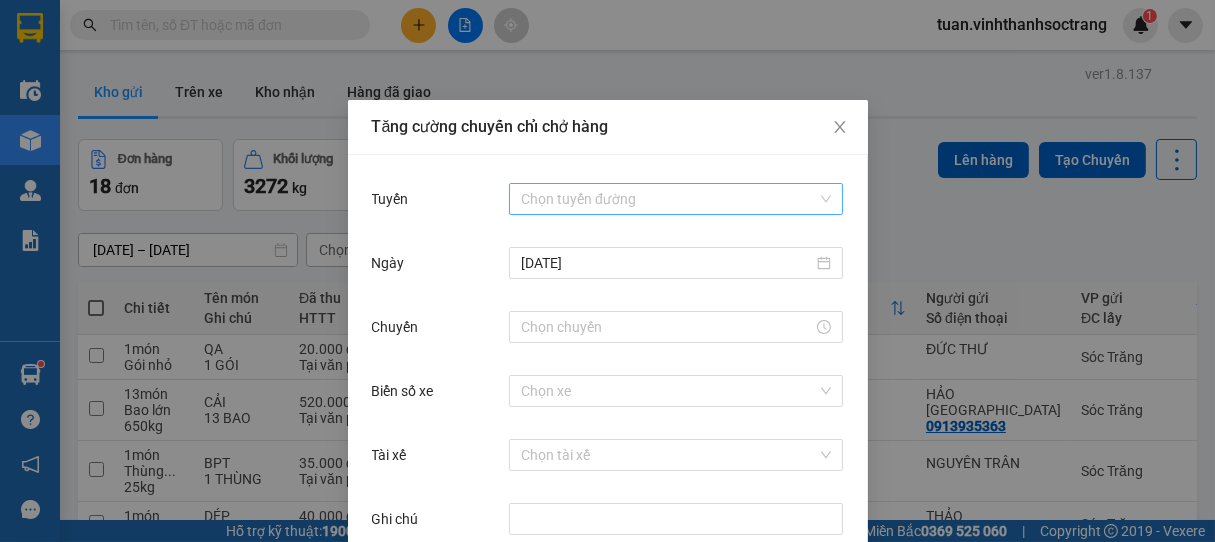 click on "Tuyến" at bounding box center [669, 199] 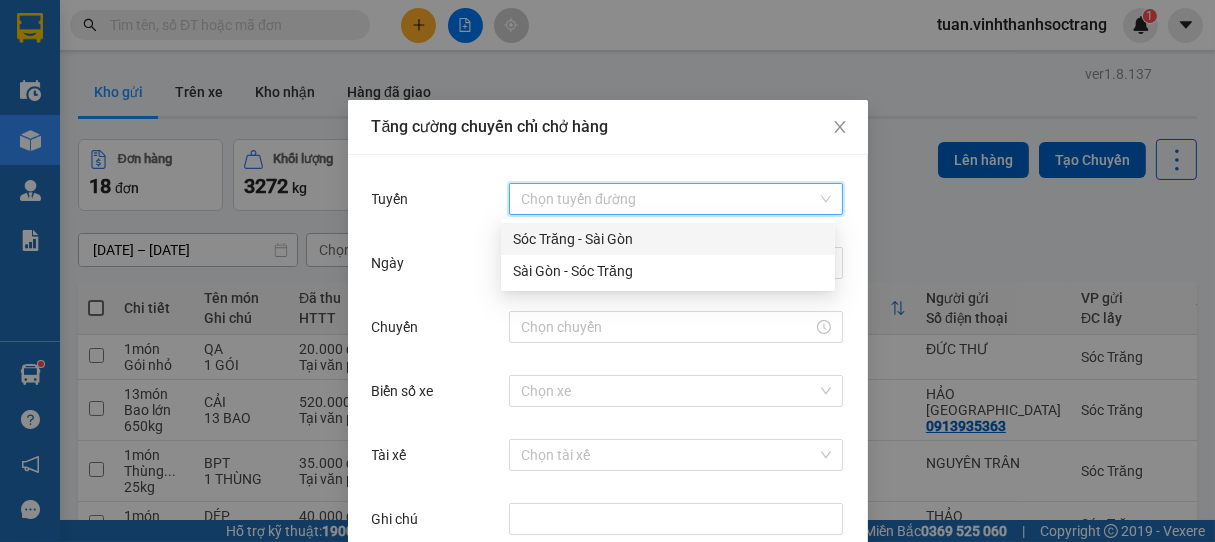 click on "Sóc Trăng - Sài Gòn" at bounding box center [668, 239] 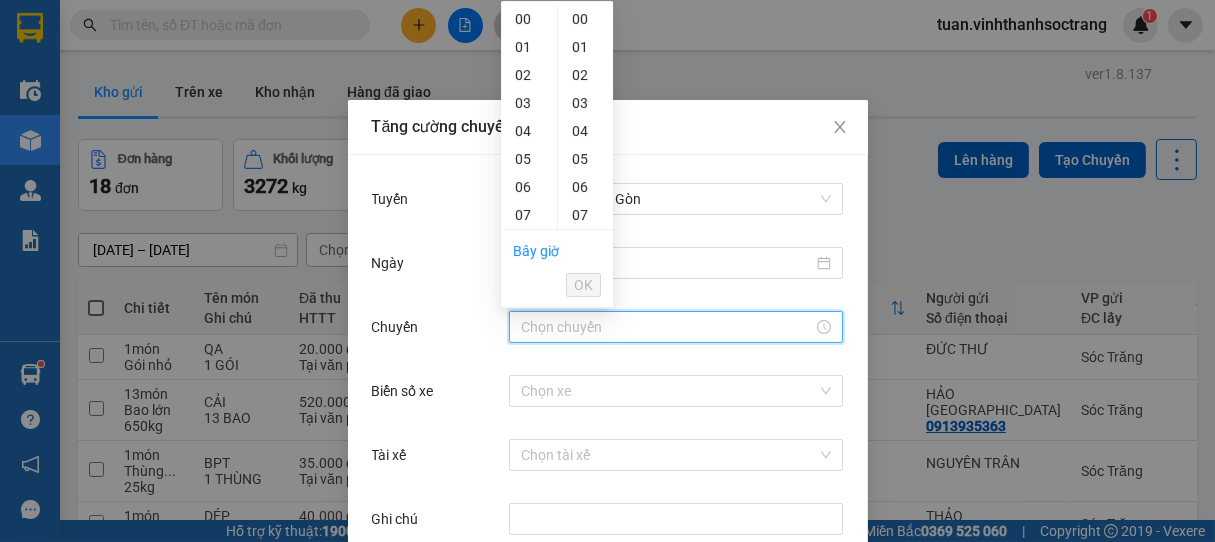 click on "Chuyến" at bounding box center (667, 327) 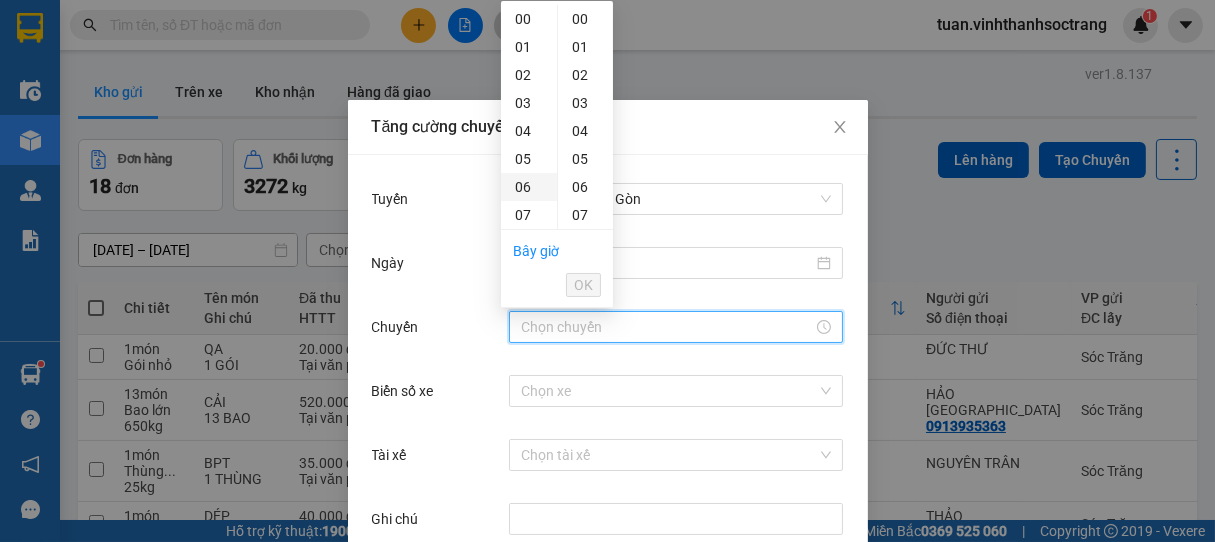 click on "06" at bounding box center [529, 187] 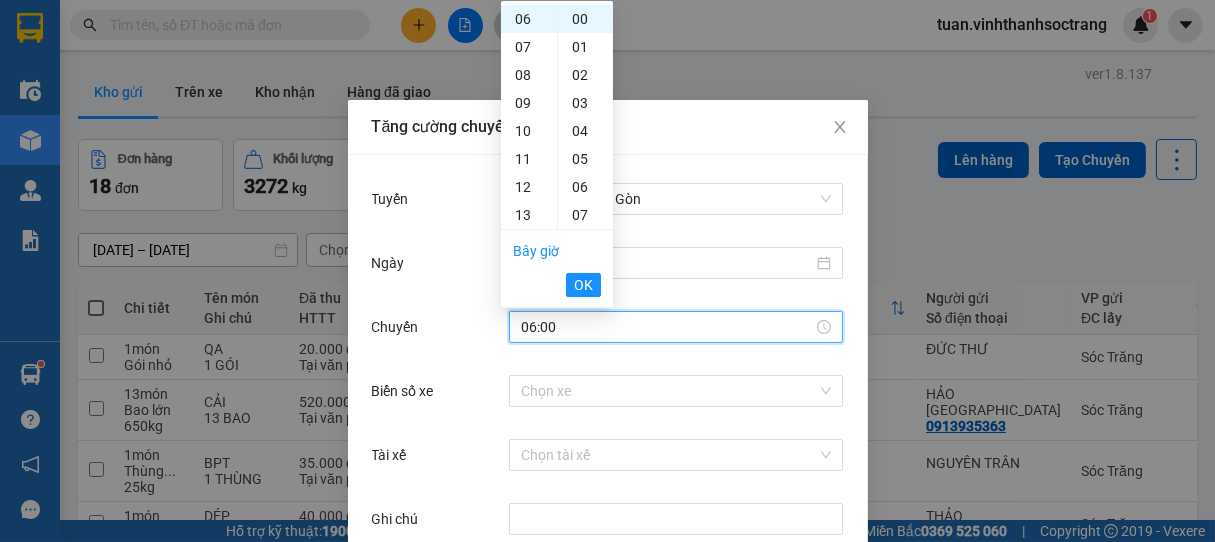 scroll, scrollTop: 363, scrollLeft: 0, axis: vertical 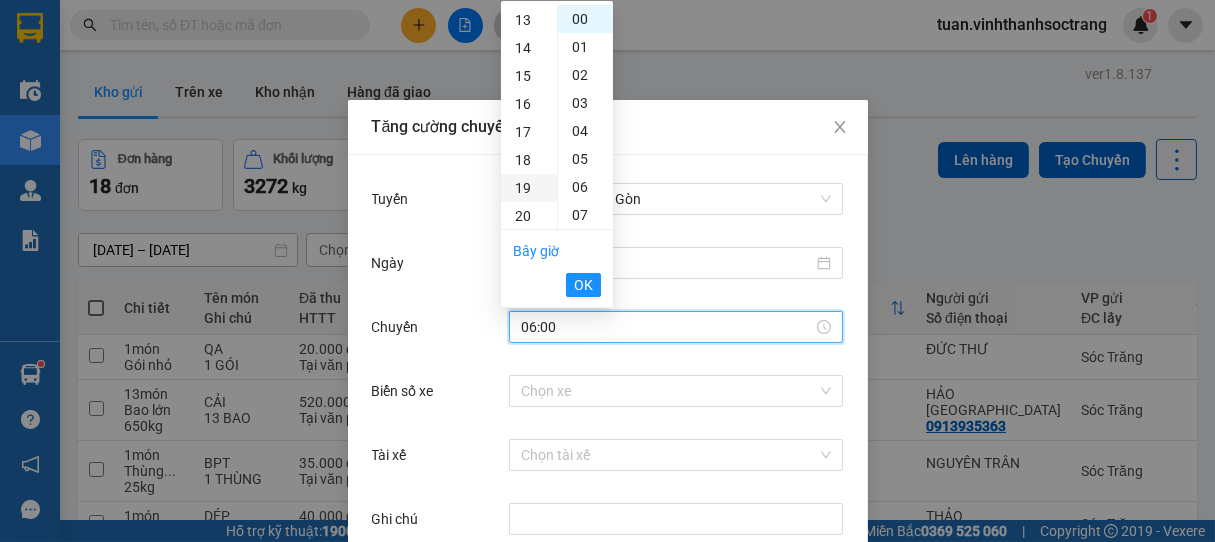 click on "19" at bounding box center [529, 188] 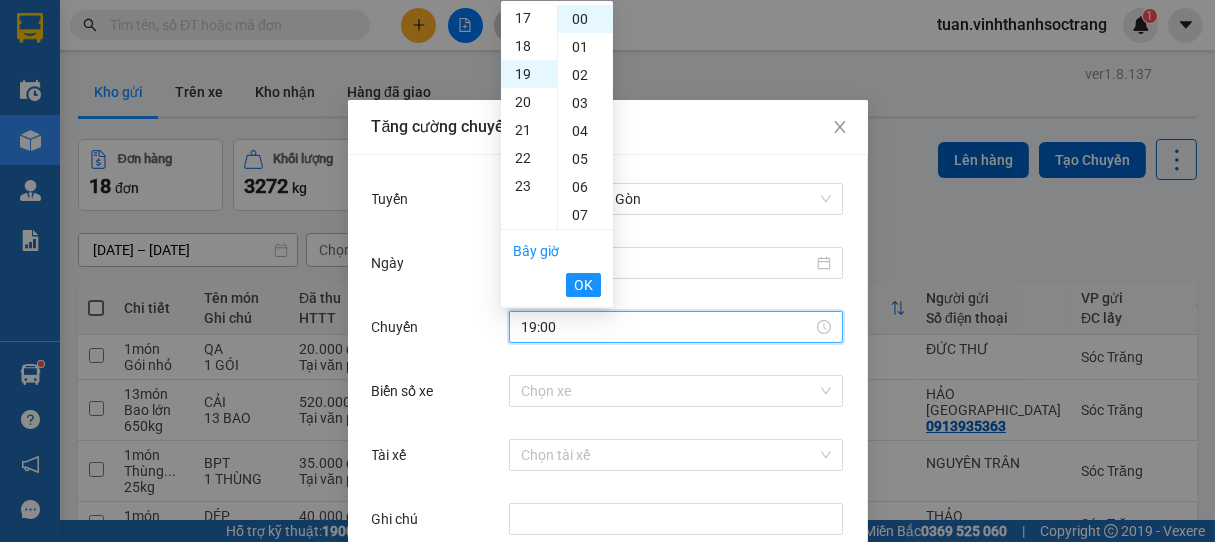 scroll, scrollTop: 532, scrollLeft: 0, axis: vertical 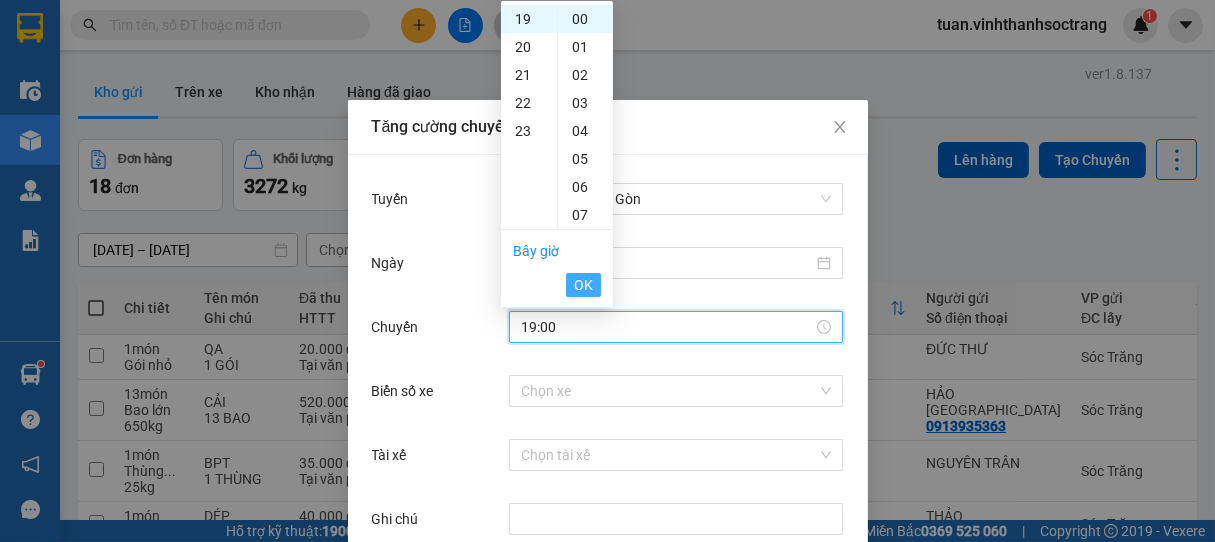 click on "OK" at bounding box center [583, 285] 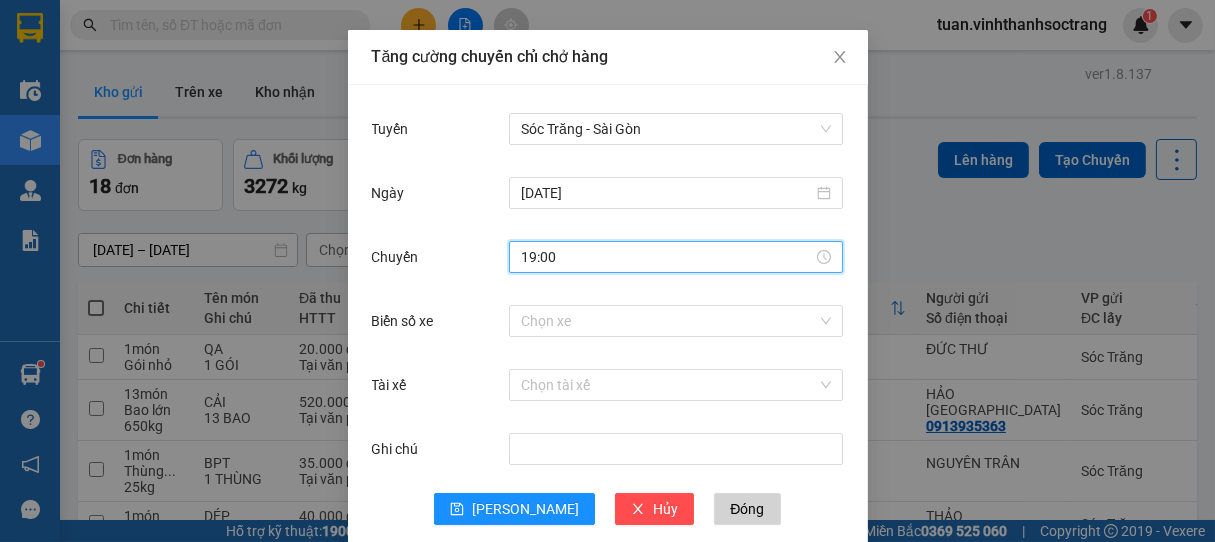 scroll, scrollTop: 100, scrollLeft: 0, axis: vertical 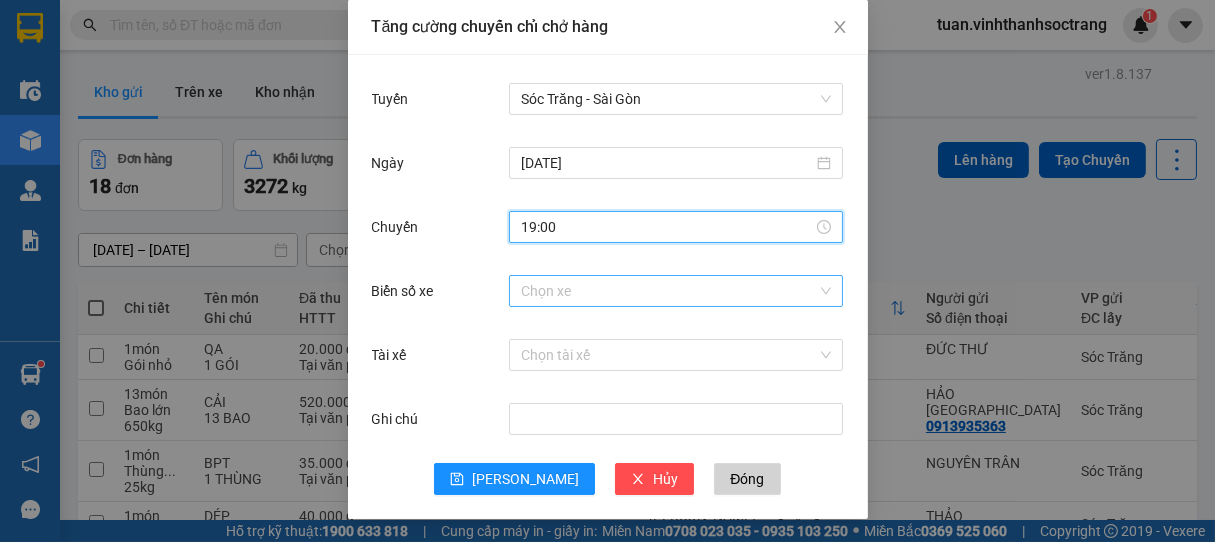 click on "Biển số xe" at bounding box center (669, 291) 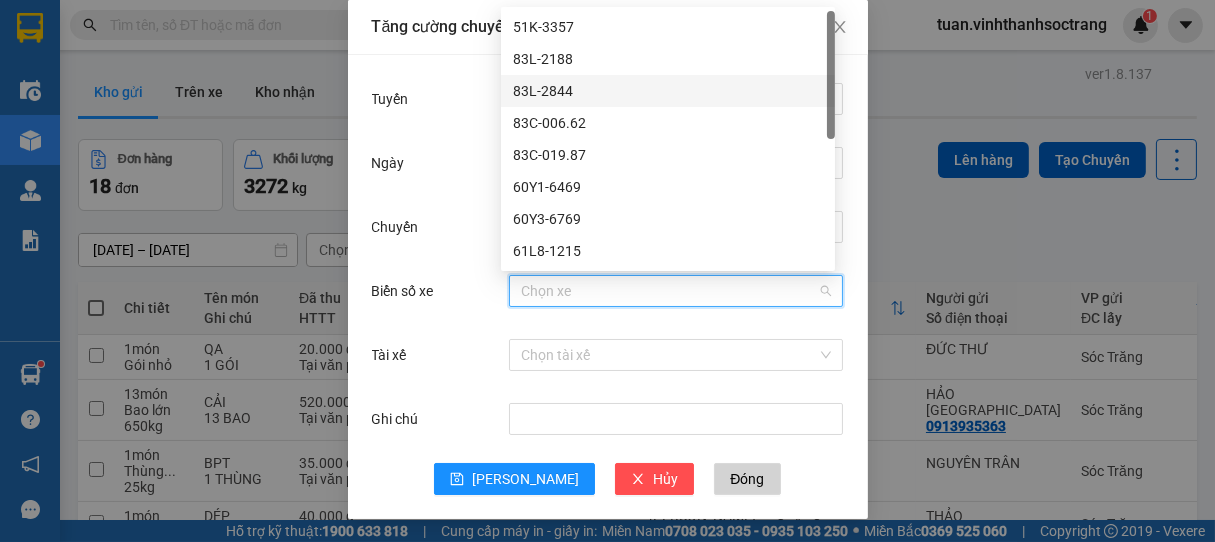 click on "83L-2844" at bounding box center (668, 91) 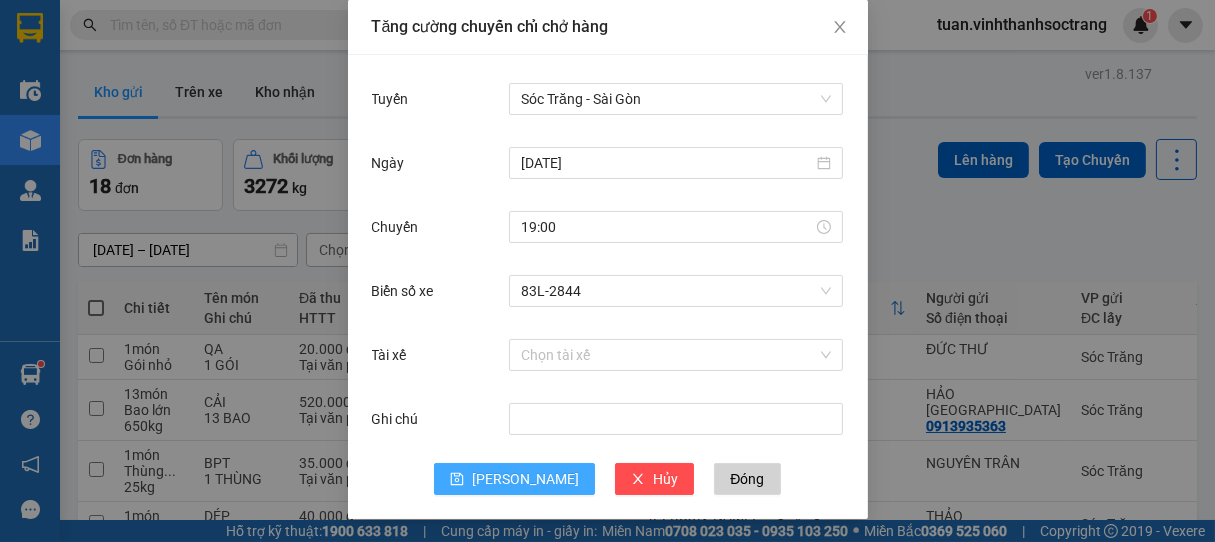 click on "[PERSON_NAME]" at bounding box center (514, 479) 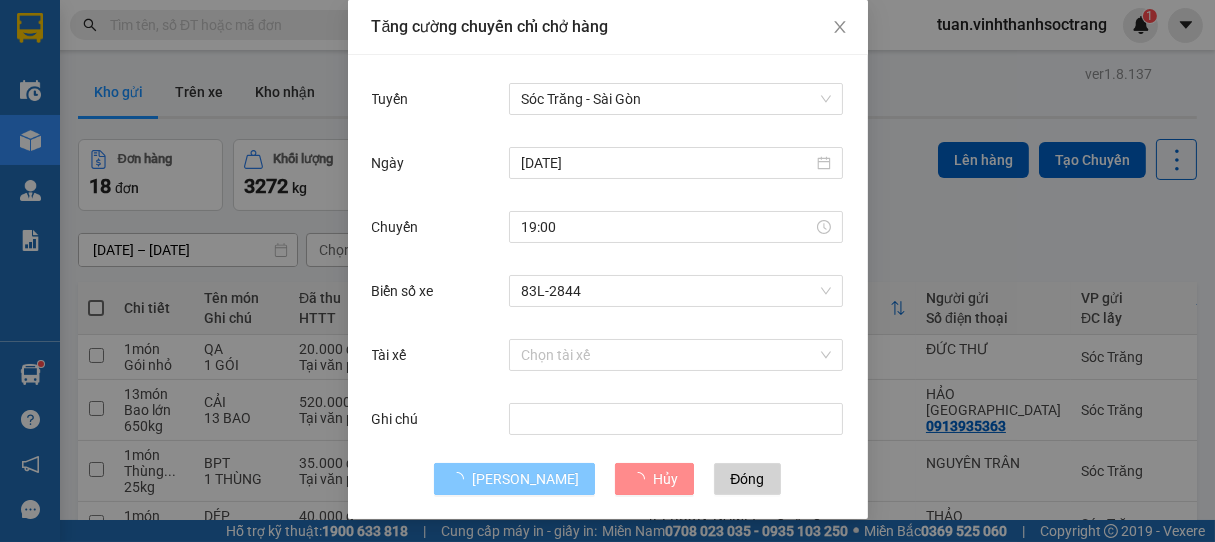 type 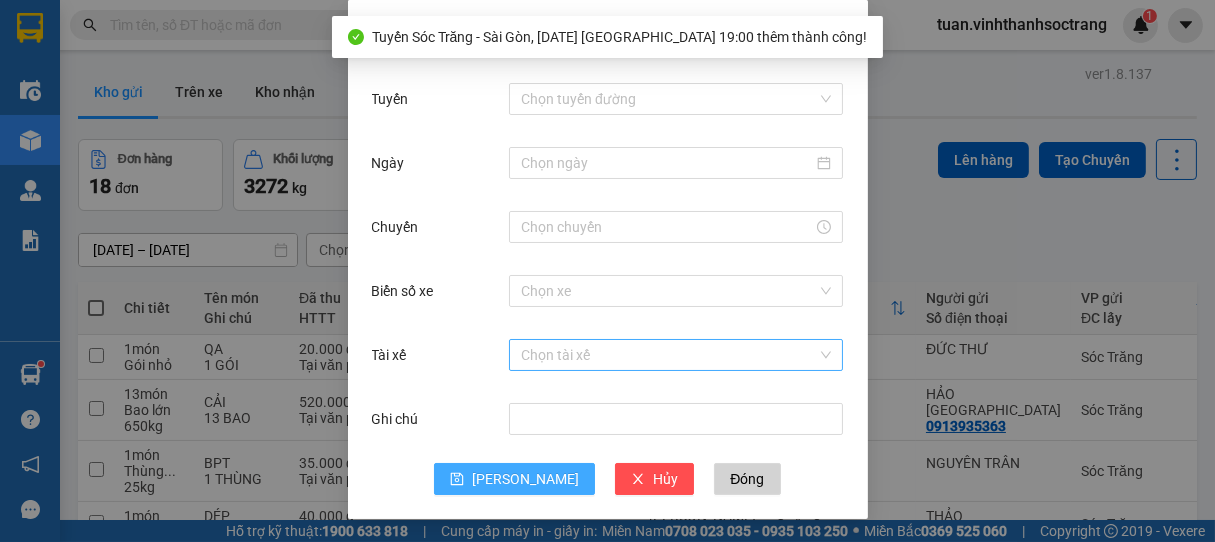 scroll, scrollTop: 0, scrollLeft: 0, axis: both 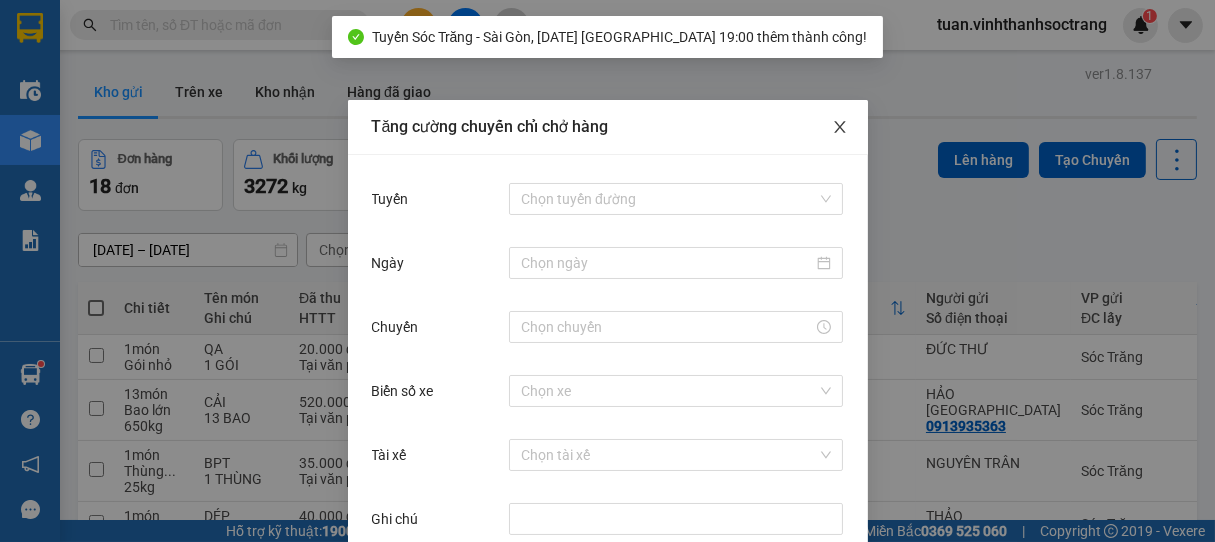 click 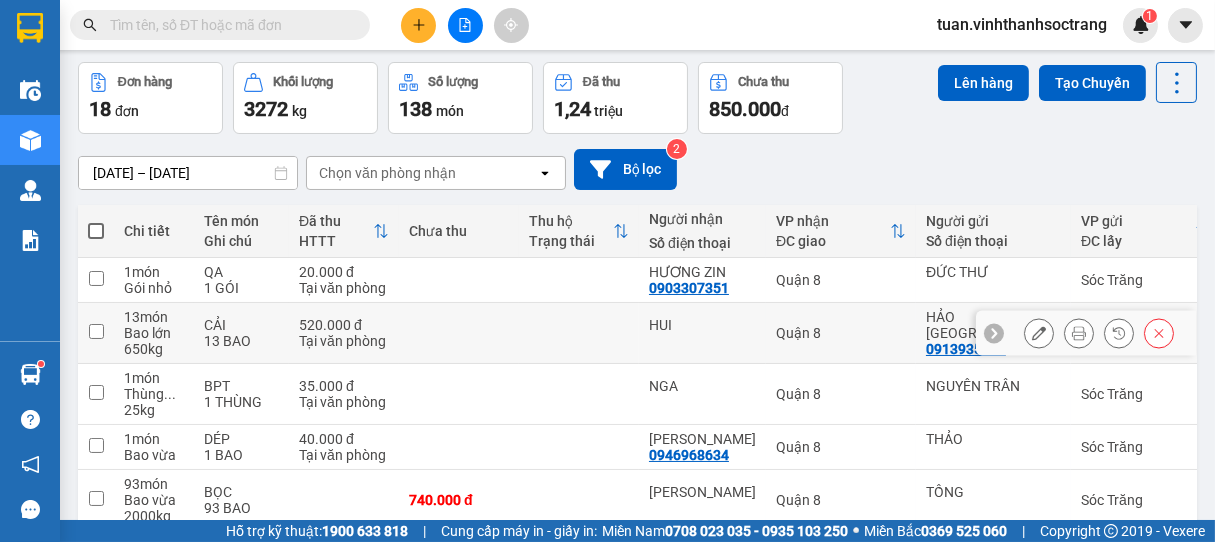 scroll, scrollTop: 111, scrollLeft: 0, axis: vertical 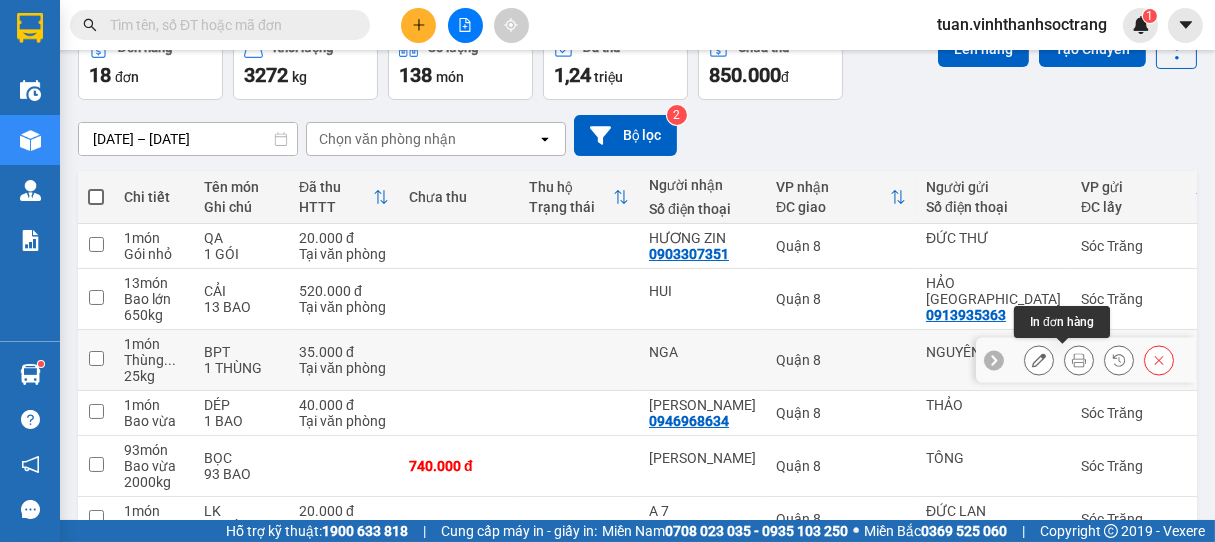 click at bounding box center [1079, 360] 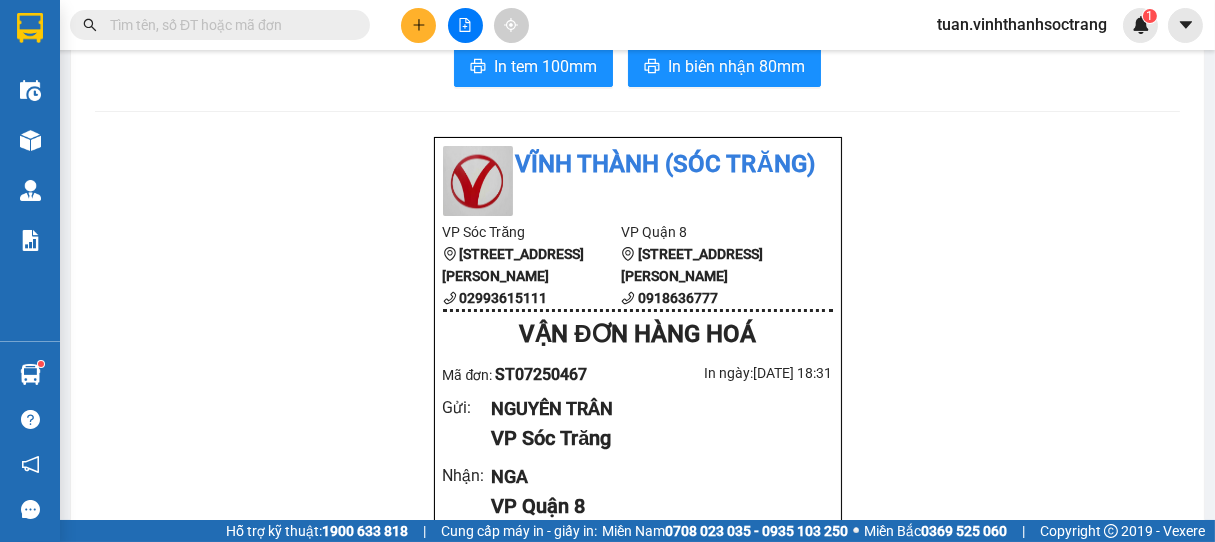 scroll, scrollTop: 0, scrollLeft: 0, axis: both 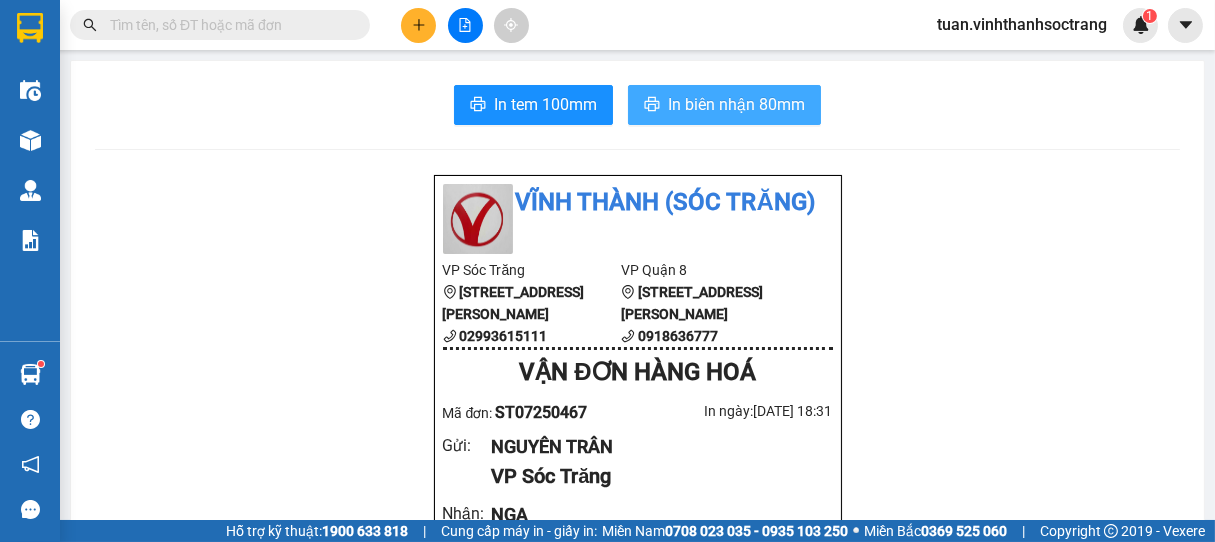 click on "In biên nhận 80mm" at bounding box center (736, 104) 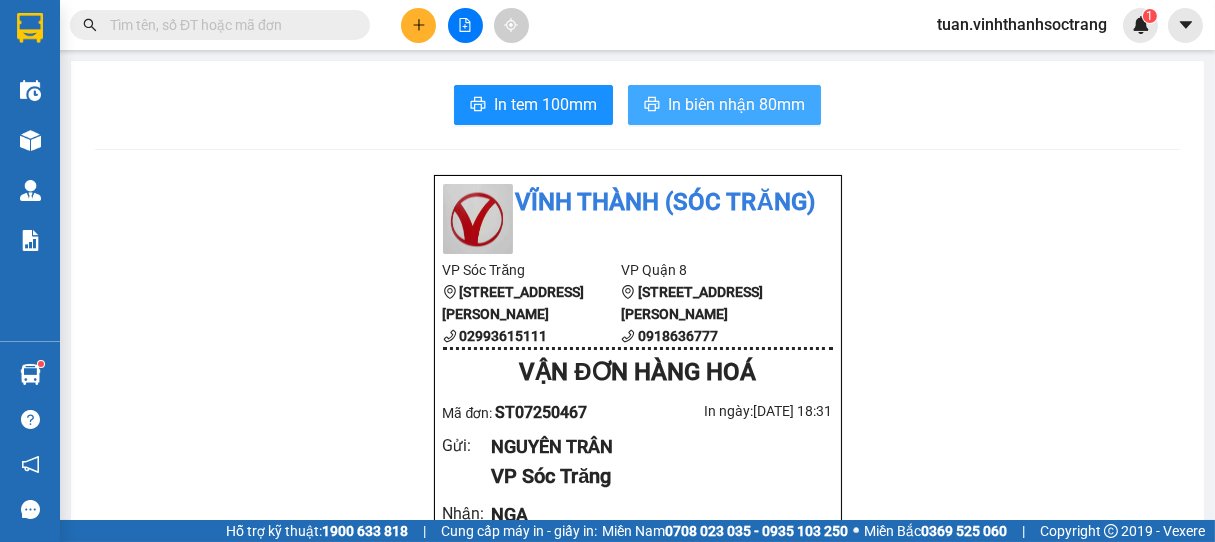 scroll, scrollTop: 0, scrollLeft: 0, axis: both 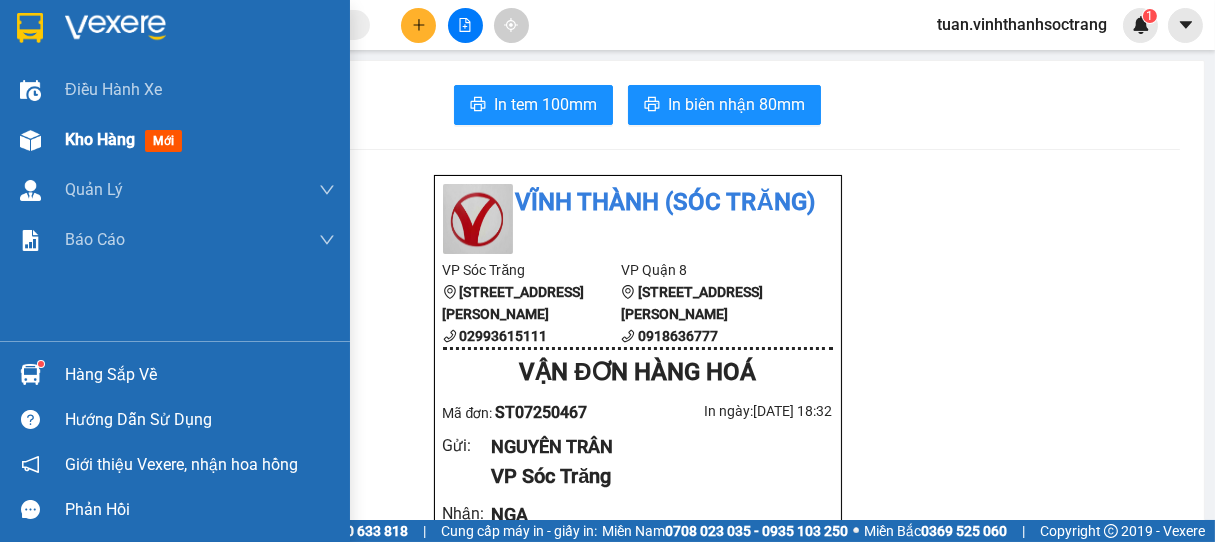 click on "Kho hàng" at bounding box center (100, 139) 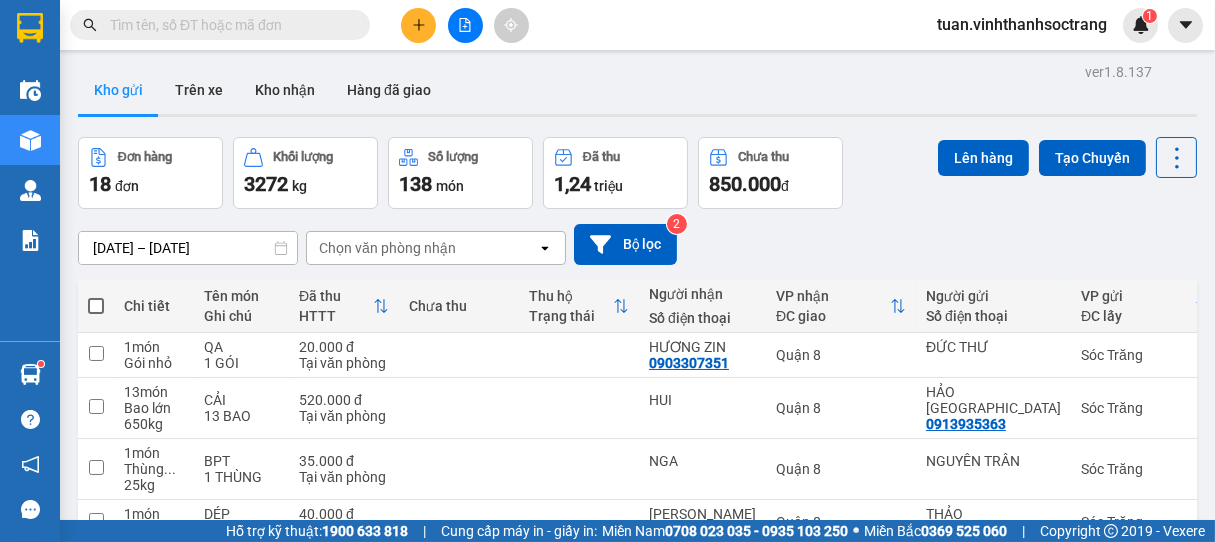 scroll, scrollTop: 0, scrollLeft: 0, axis: both 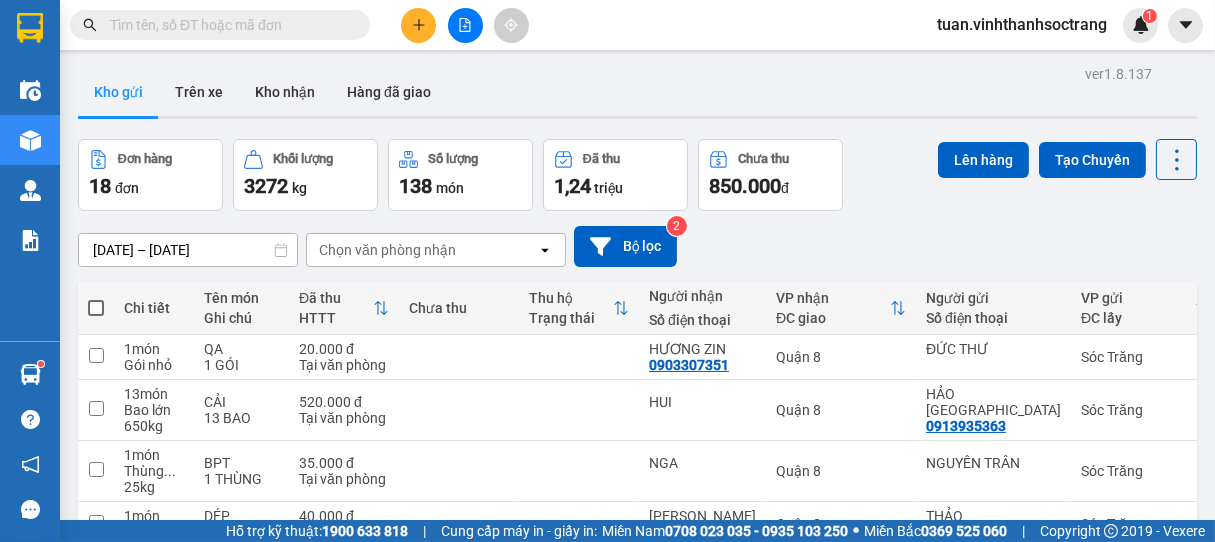 click at bounding box center (96, 308) 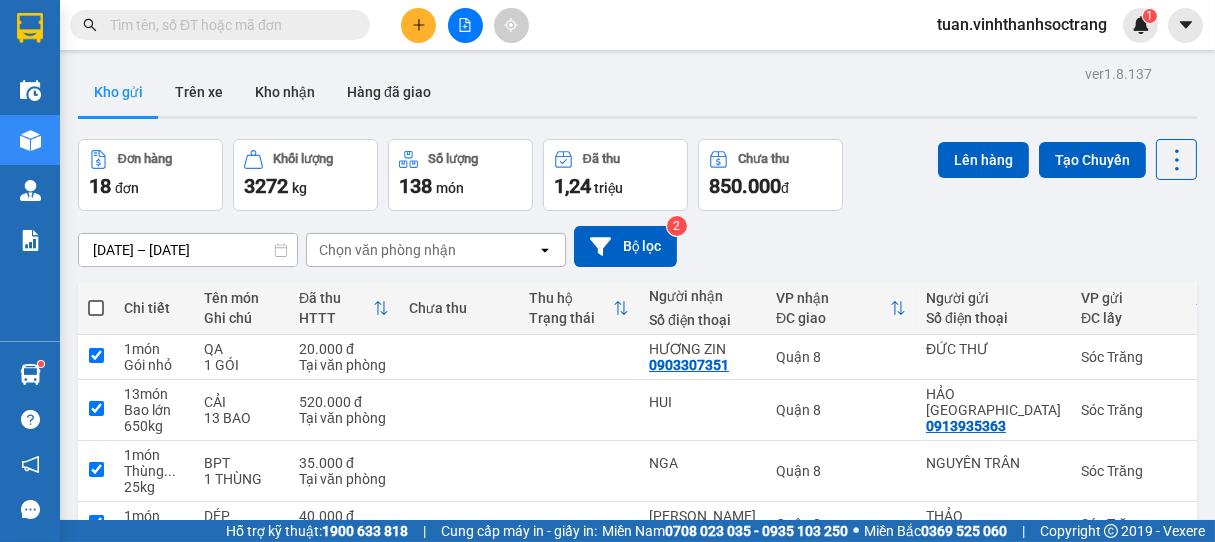 checkbox on "true" 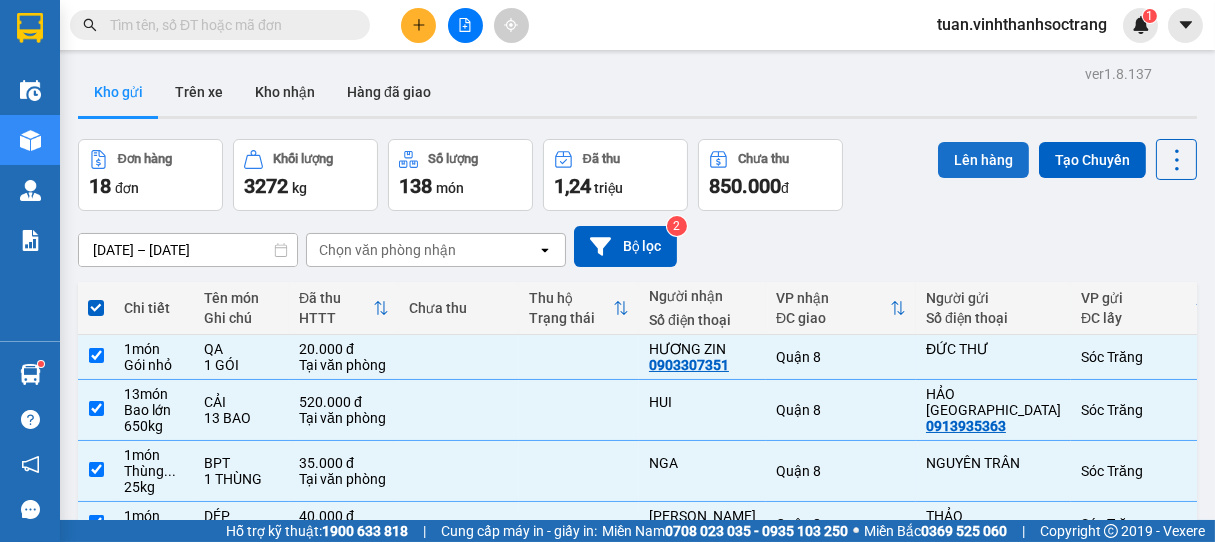 click on "Lên hàng" at bounding box center [983, 160] 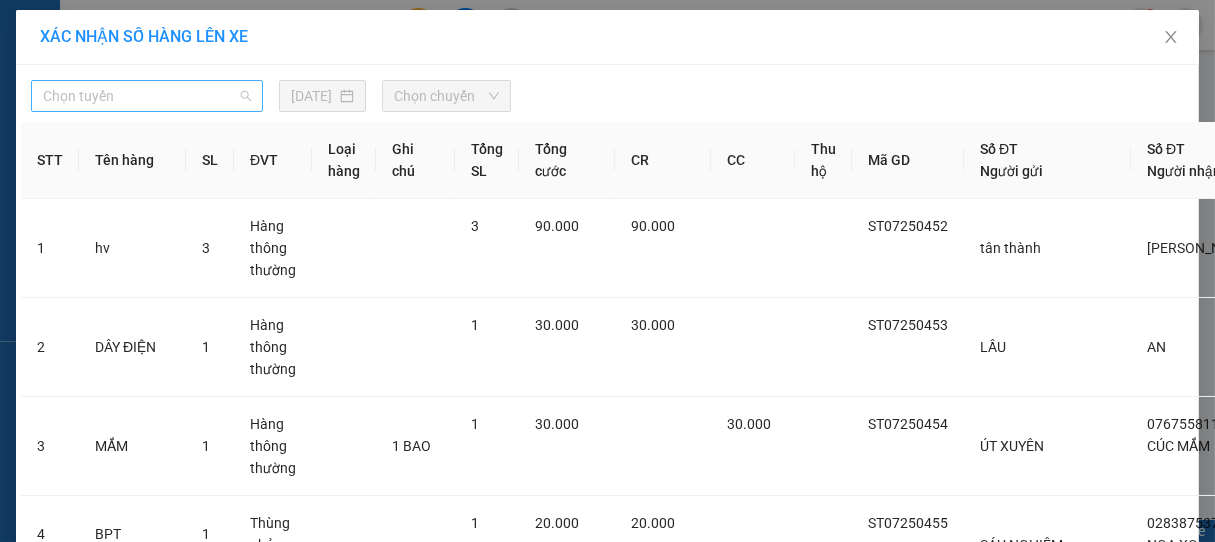 click on "Chọn tuyến" at bounding box center (147, 96) 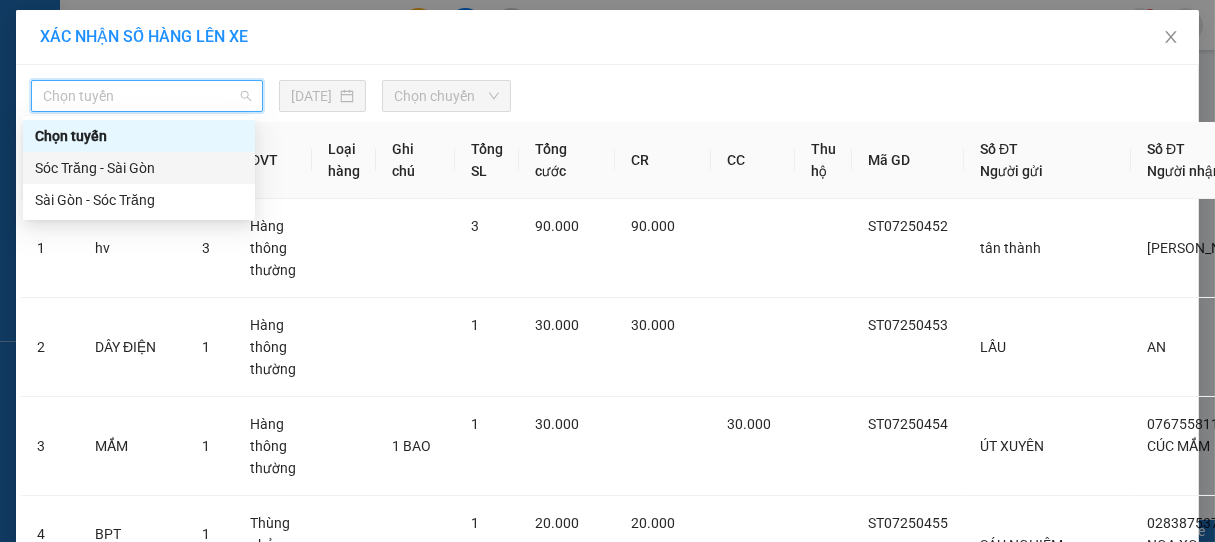 click on "Sóc Trăng - Sài Gòn" at bounding box center [139, 168] 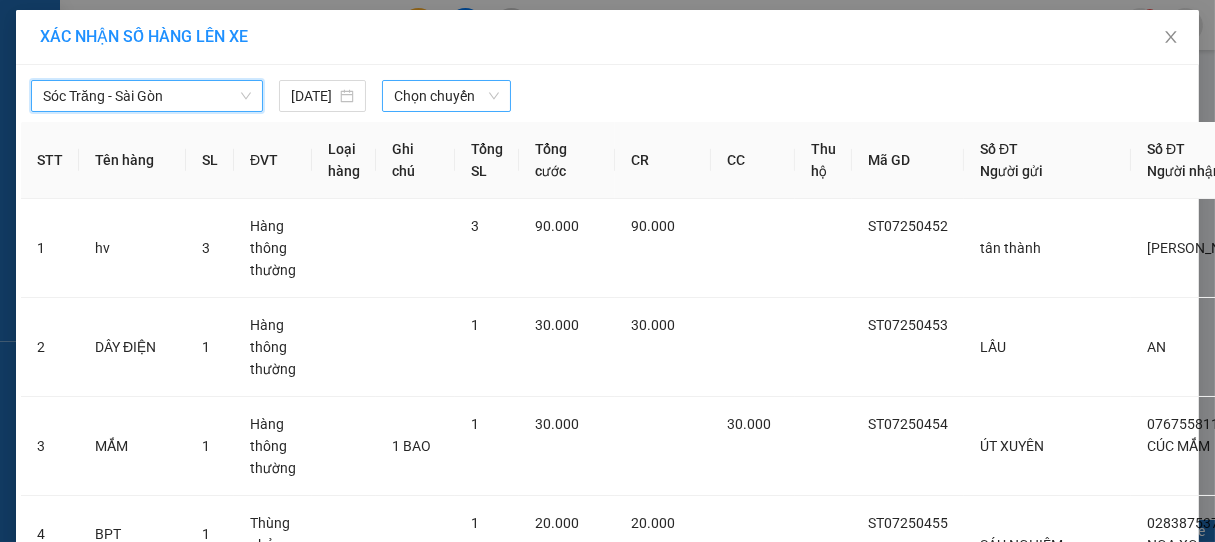 click on "Chọn chuyến" at bounding box center [446, 96] 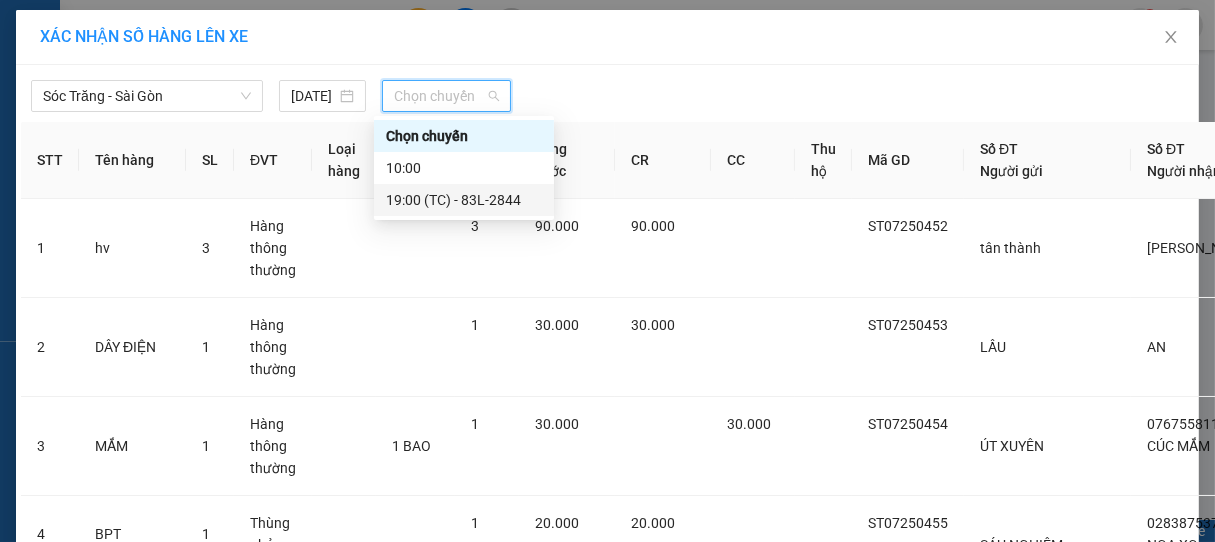 click on "19:00   (TC)   - 83L-2844" at bounding box center [464, 200] 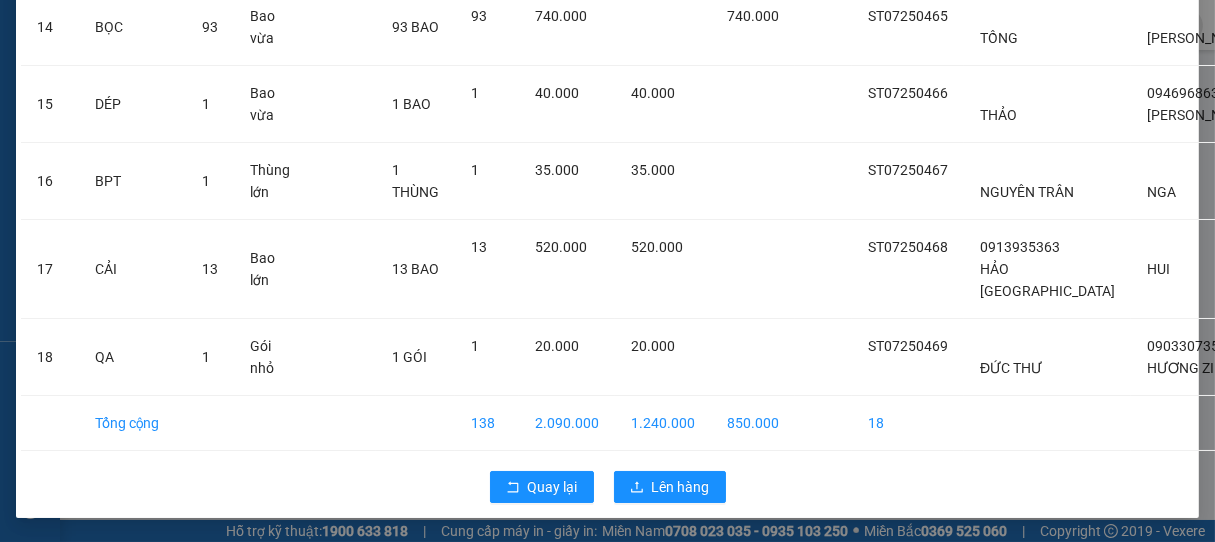 scroll, scrollTop: 1396, scrollLeft: 0, axis: vertical 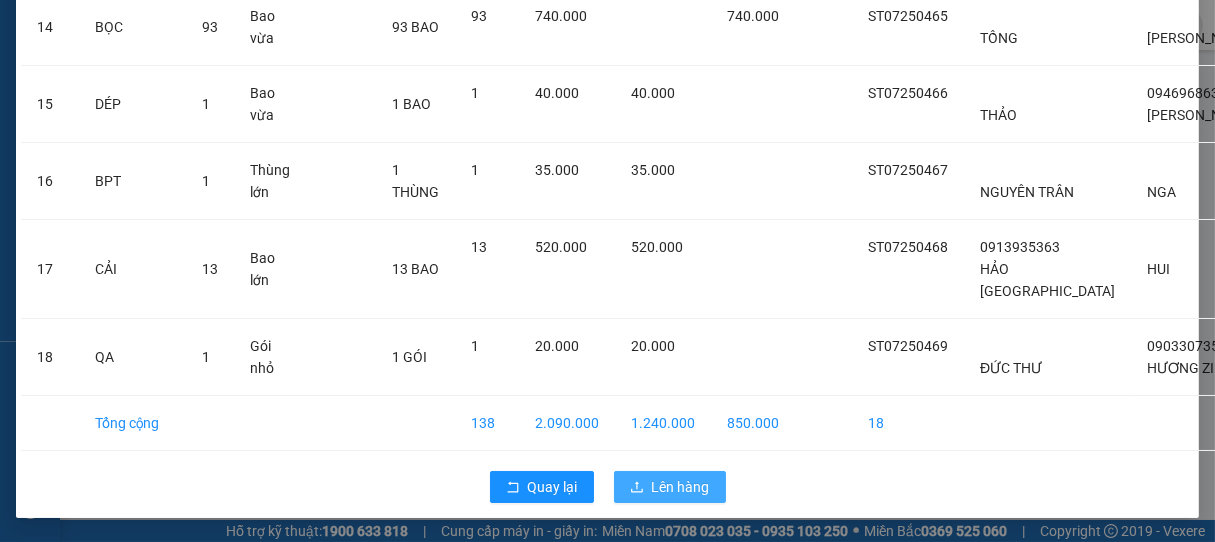 click on "Lên hàng" at bounding box center (681, 487) 